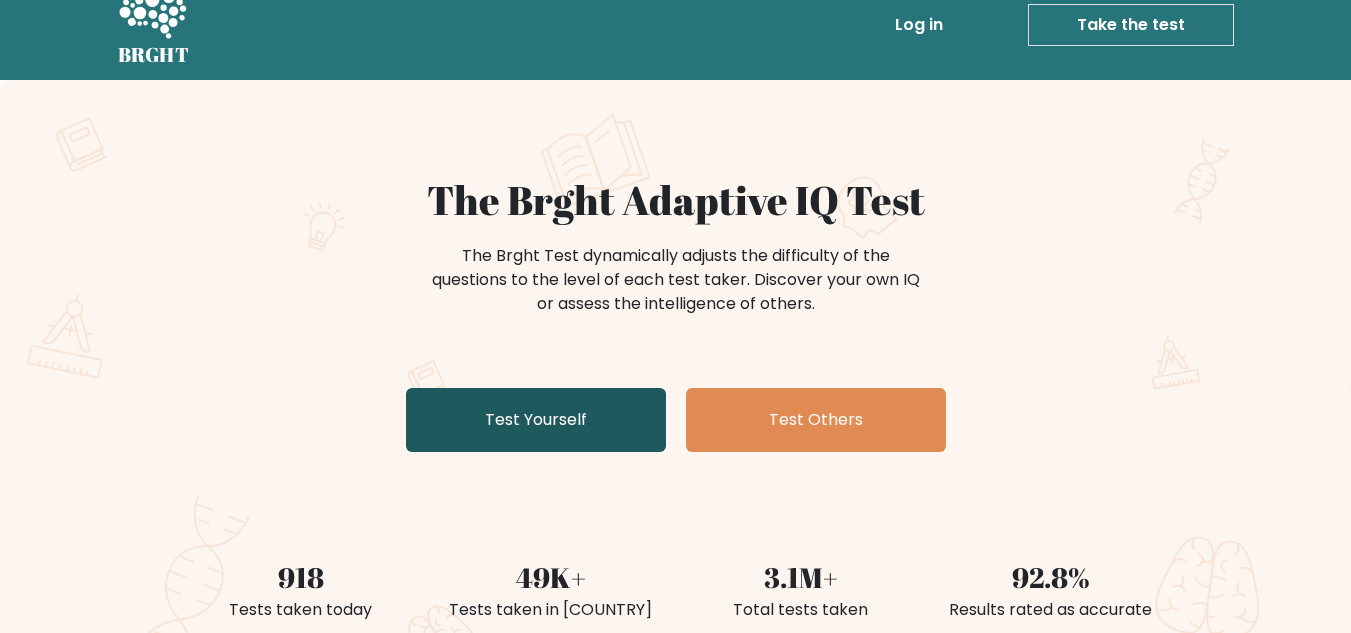 scroll, scrollTop: 20, scrollLeft: 0, axis: vertical 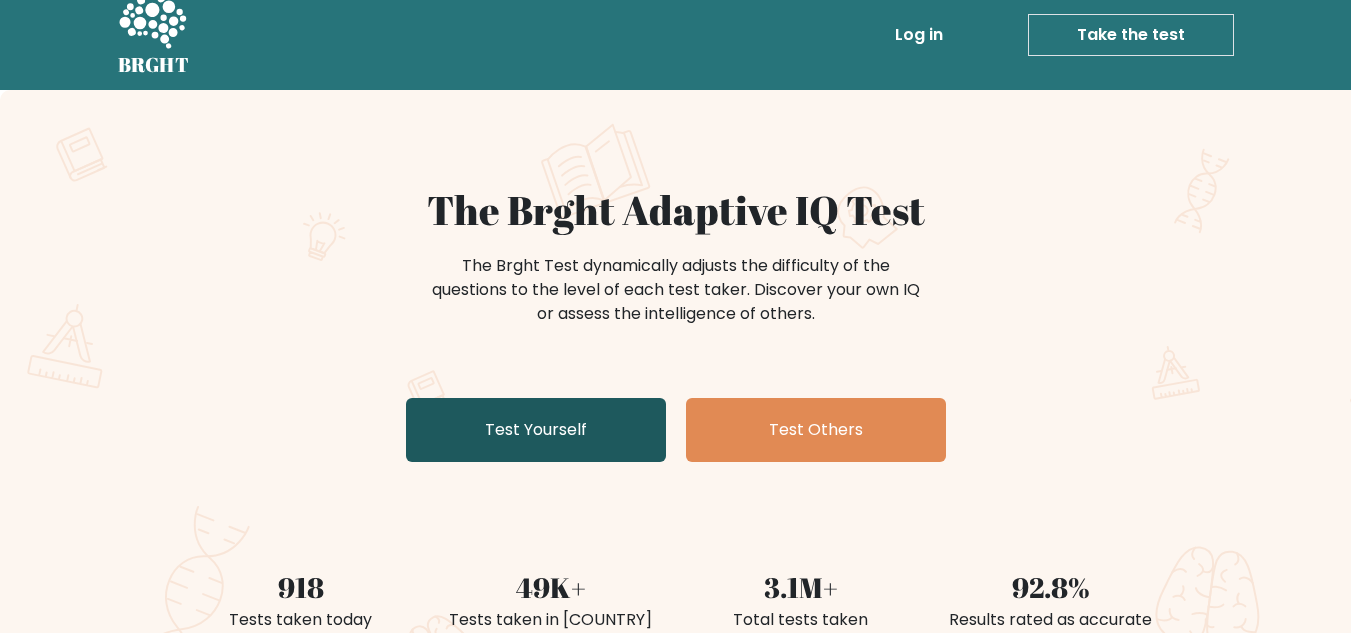 click on "Test Yourself" at bounding box center (536, 430) 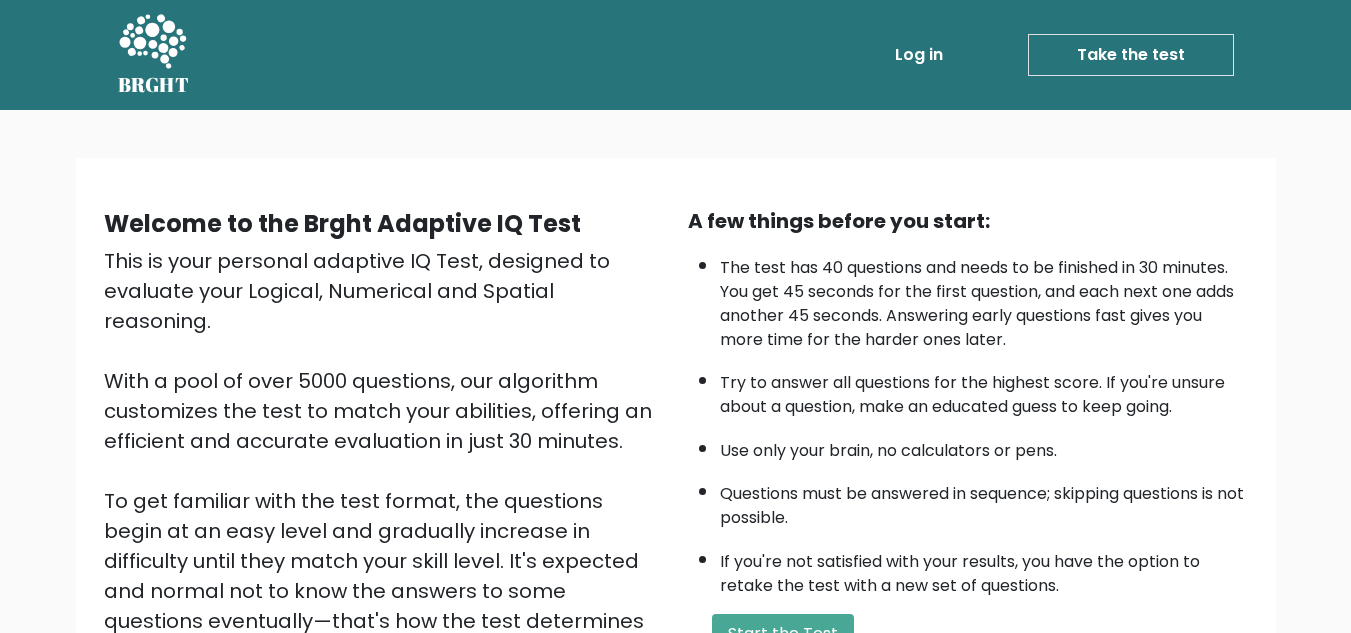 scroll, scrollTop: 283, scrollLeft: 0, axis: vertical 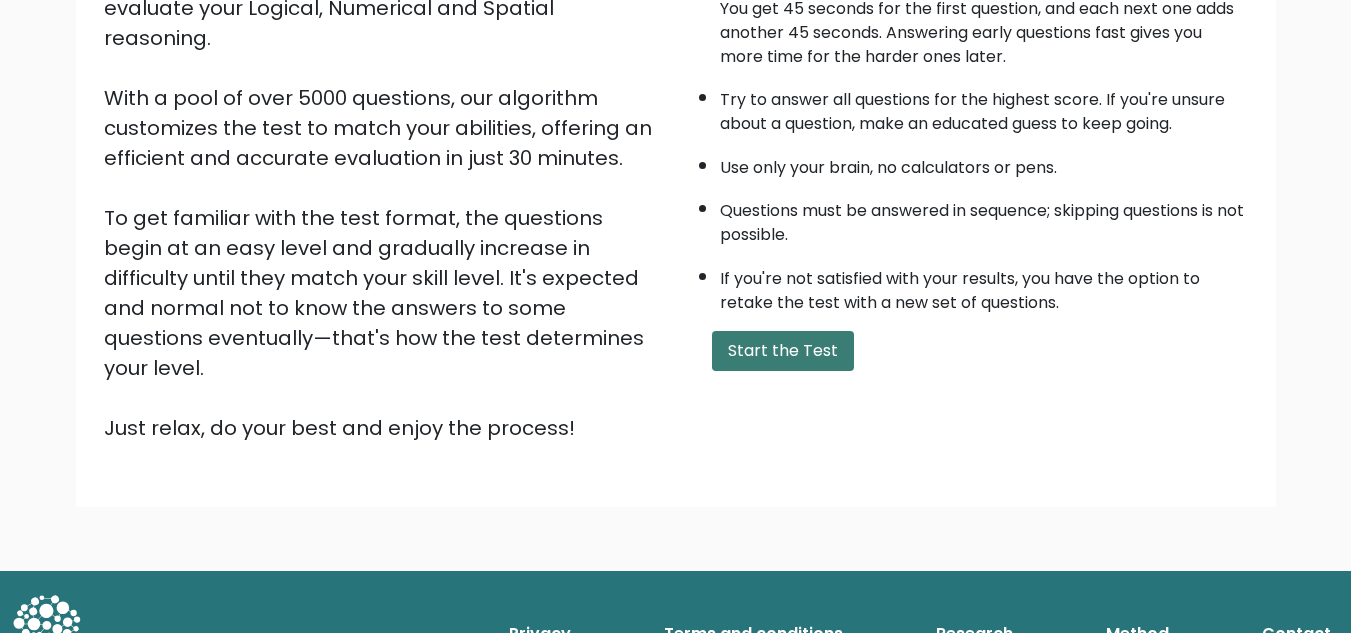click on "Start the Test" at bounding box center (783, 351) 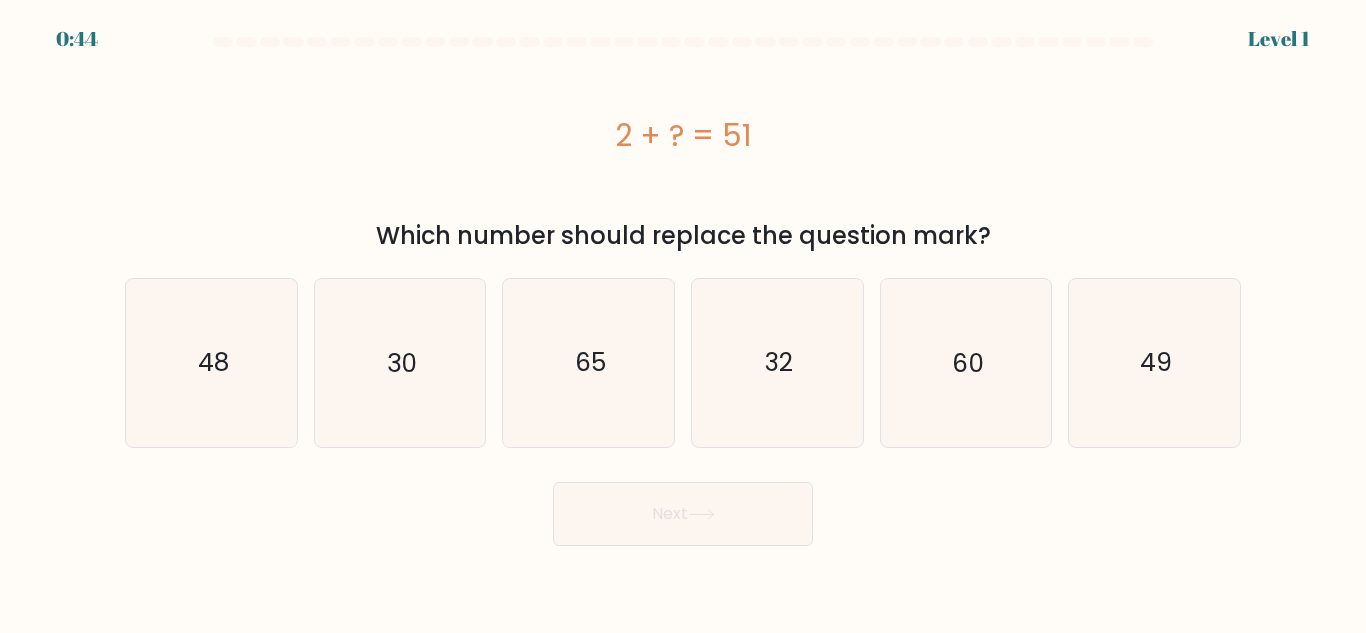 scroll, scrollTop: 0, scrollLeft: 0, axis: both 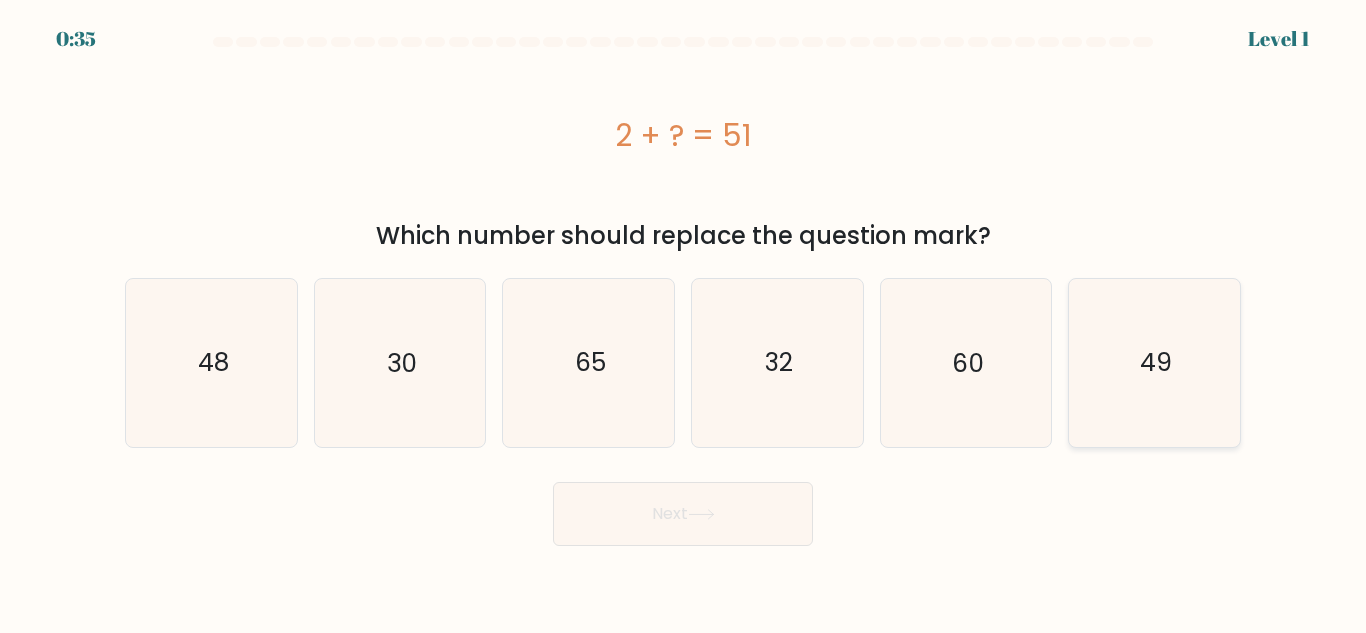 click on "49" 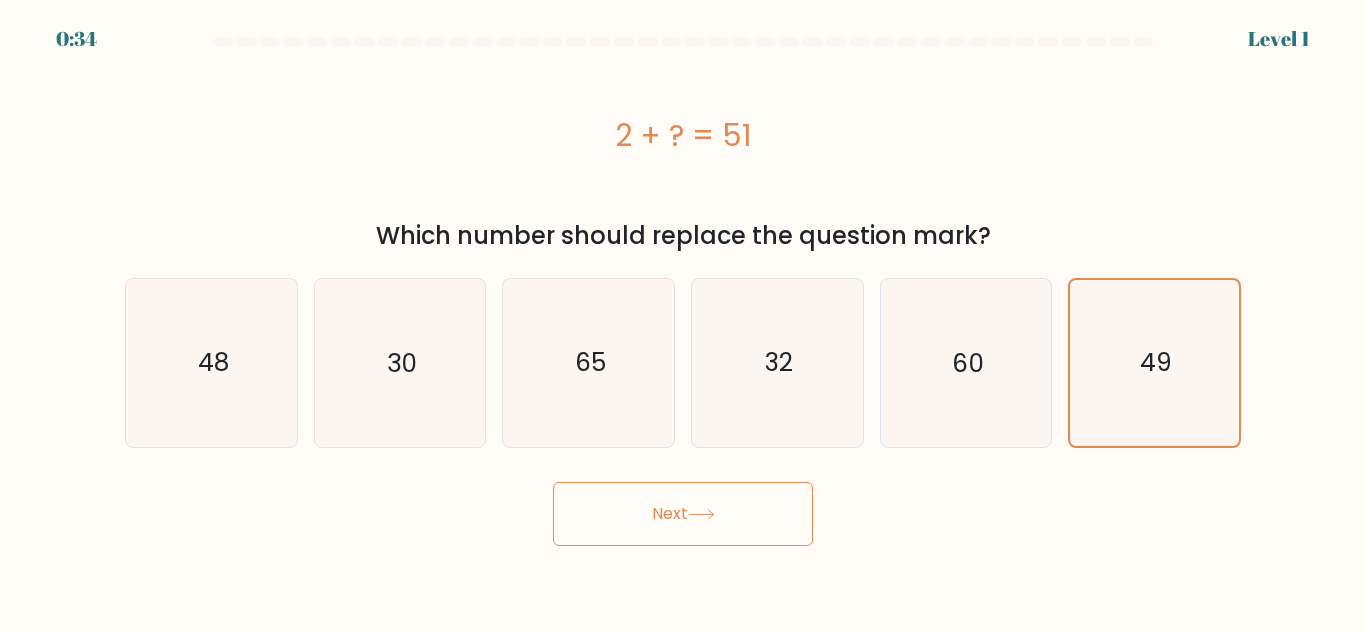 click on "Next" at bounding box center [683, 514] 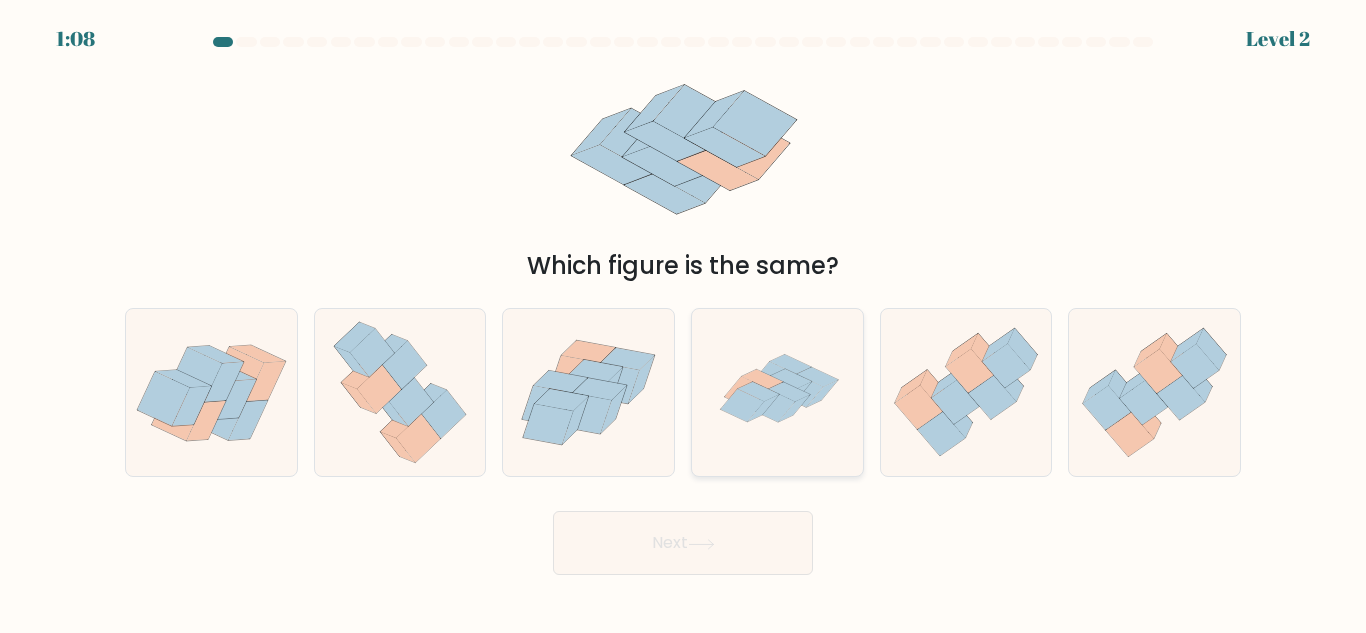 click 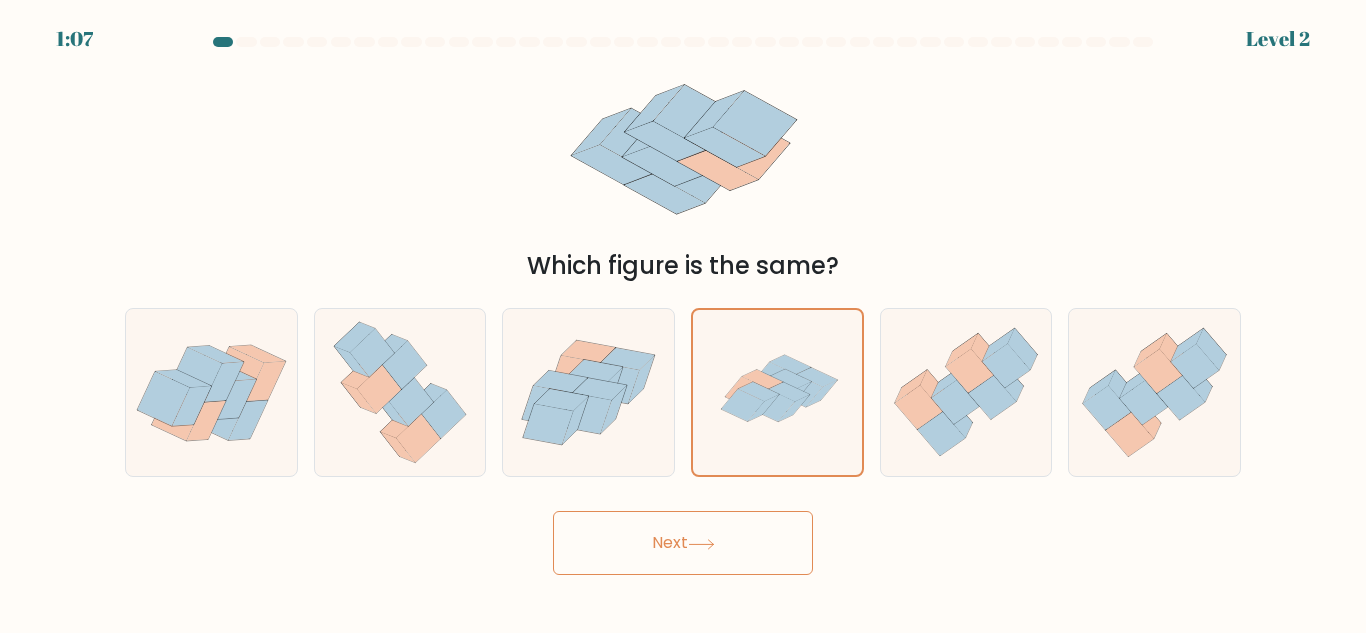 click on "Next" at bounding box center [683, 543] 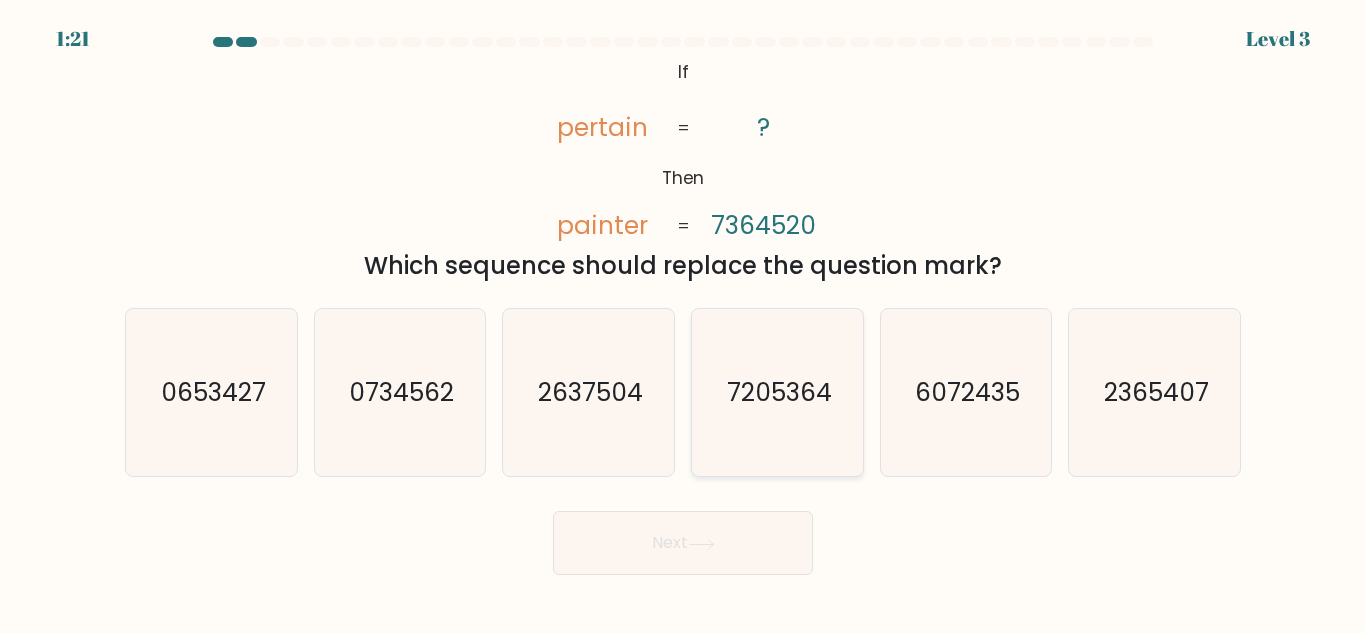 click on "7205364" 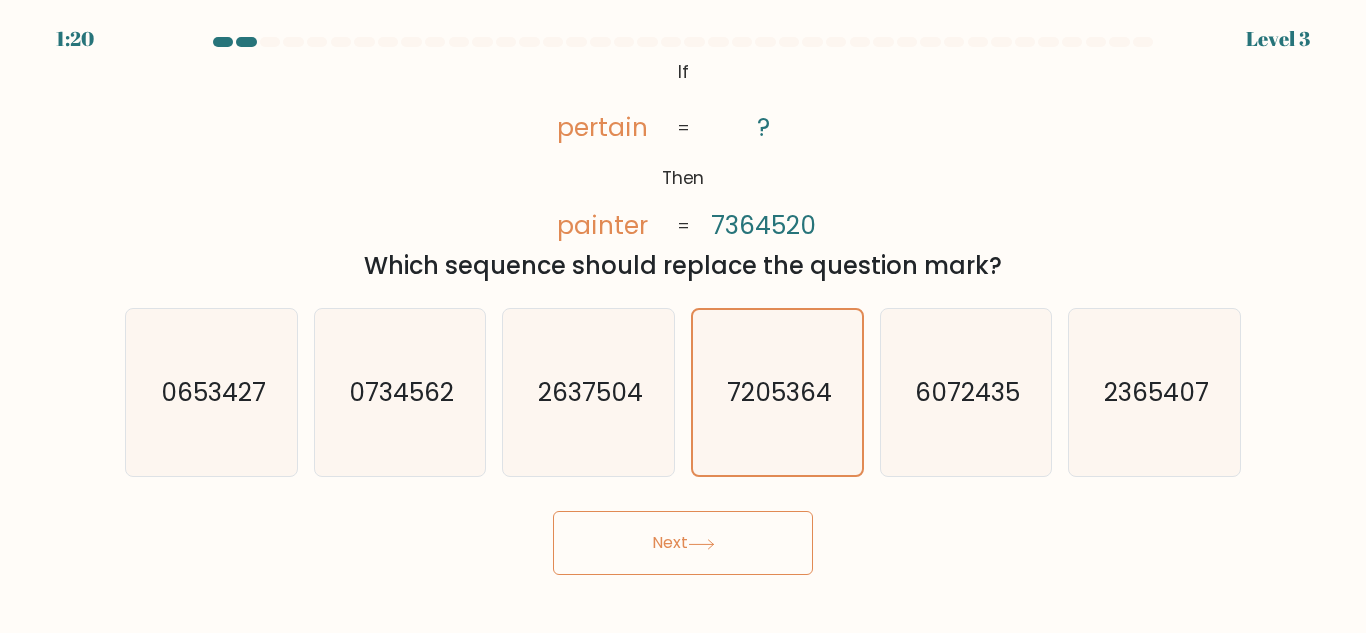 click on "Next" at bounding box center (683, 543) 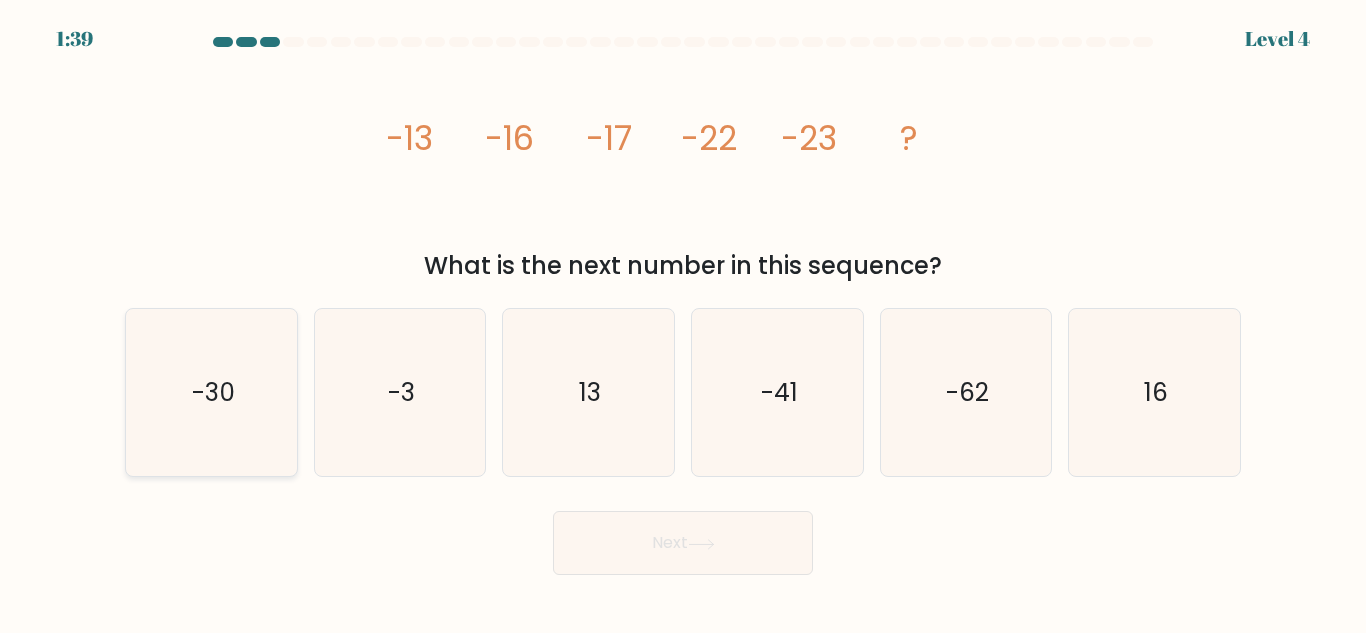click on "-30" 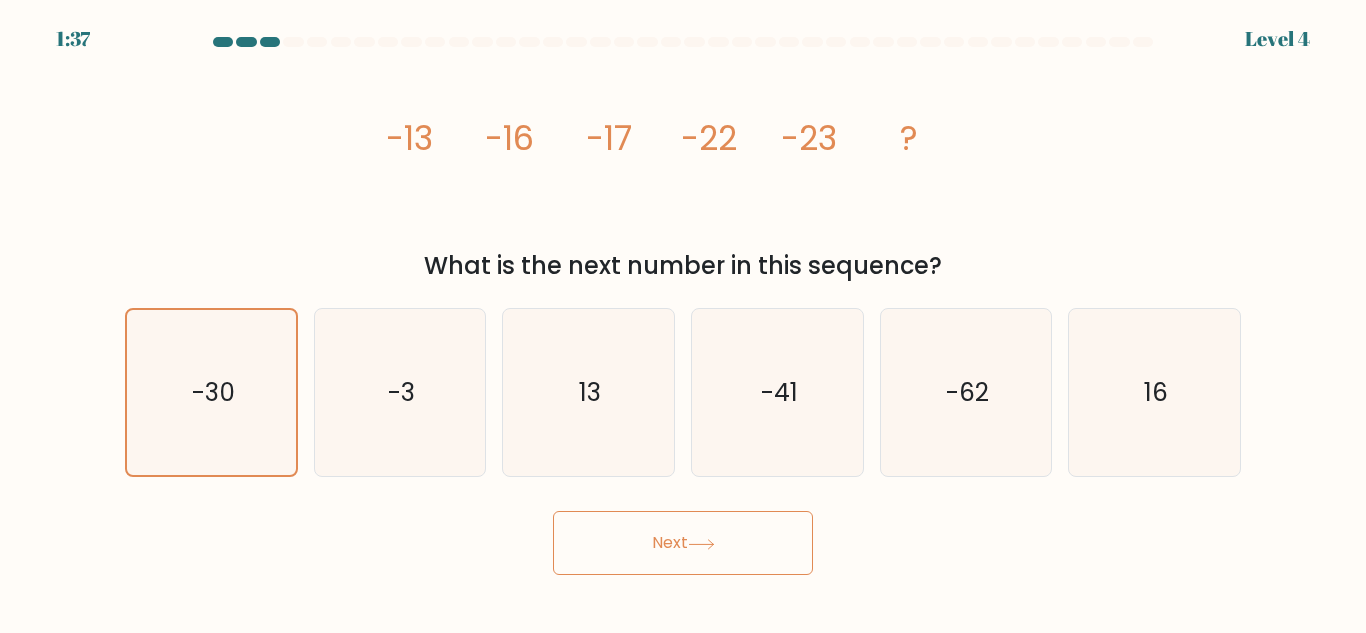 click on "Next" at bounding box center (683, 543) 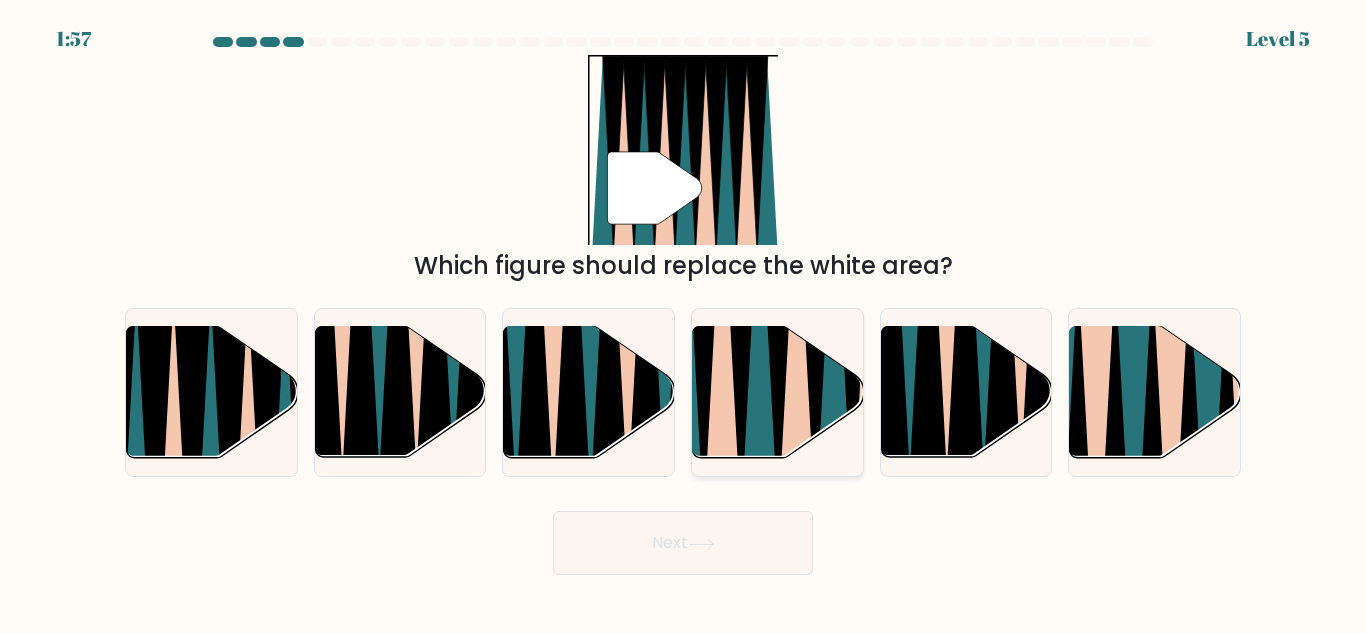 click 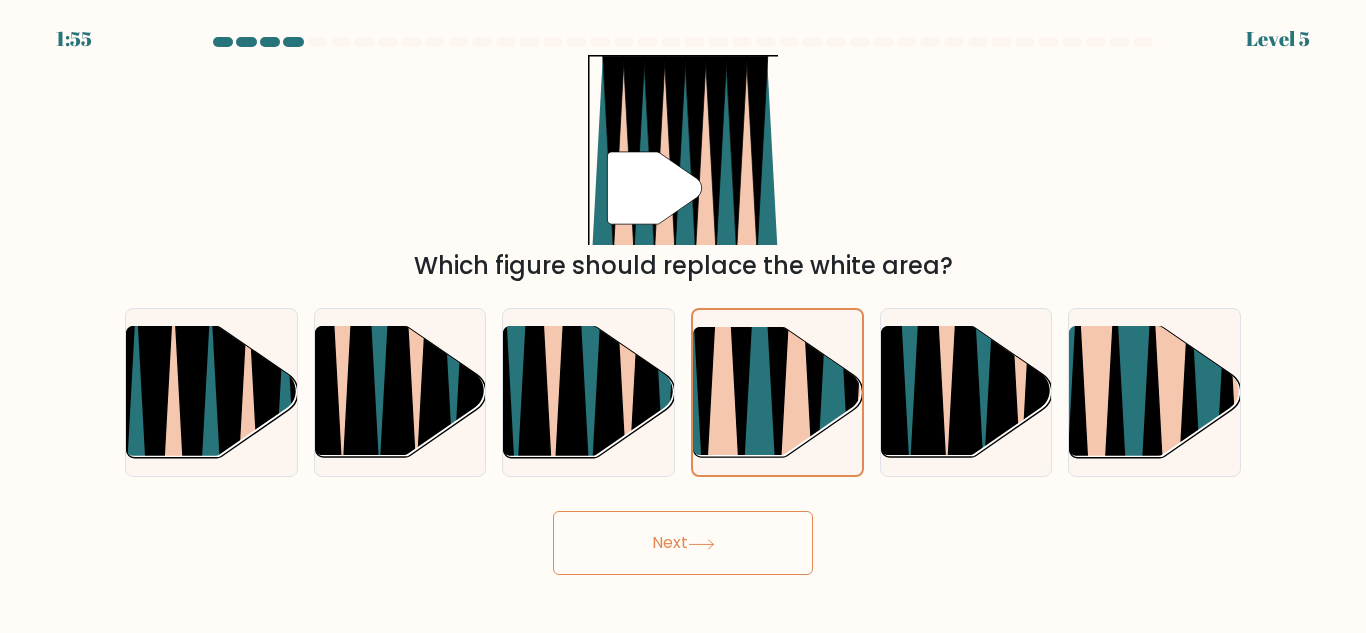 click on "Next" at bounding box center [683, 543] 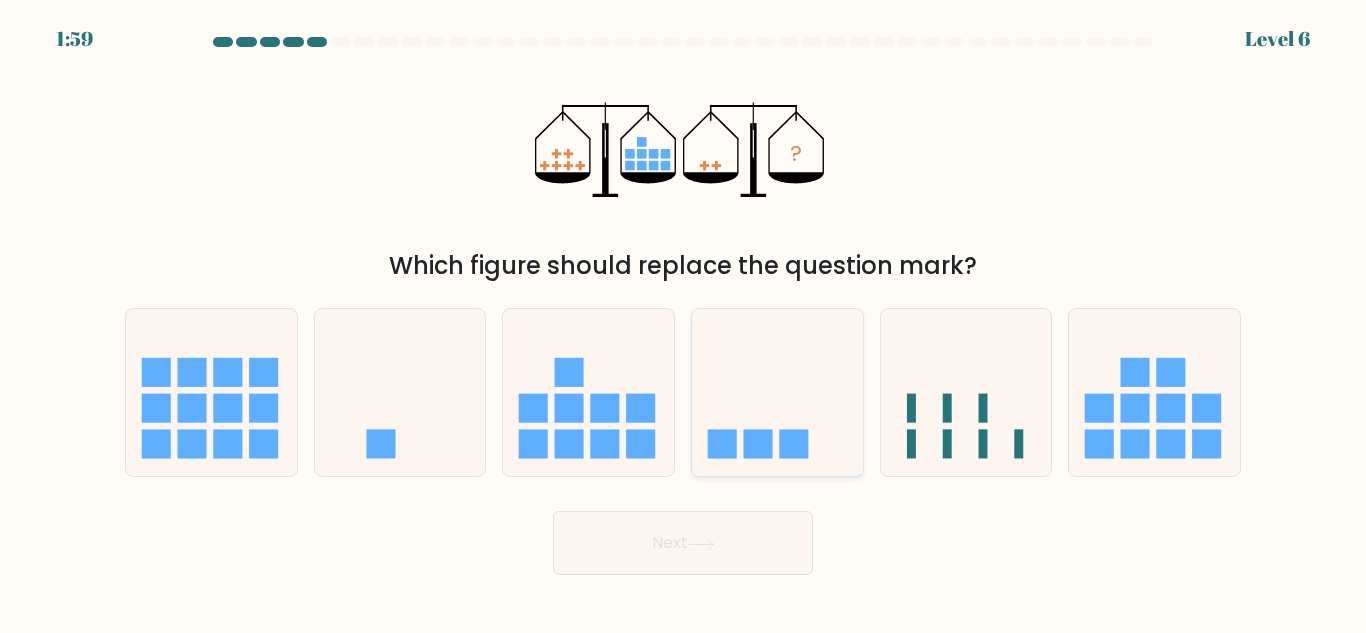 click 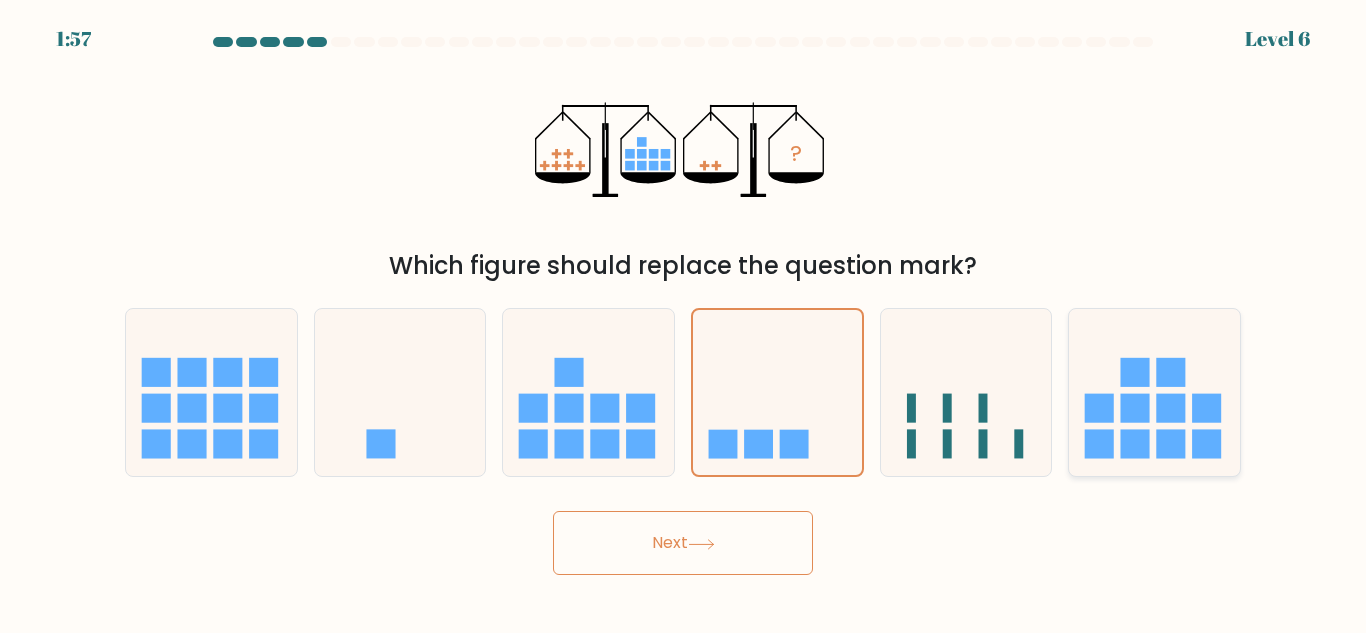 click 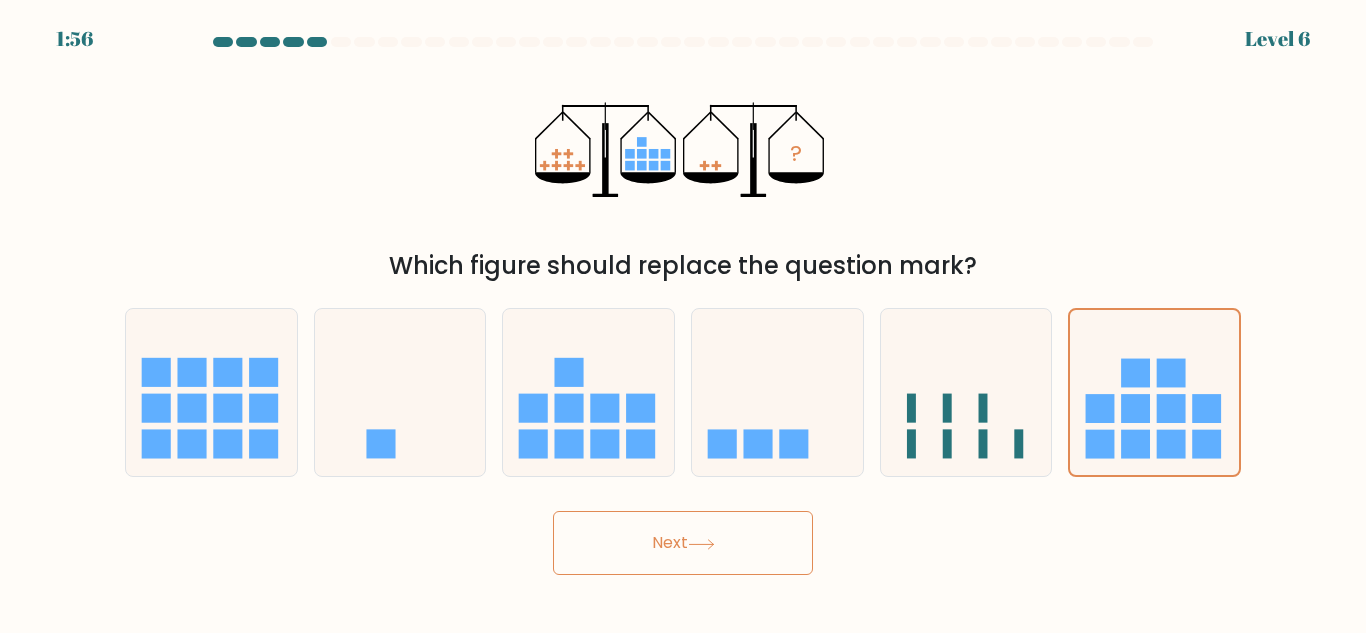 click on "Next" at bounding box center [683, 543] 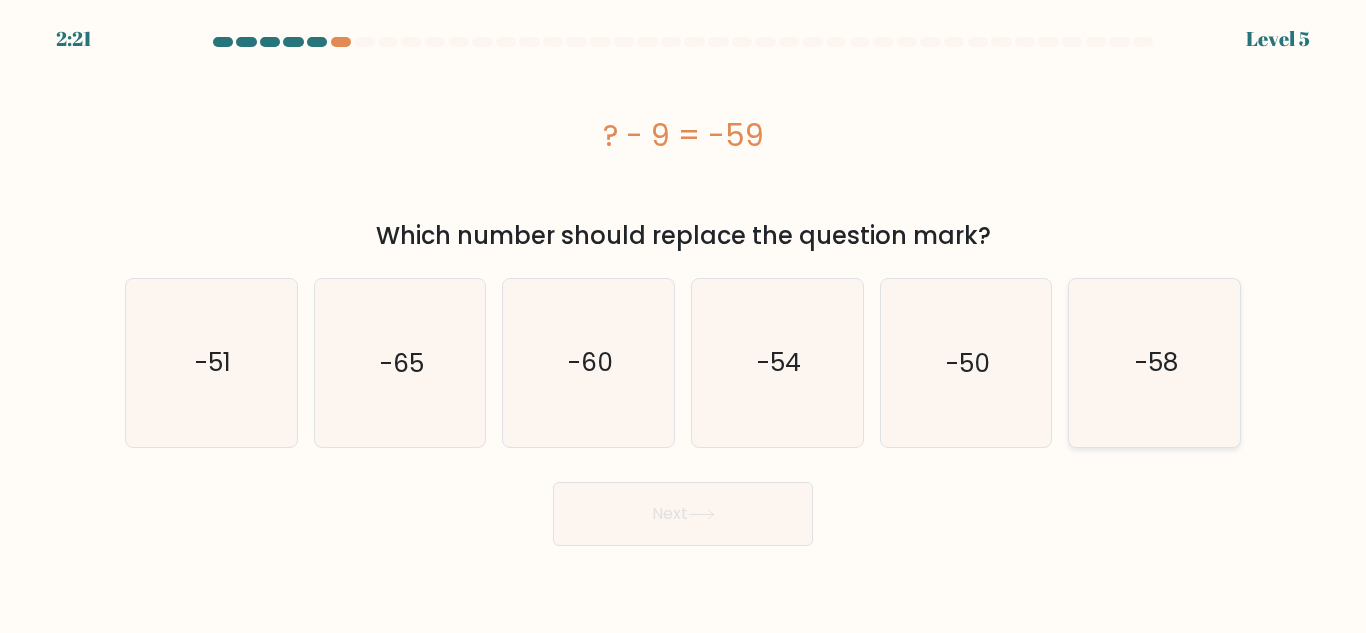 click on "-58" 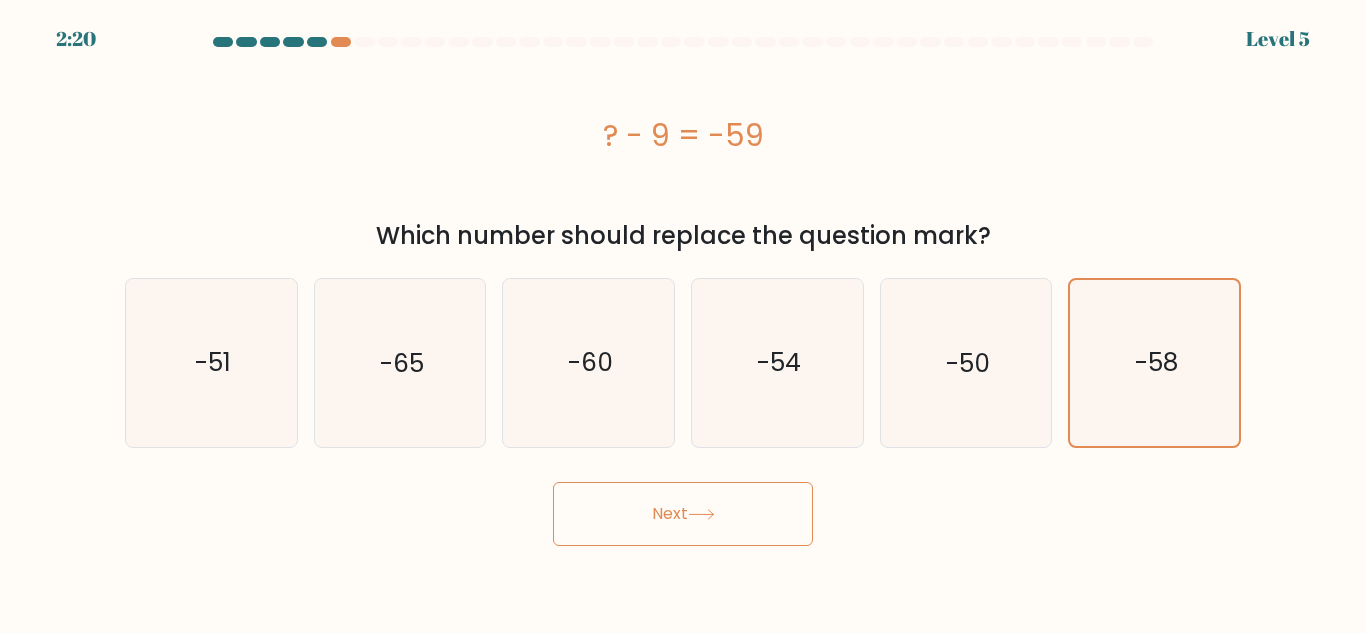 click on "Next" at bounding box center (683, 514) 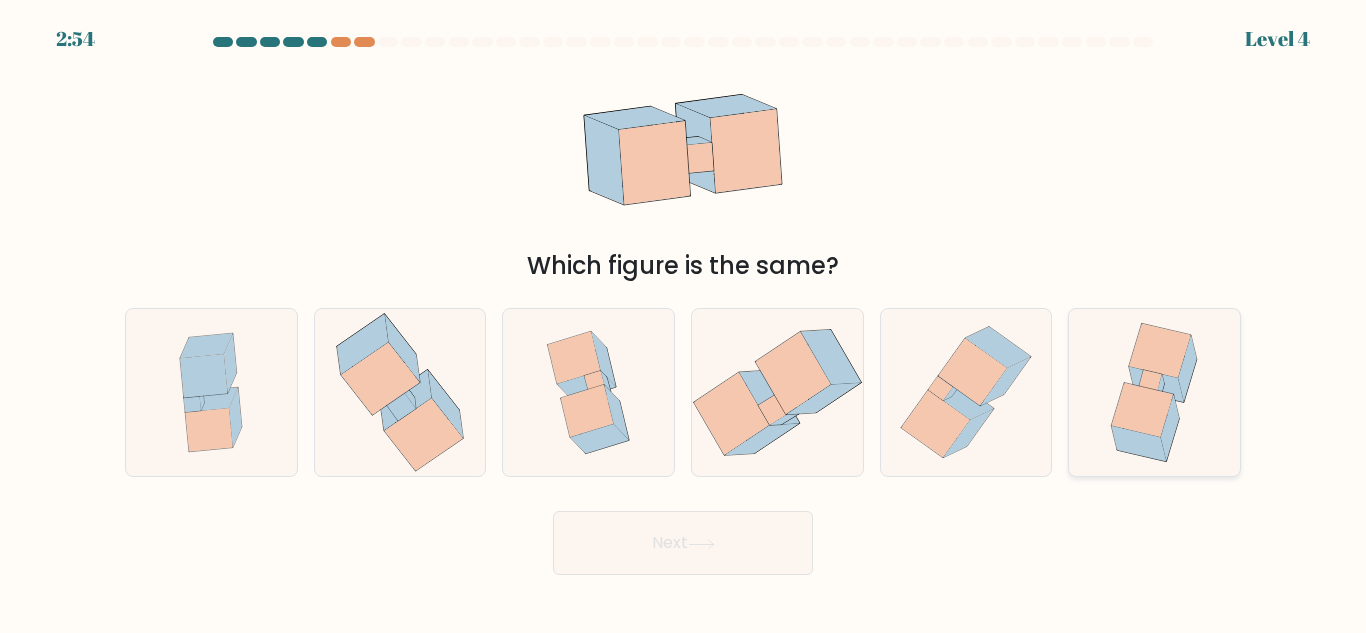 click 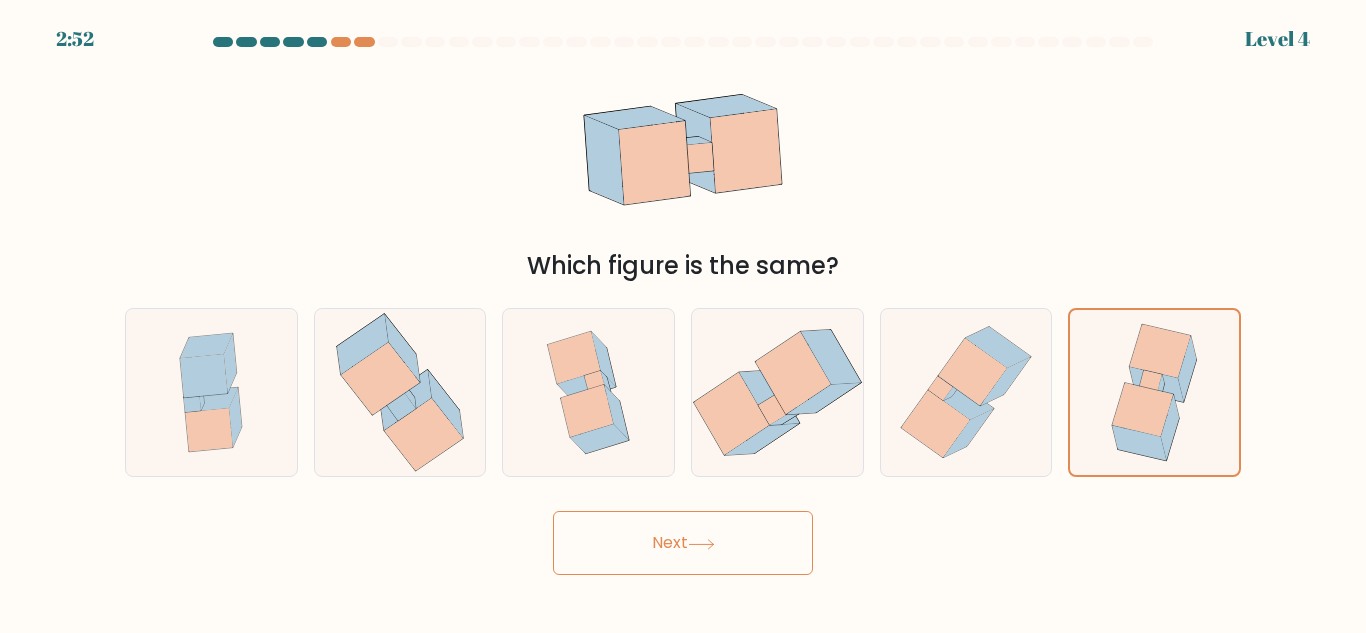 click on "Next" at bounding box center [683, 543] 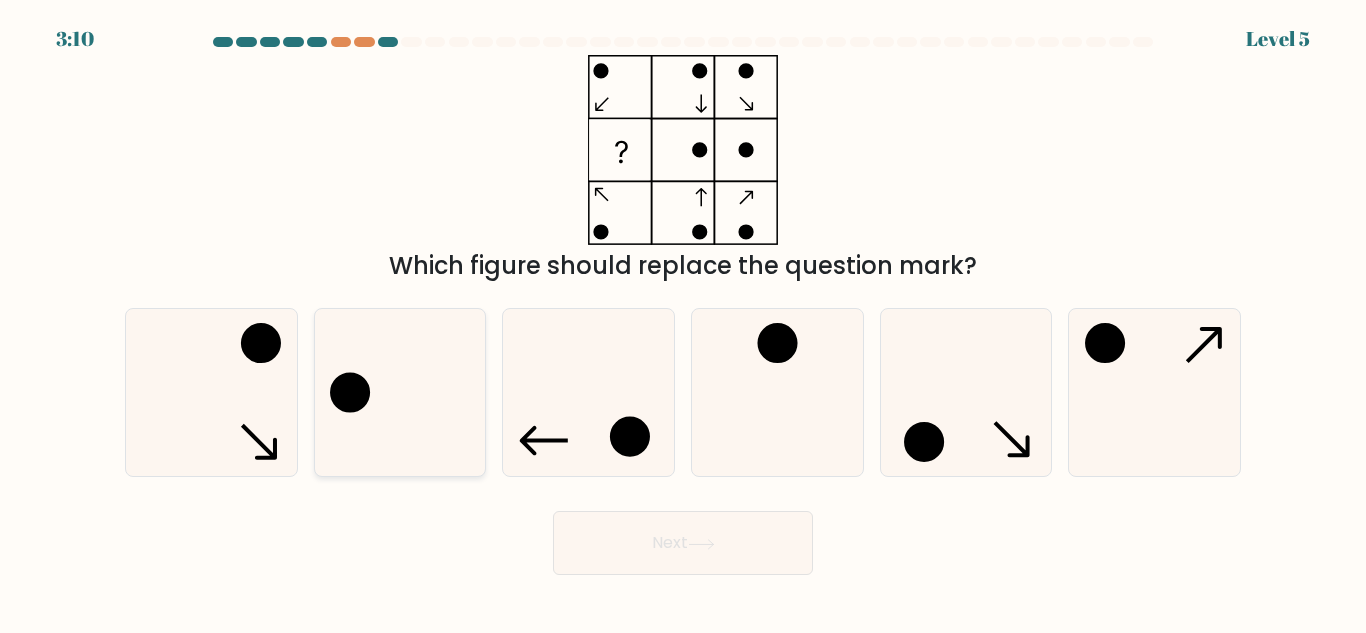 click 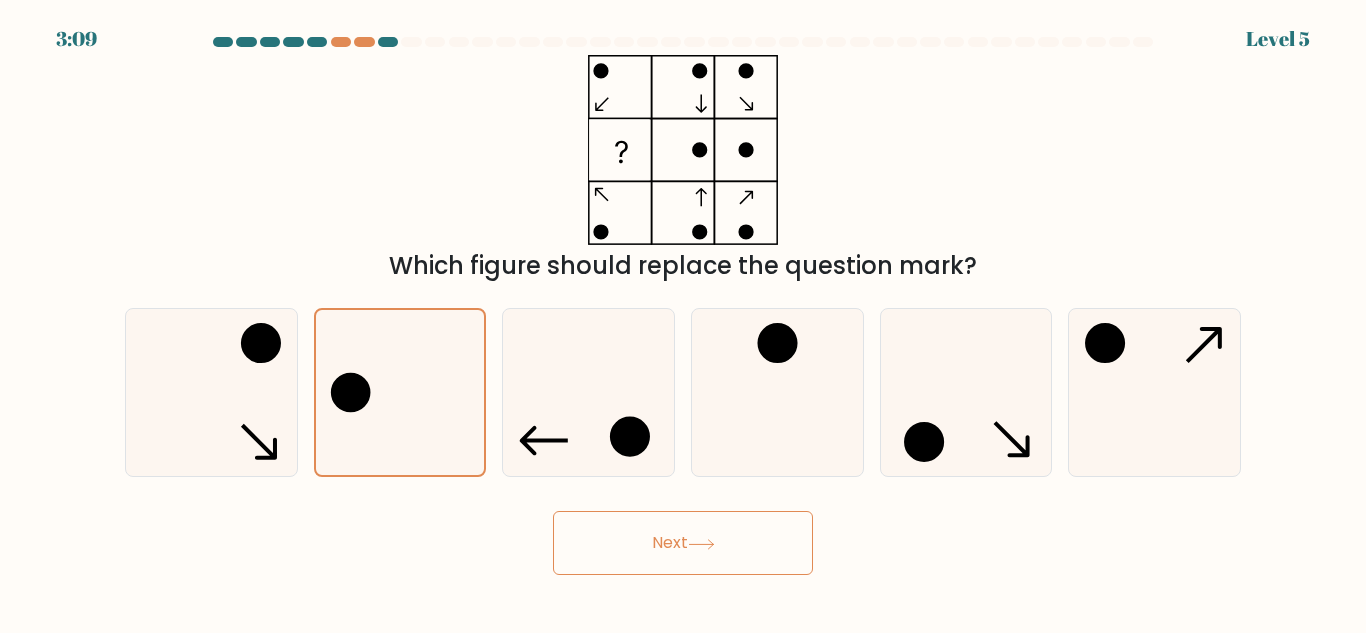 click on "Next" at bounding box center [683, 543] 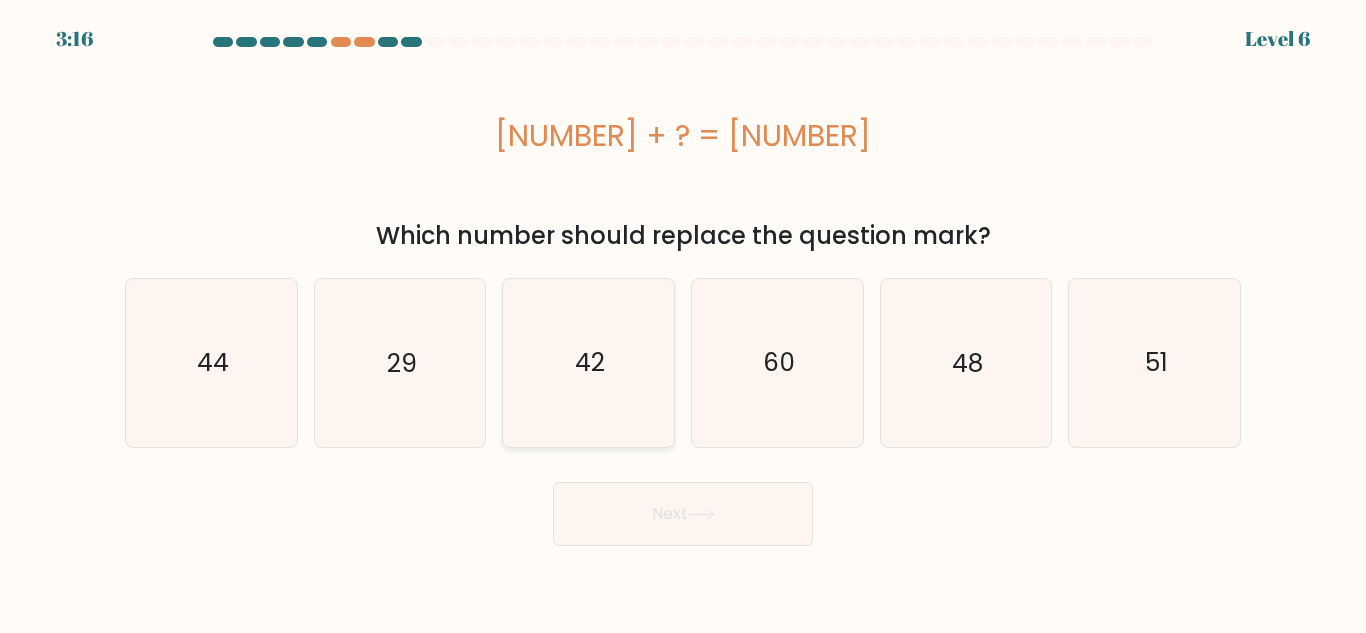 click on "42" 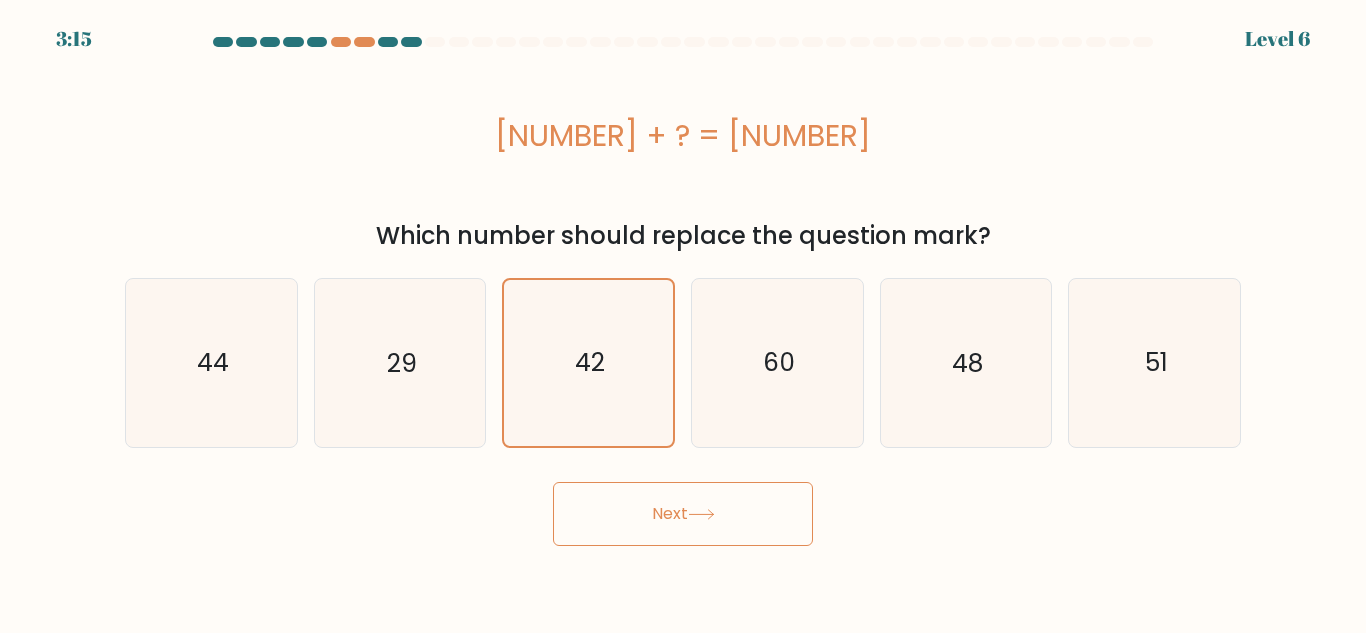 click on "Next" at bounding box center (683, 514) 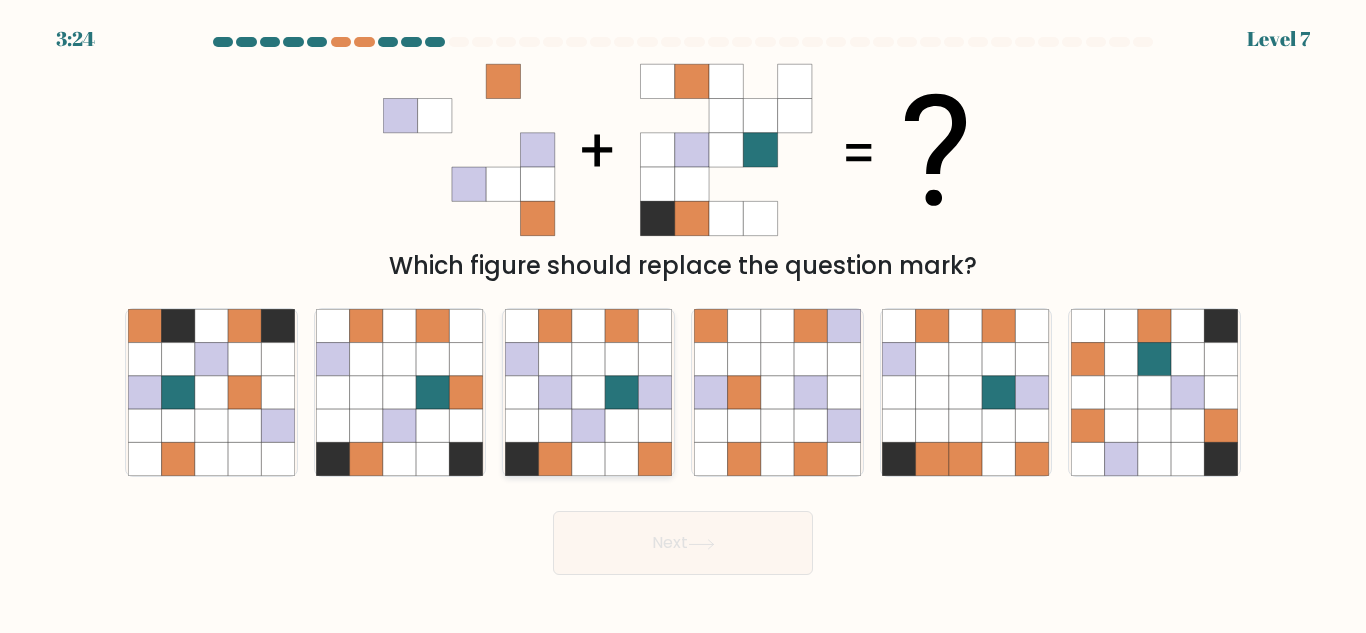 click 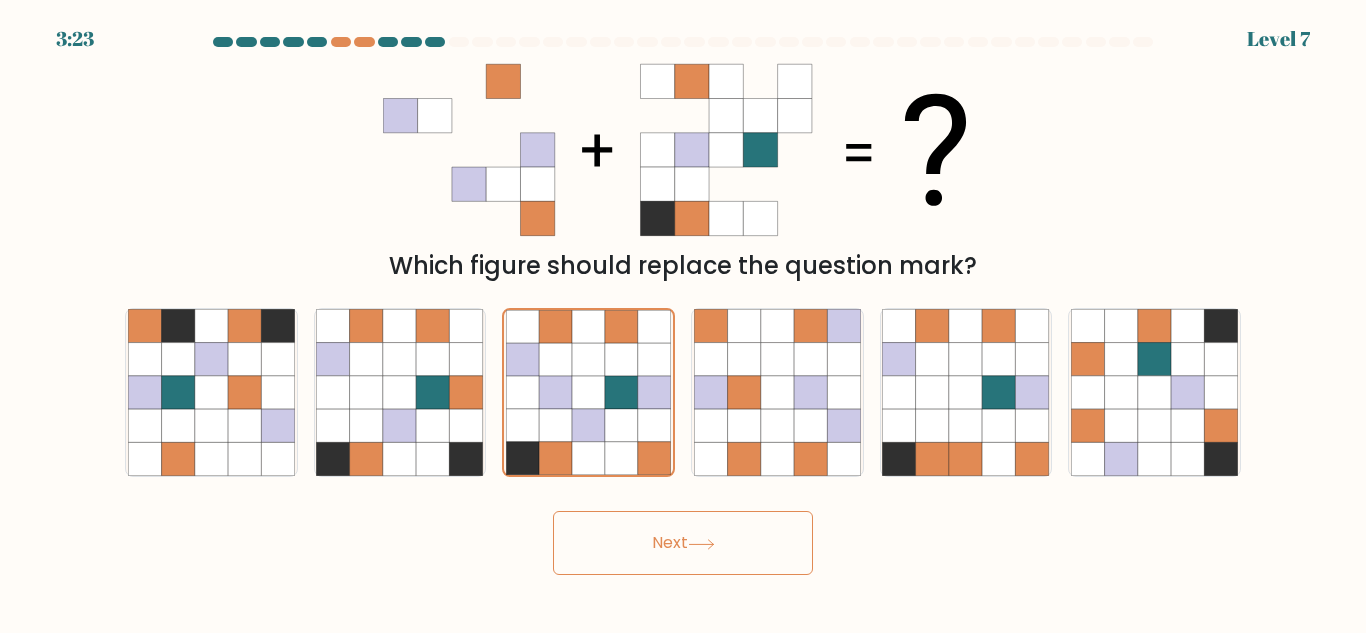 click on "Next" at bounding box center (683, 543) 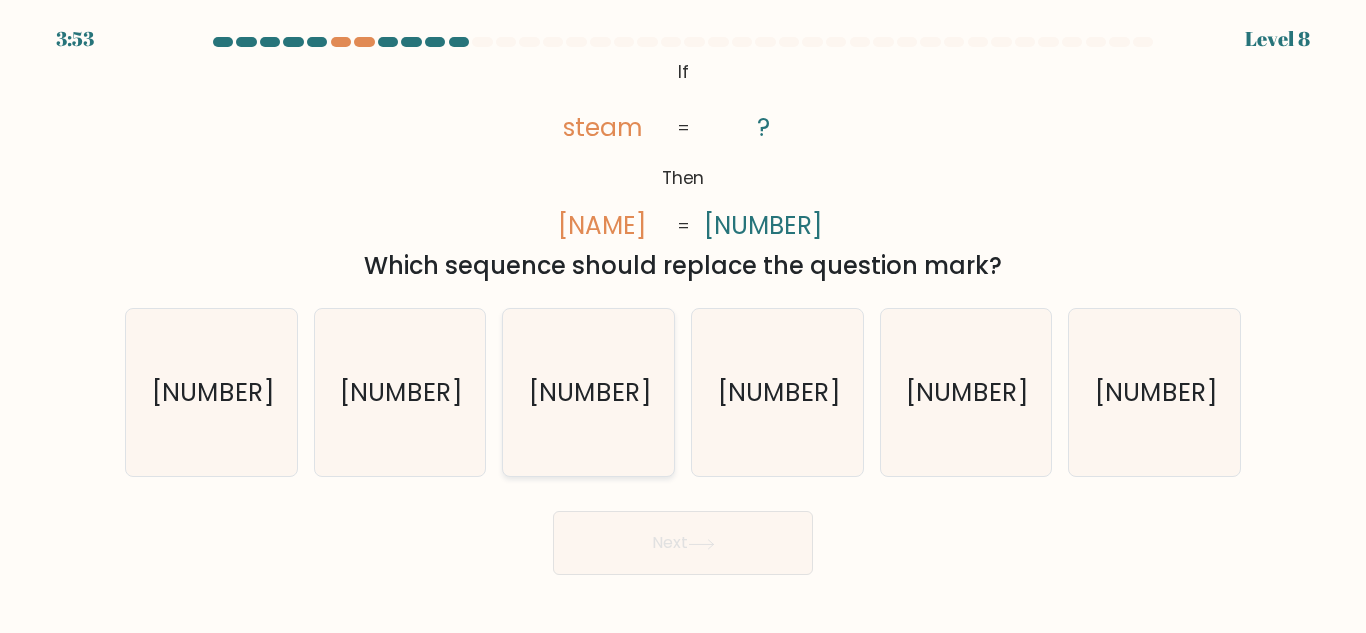 click on "24108" 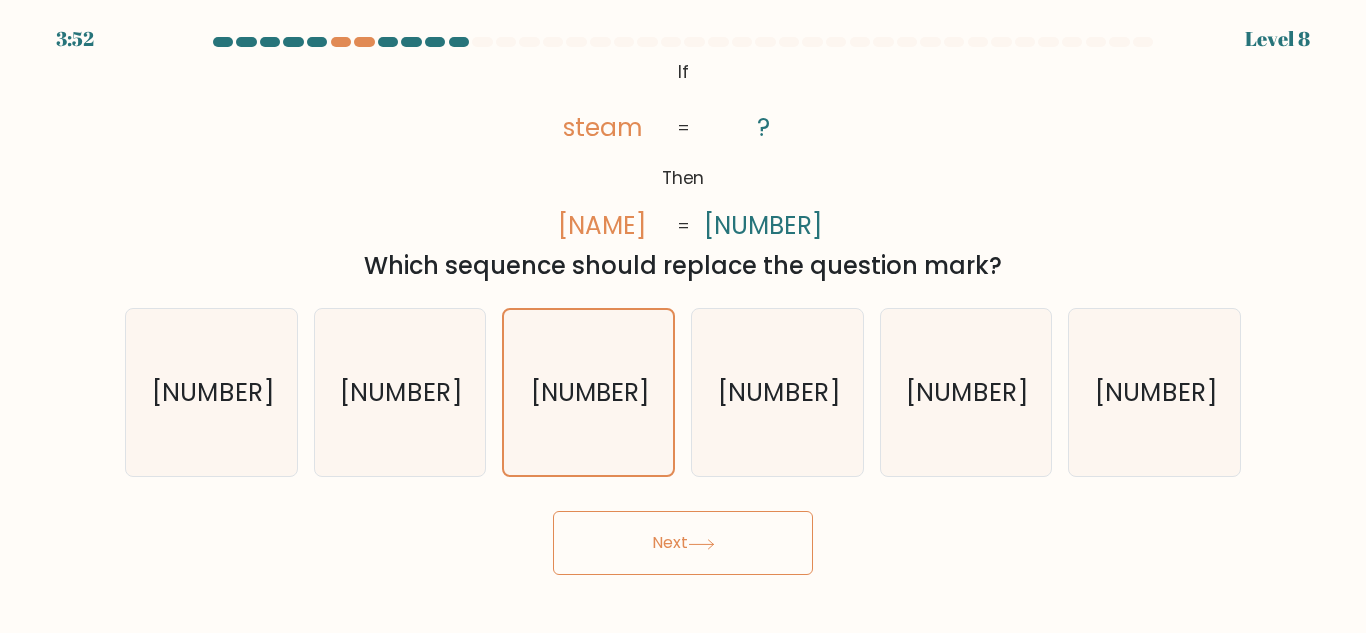 click on "Next" at bounding box center [683, 543] 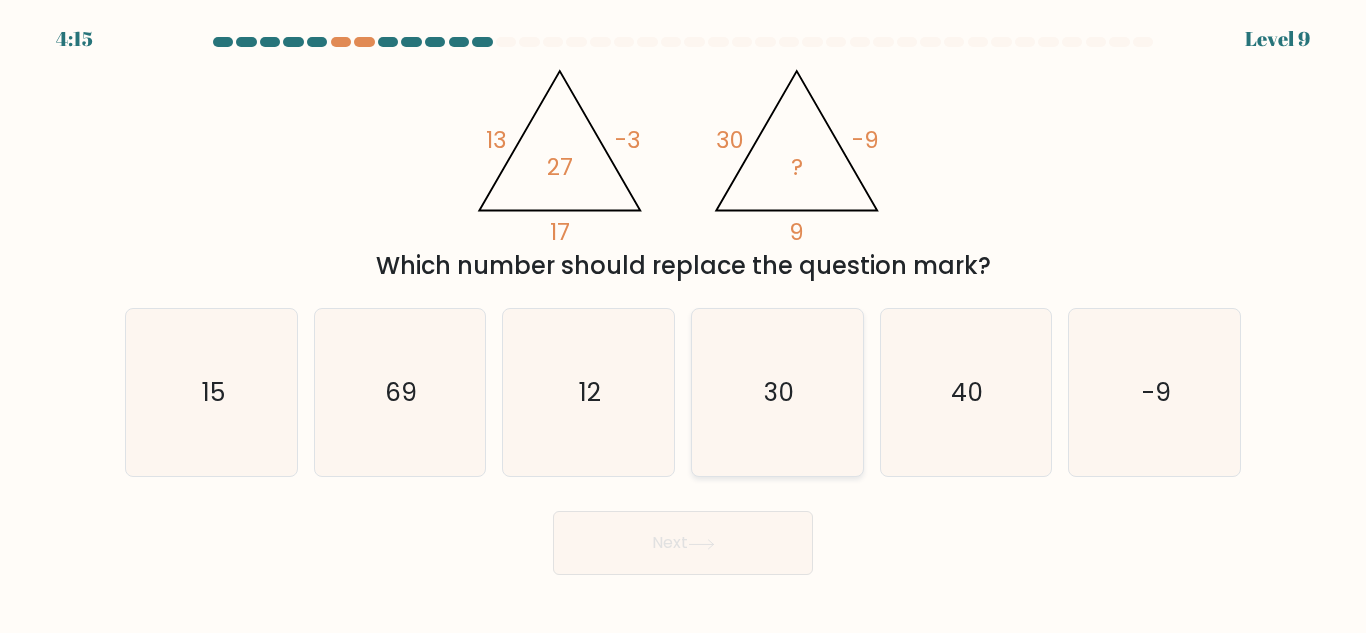 click on "30" 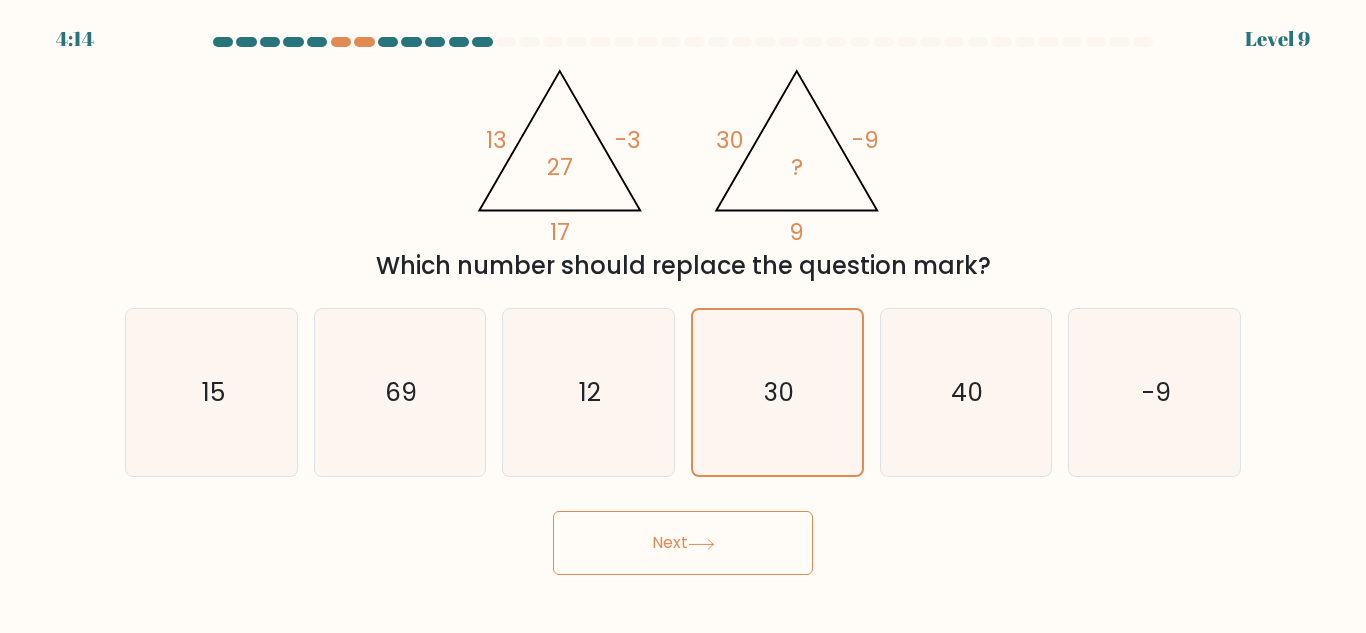 click on "Next" at bounding box center [683, 543] 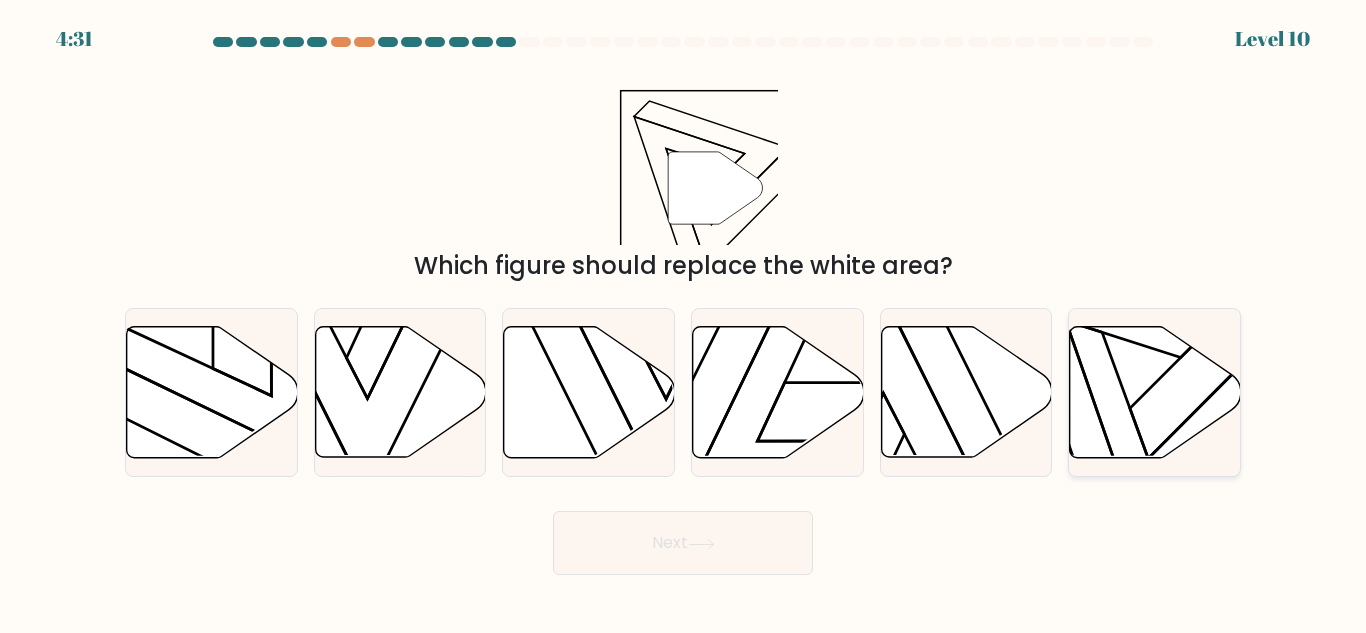 click 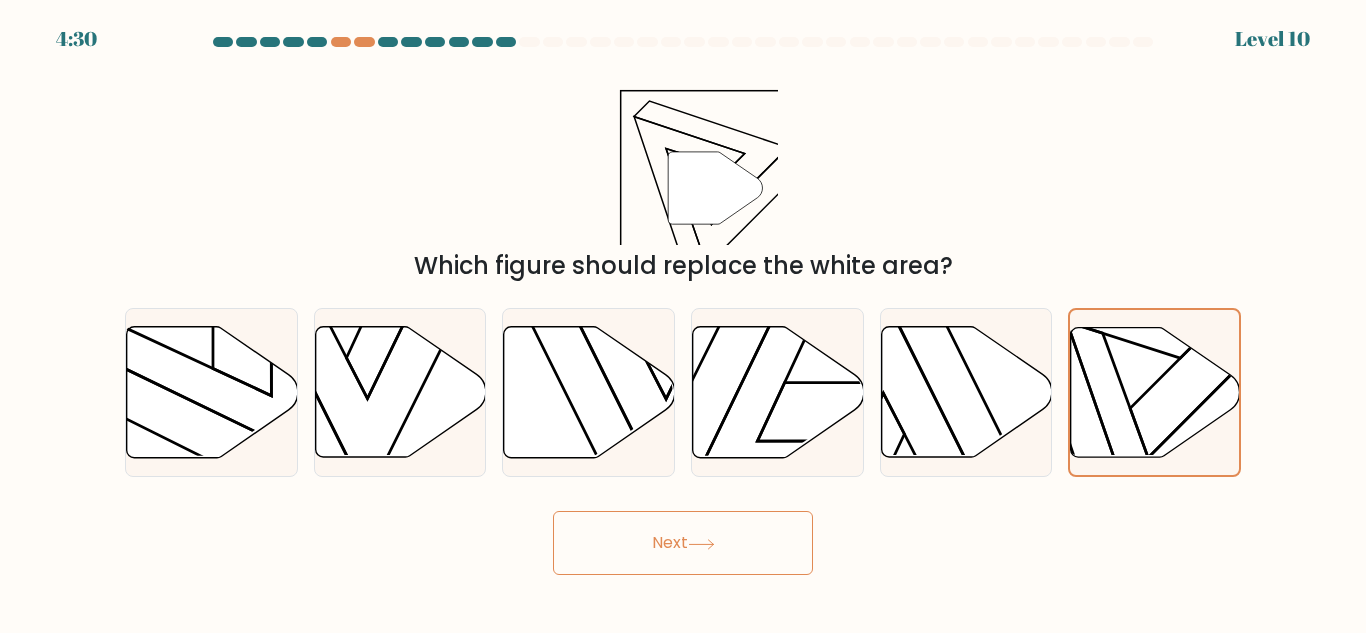 click on "Next" at bounding box center (683, 543) 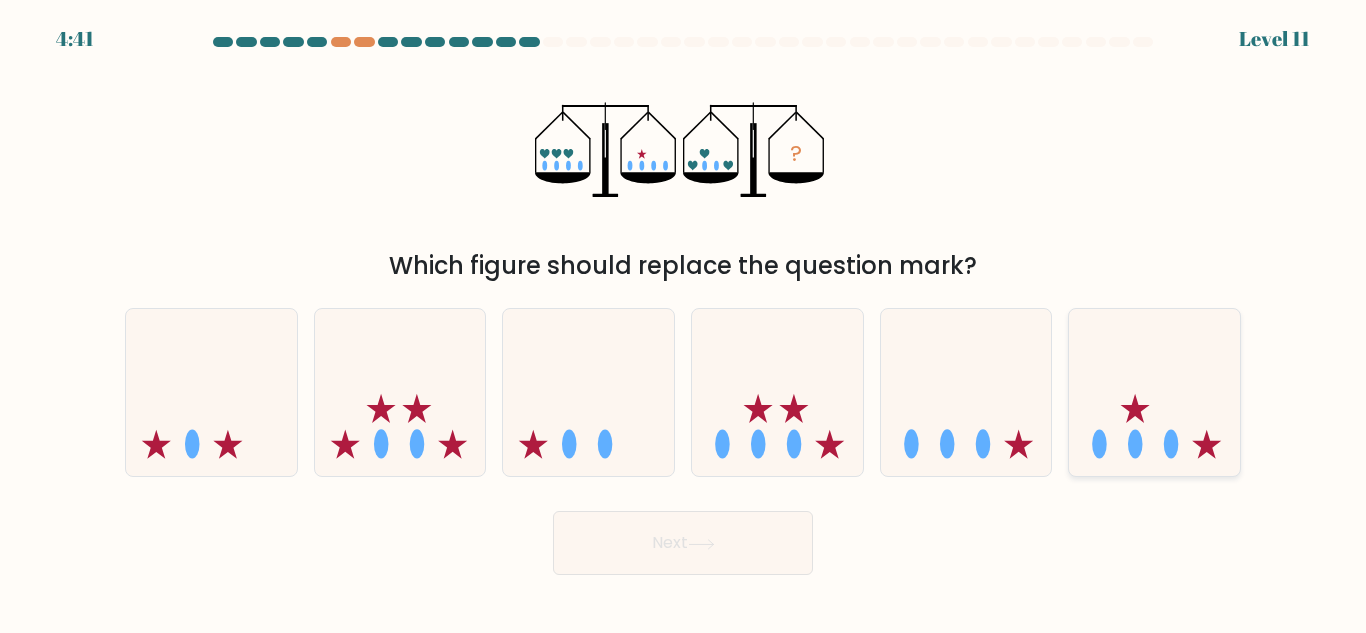 click 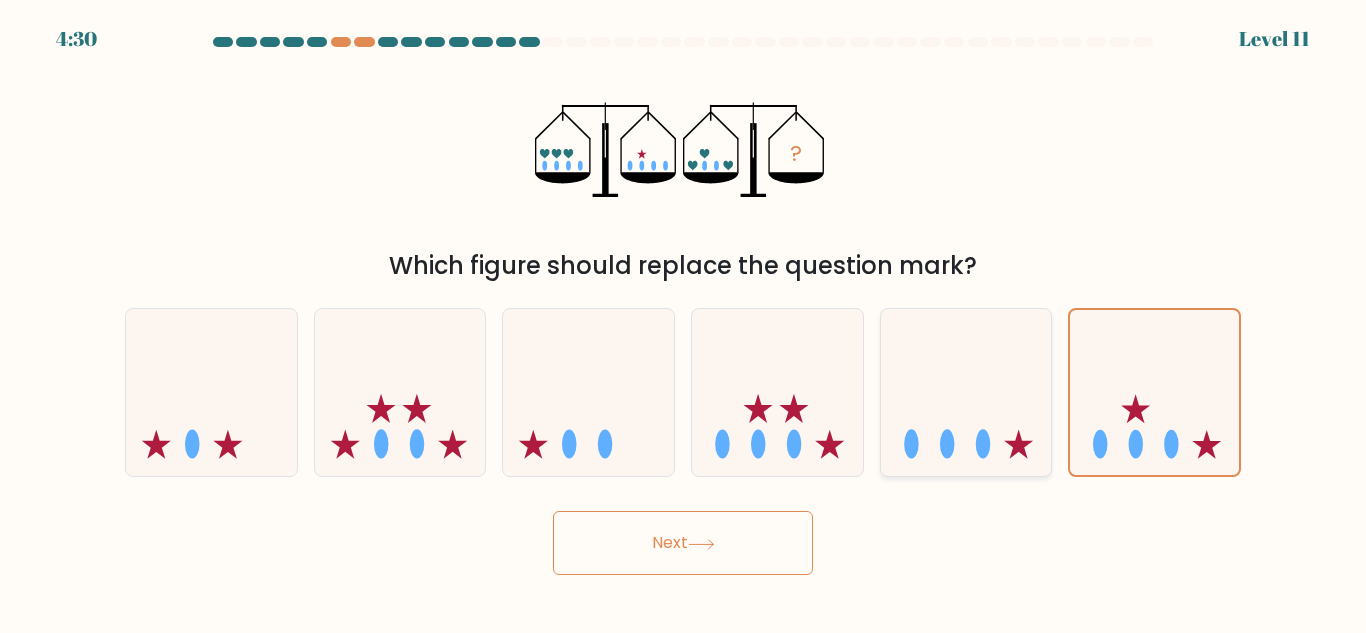 click 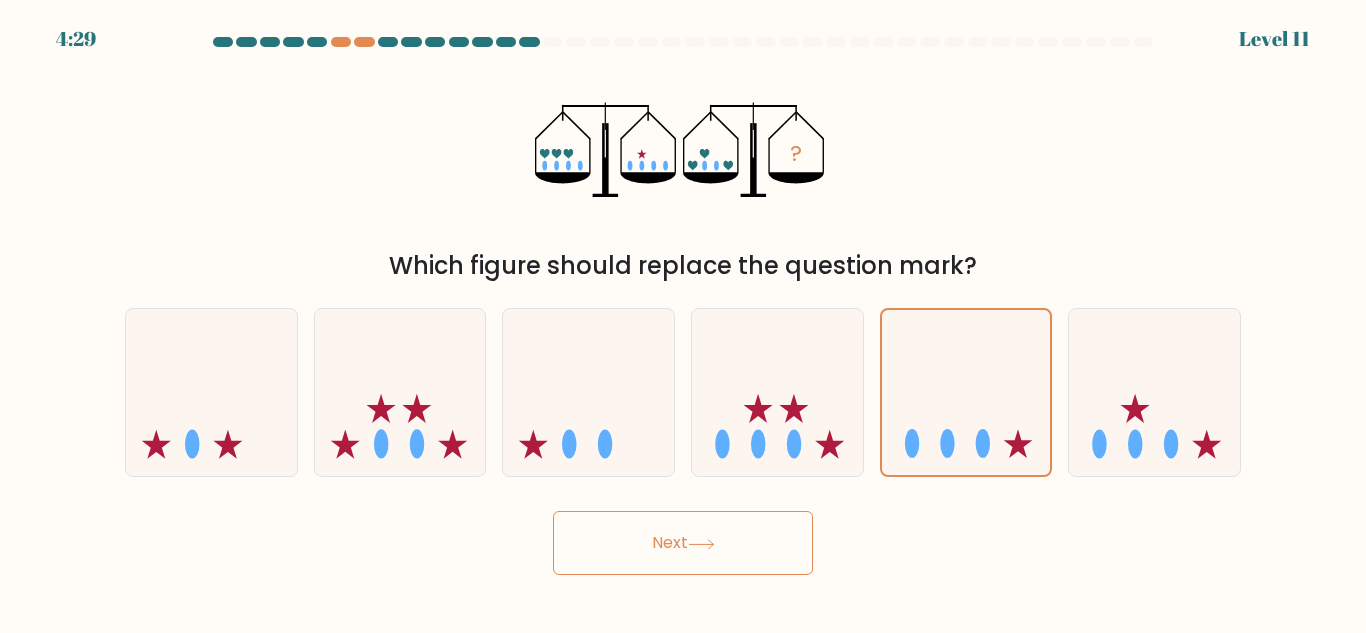 click on "Next" at bounding box center [683, 543] 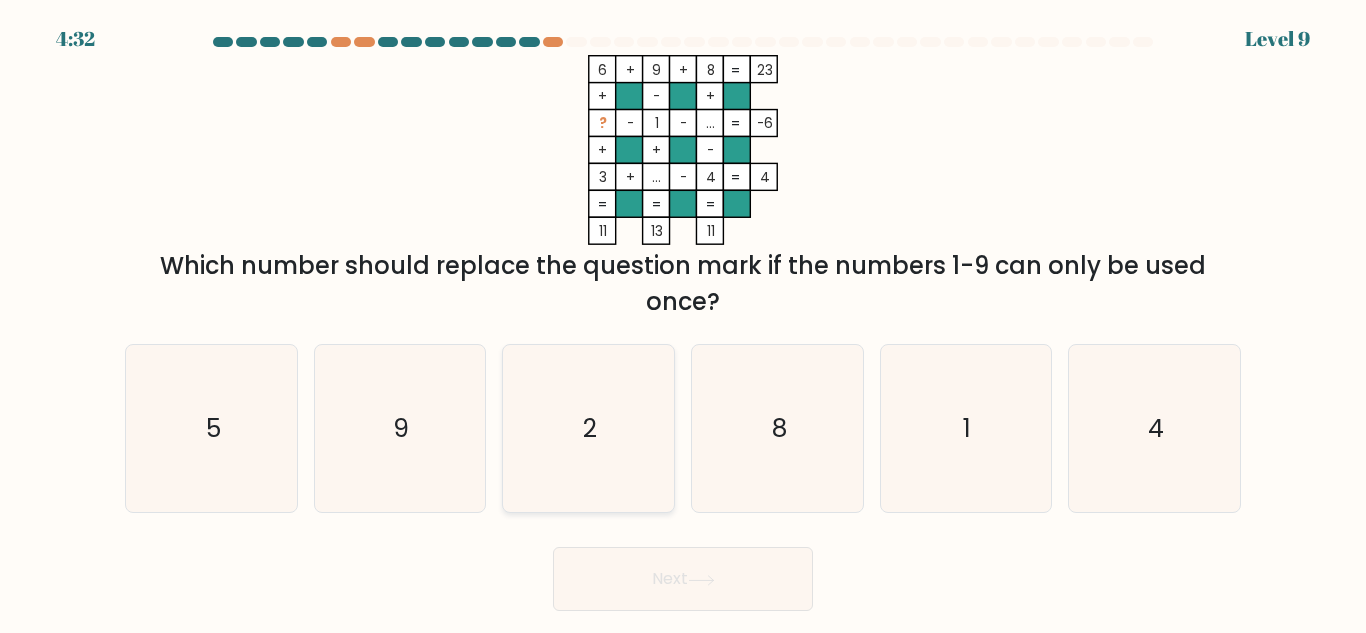 click on "2" 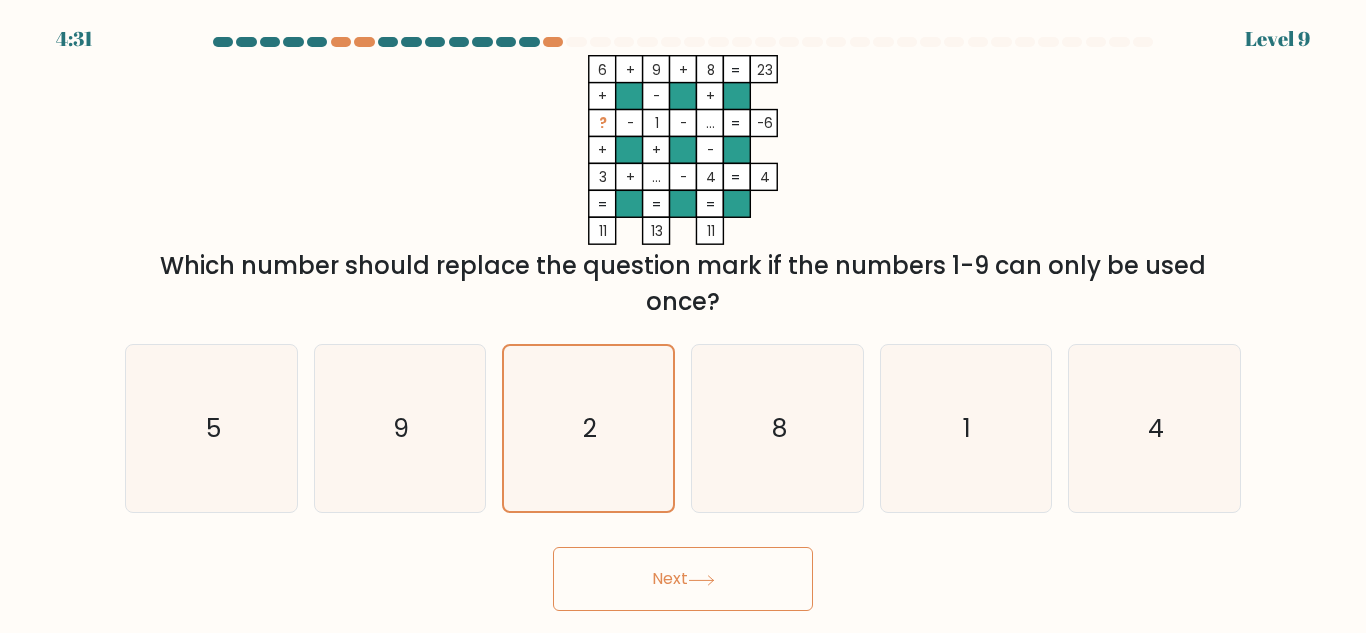click on "Next" at bounding box center (683, 579) 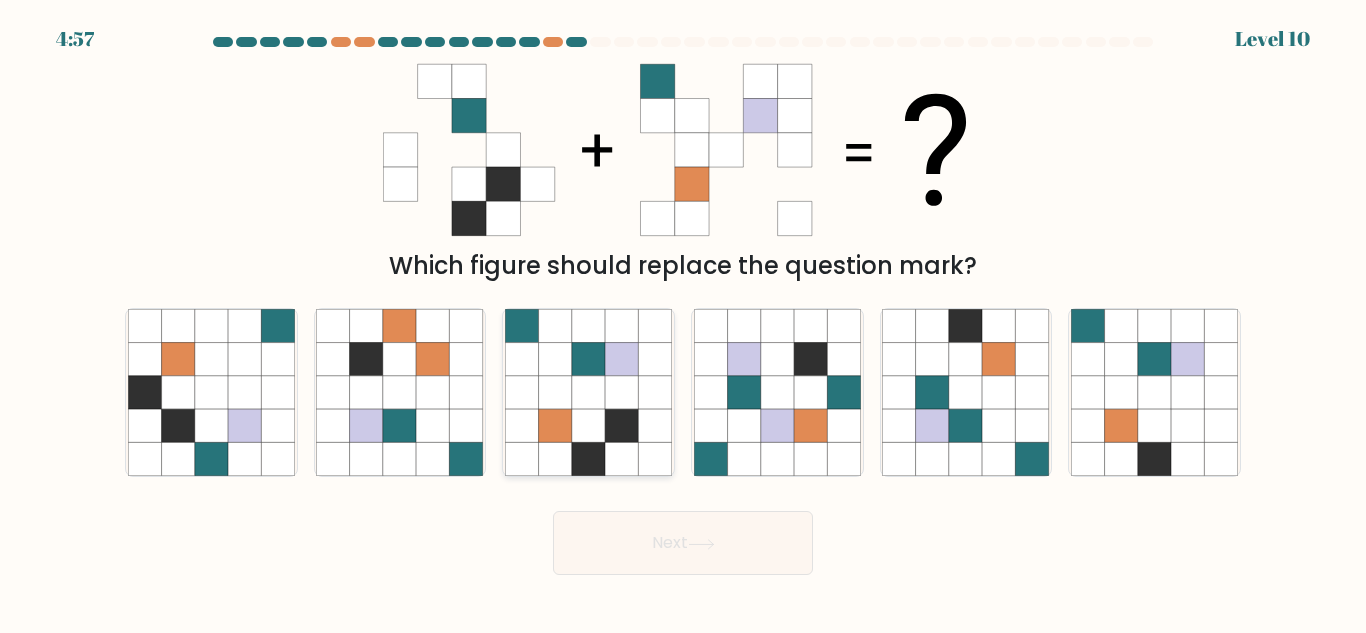 click 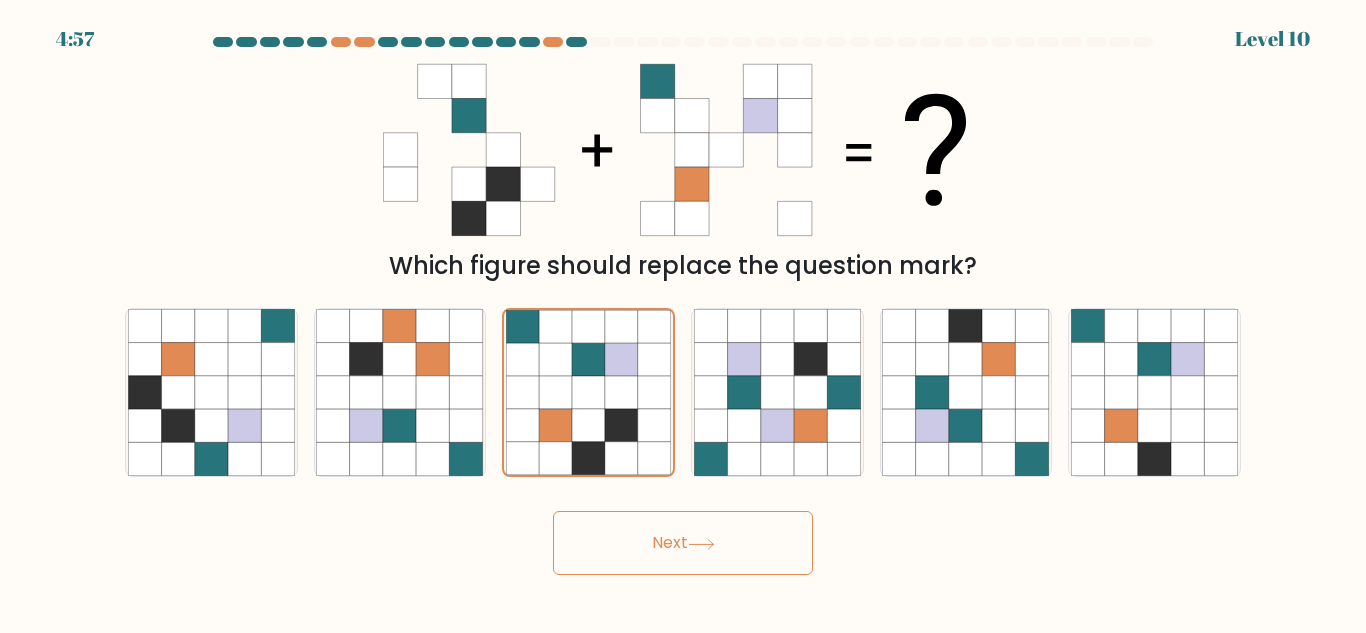 click on "Next" at bounding box center (683, 543) 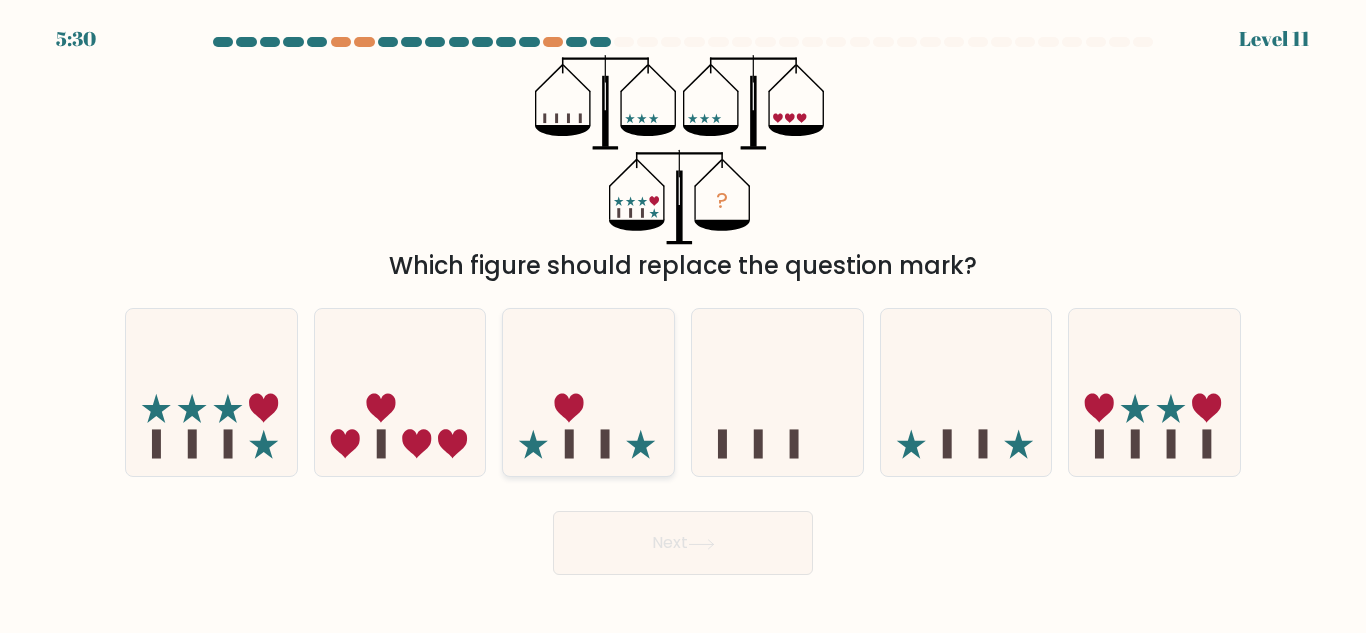 click 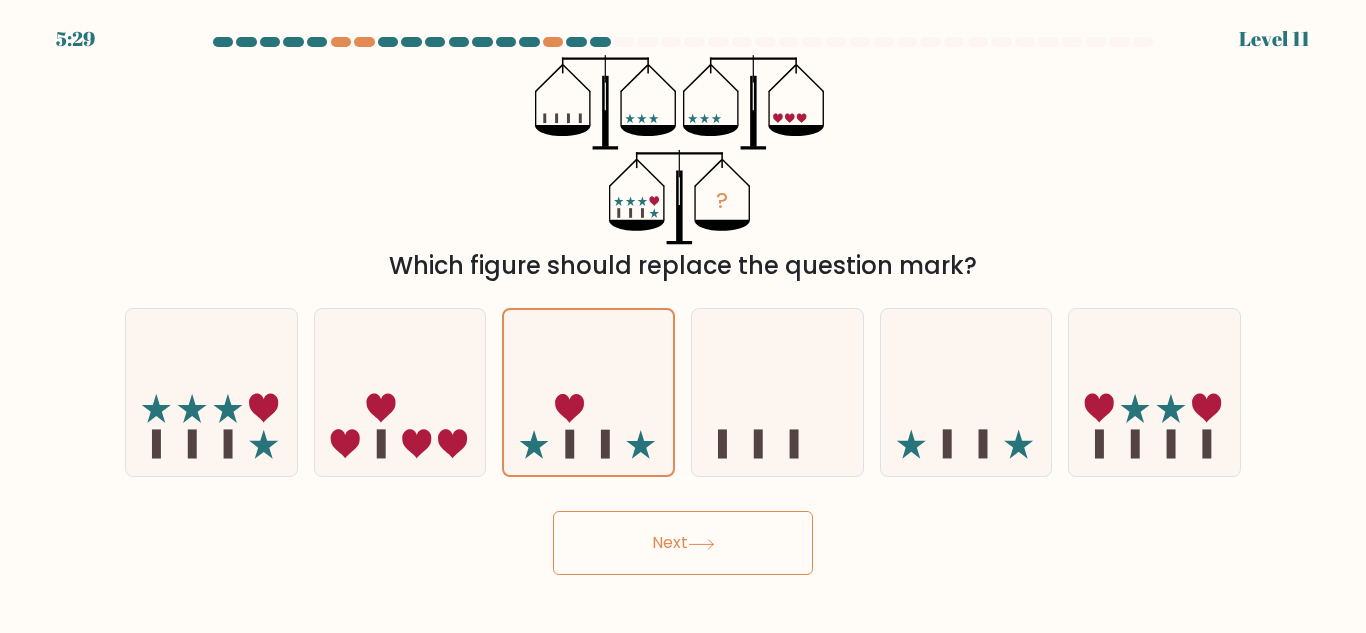 click on "Next" at bounding box center (683, 543) 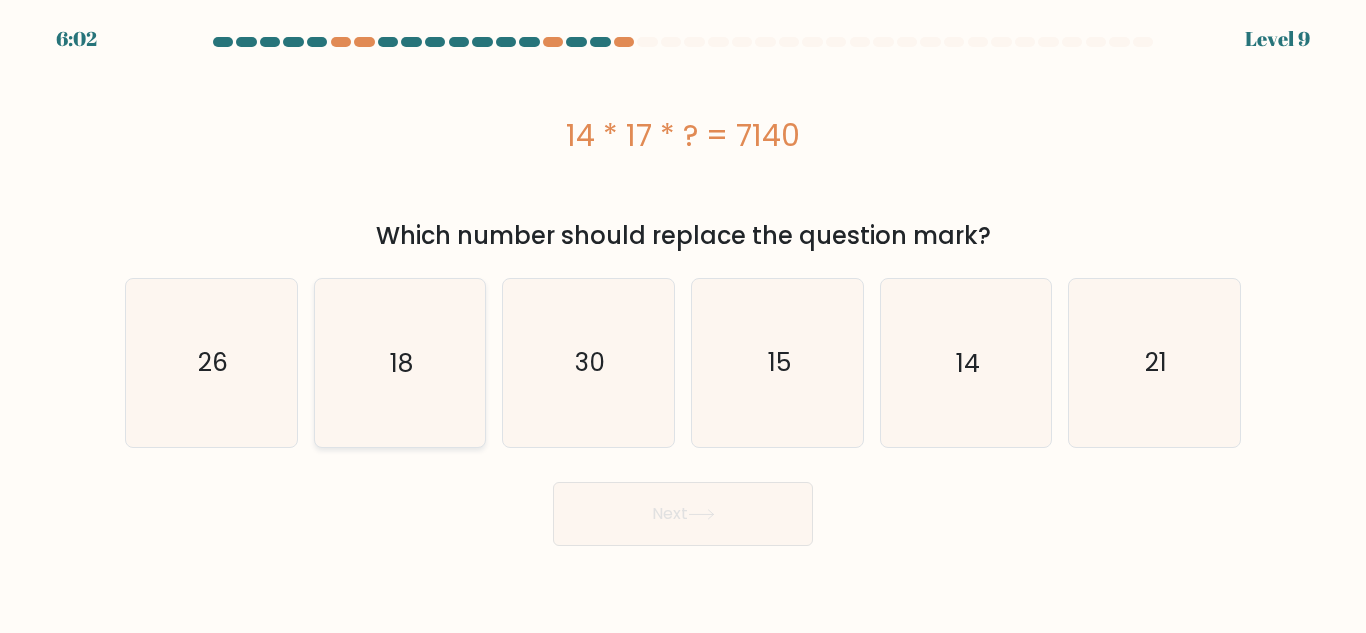 click on "18" 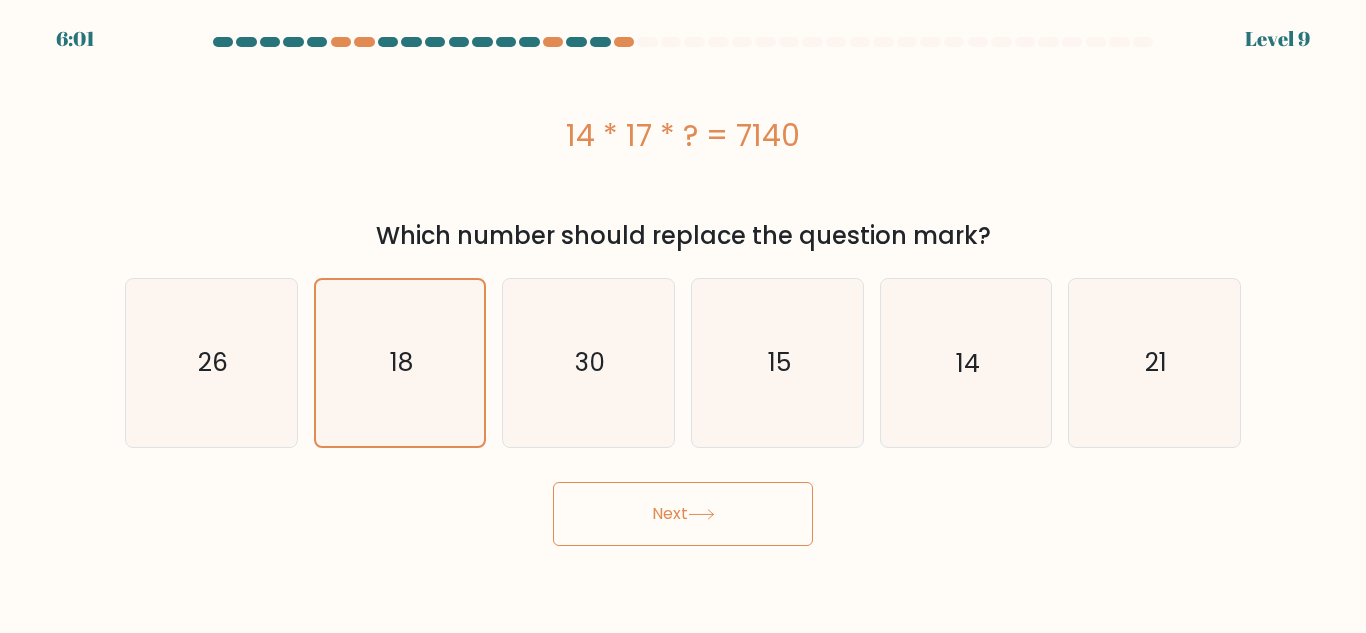 click on "Next" at bounding box center [683, 514] 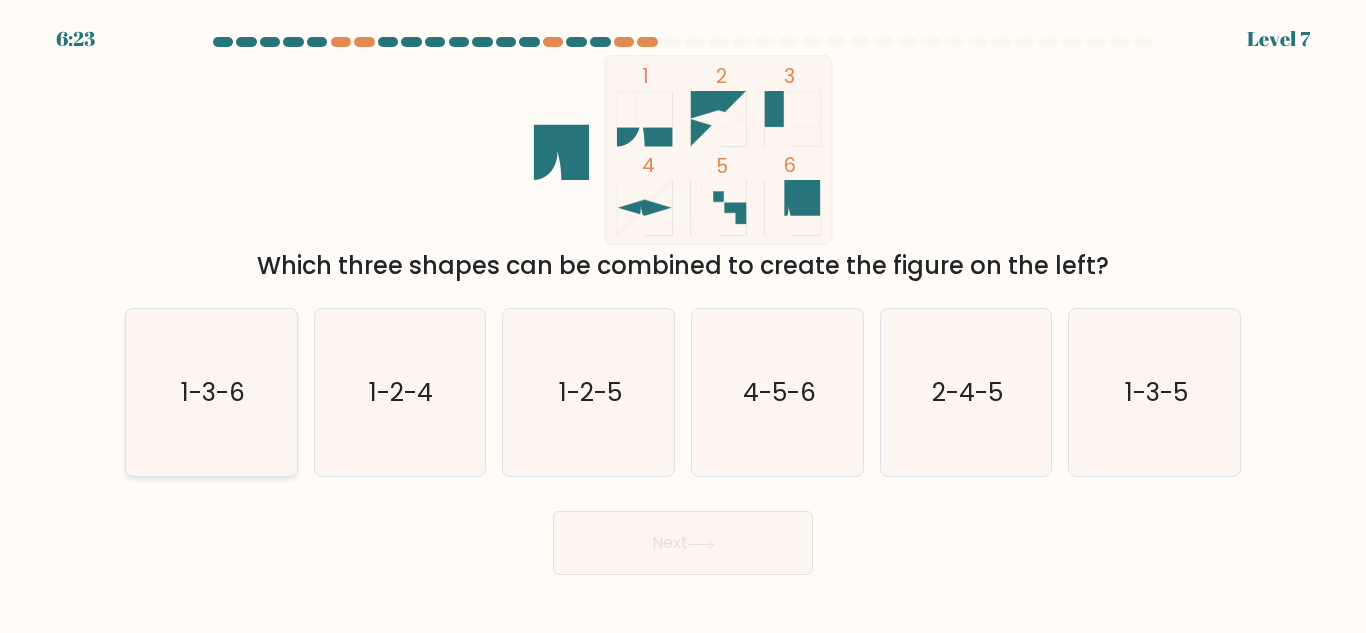 click on "1-3-6" 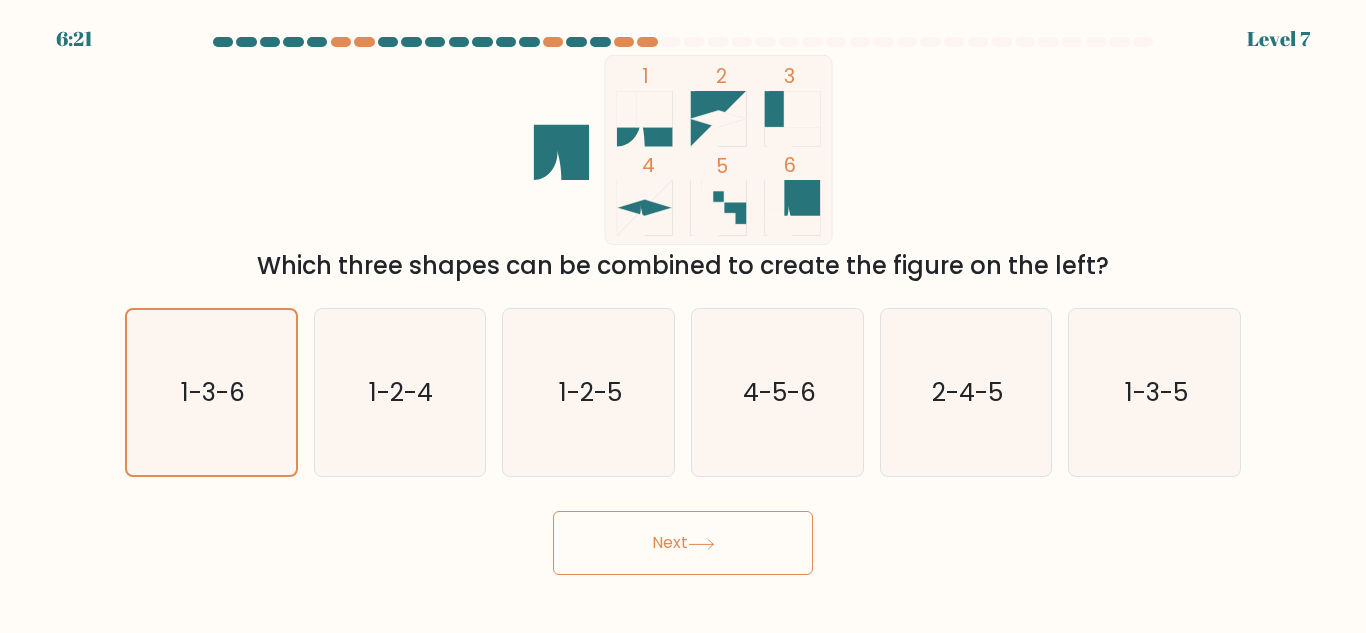 click on "Next" at bounding box center [683, 543] 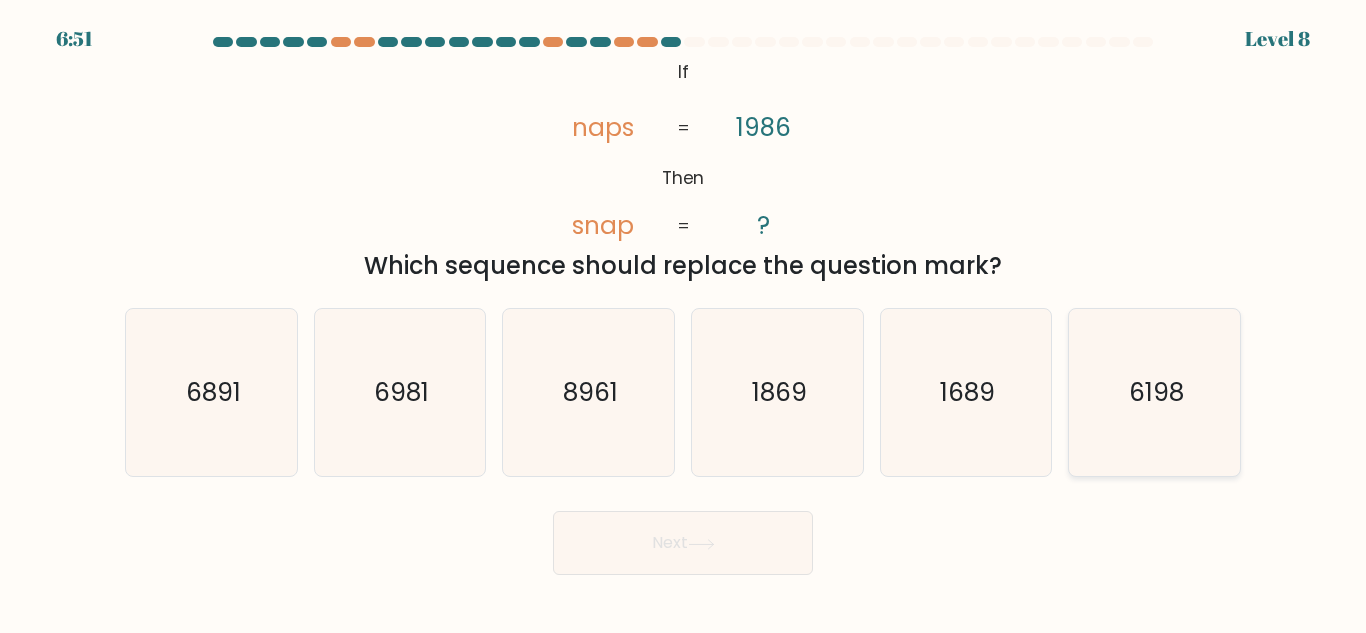 click on "6198" 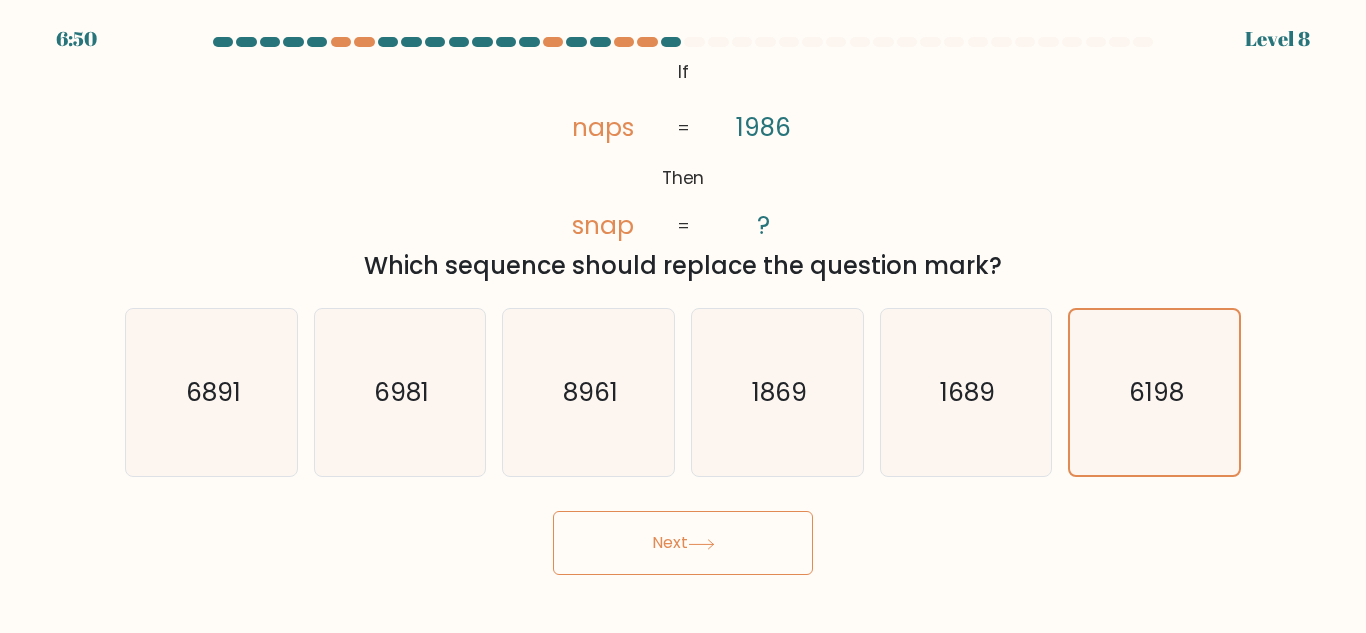 click on "Next" at bounding box center (683, 543) 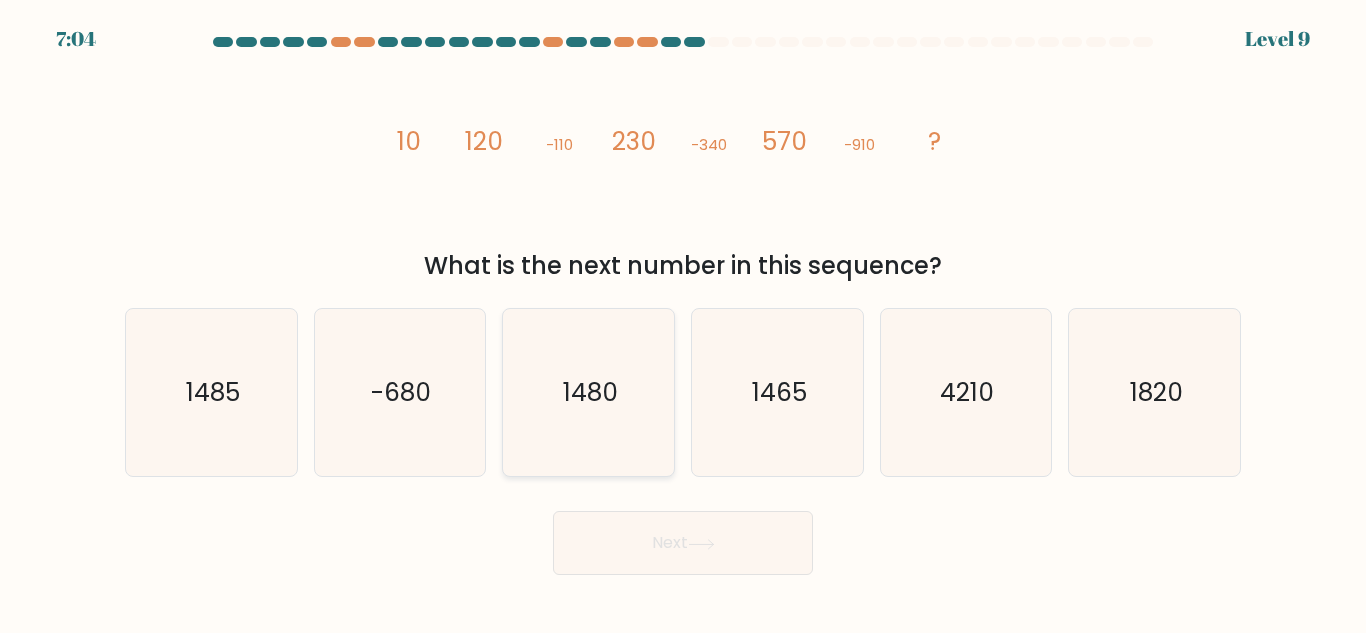 click on "1480" 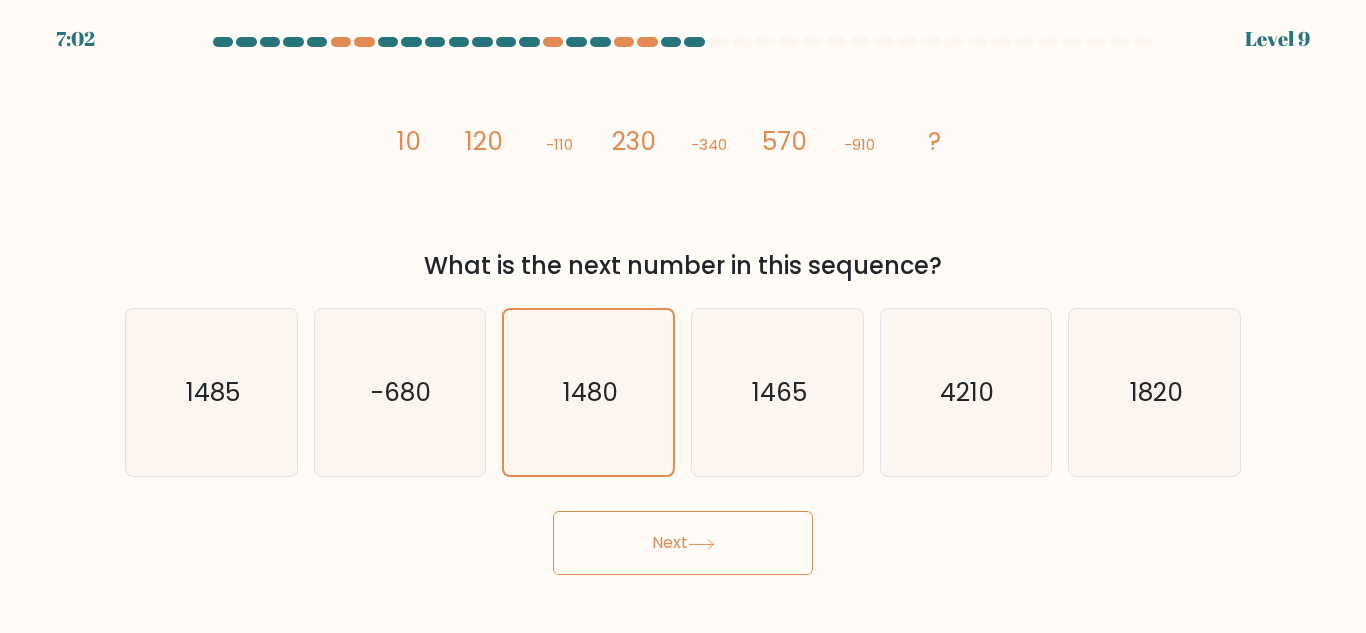 click on "Next" at bounding box center [683, 543] 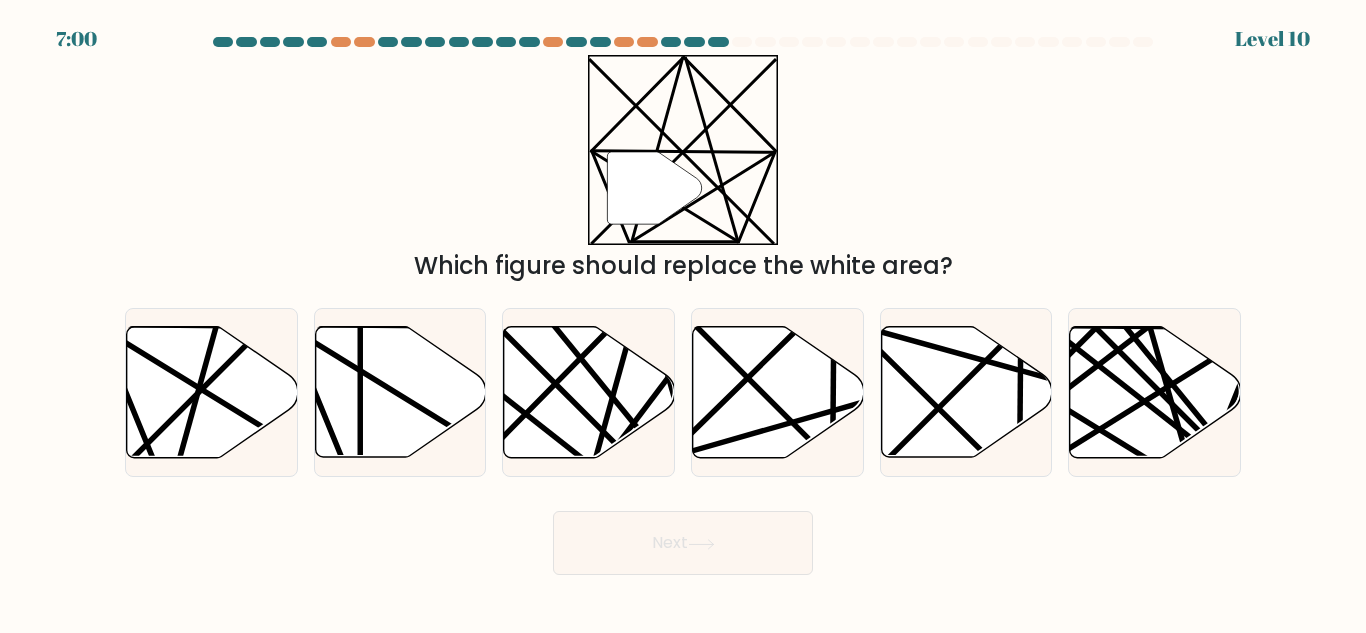 click on "Next" at bounding box center [683, 543] 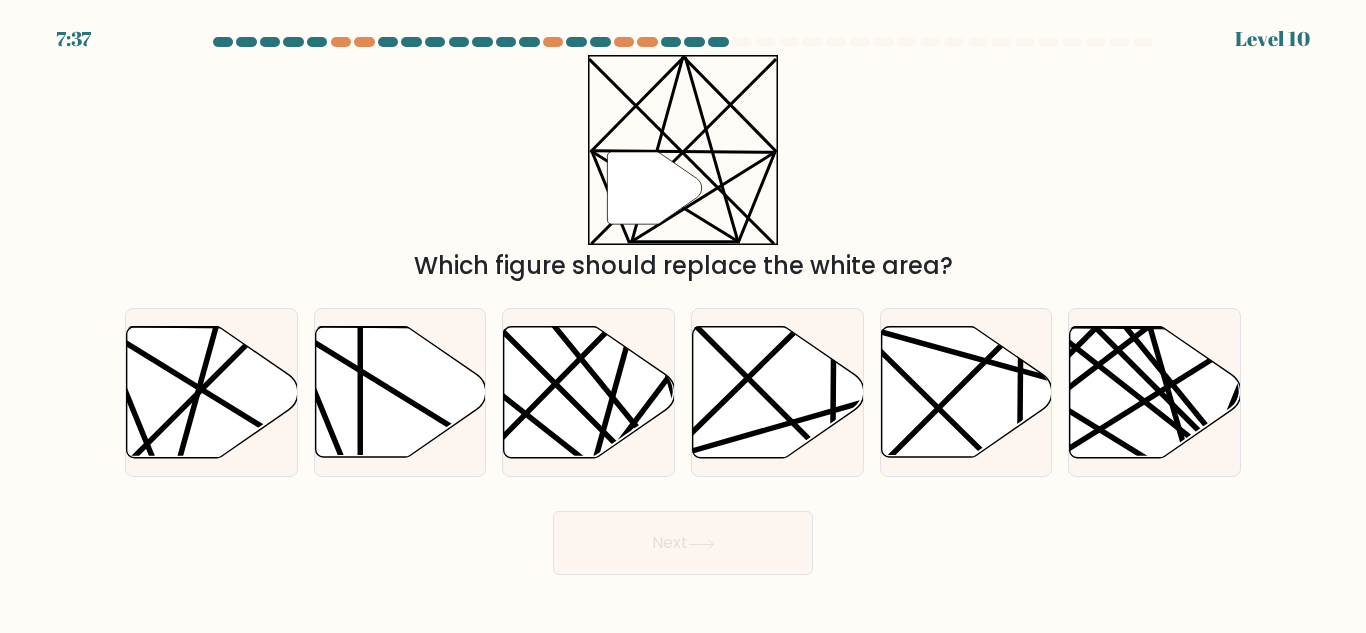 click on ""
Which figure should replace the white area?" at bounding box center [683, 169] 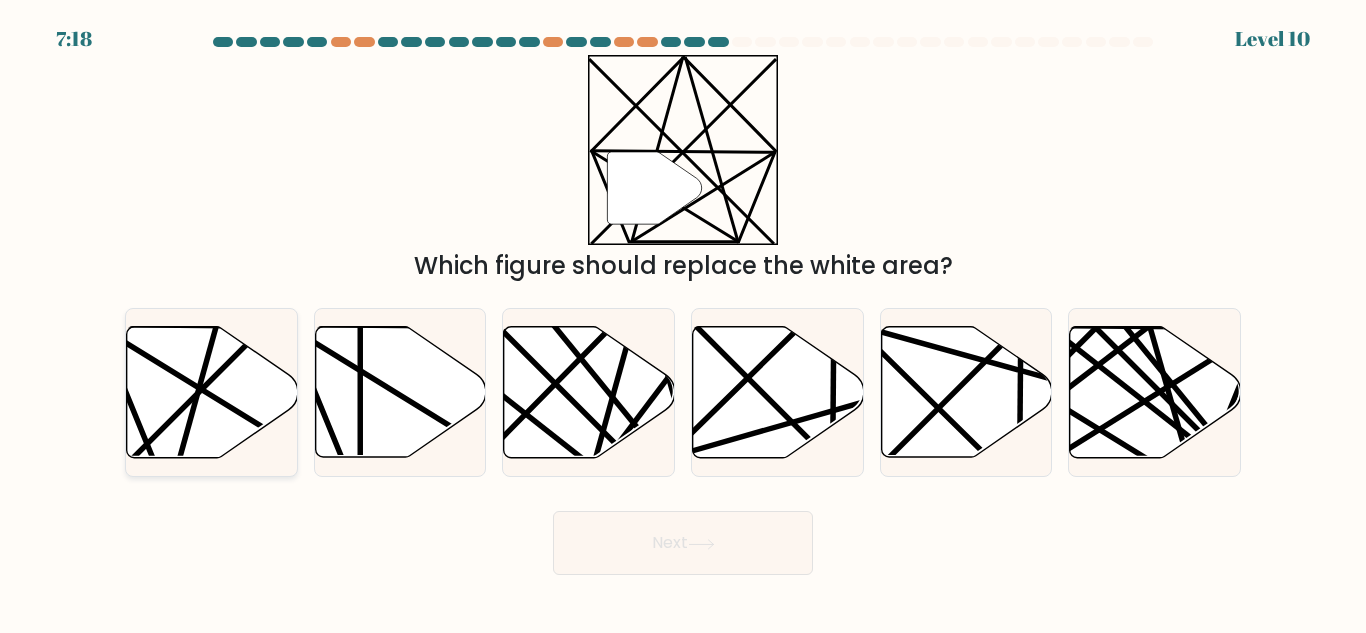 click 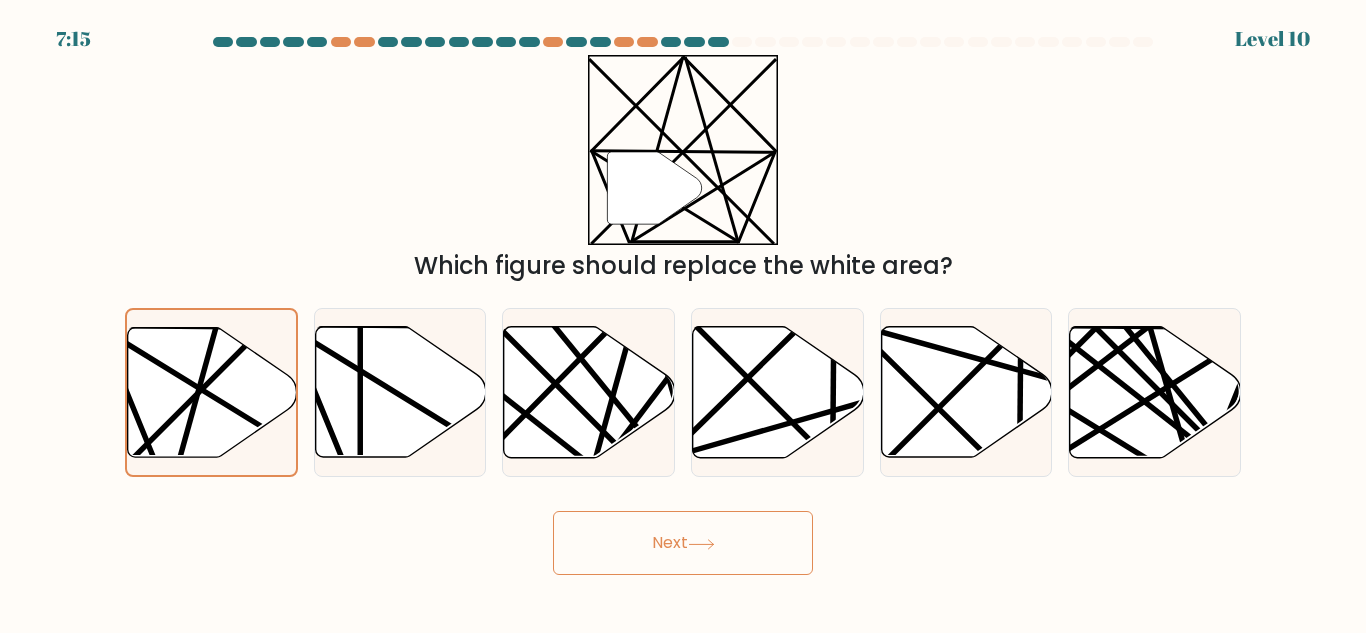 click on "Next" at bounding box center [683, 543] 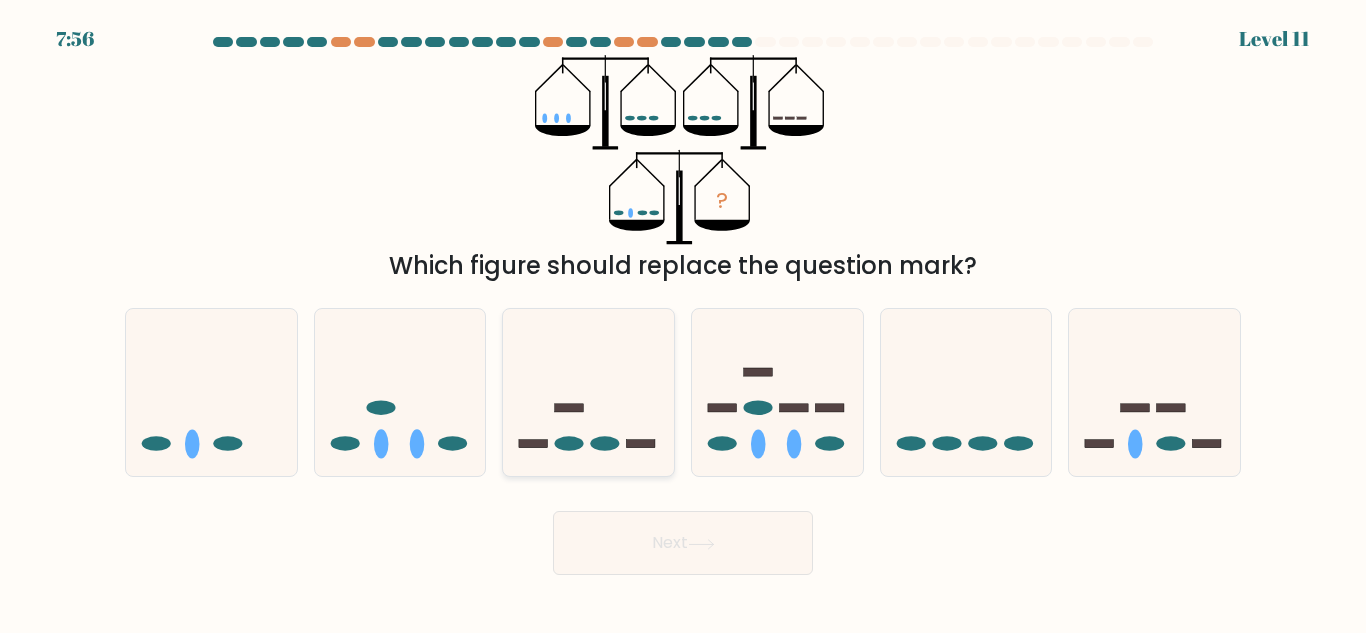 click 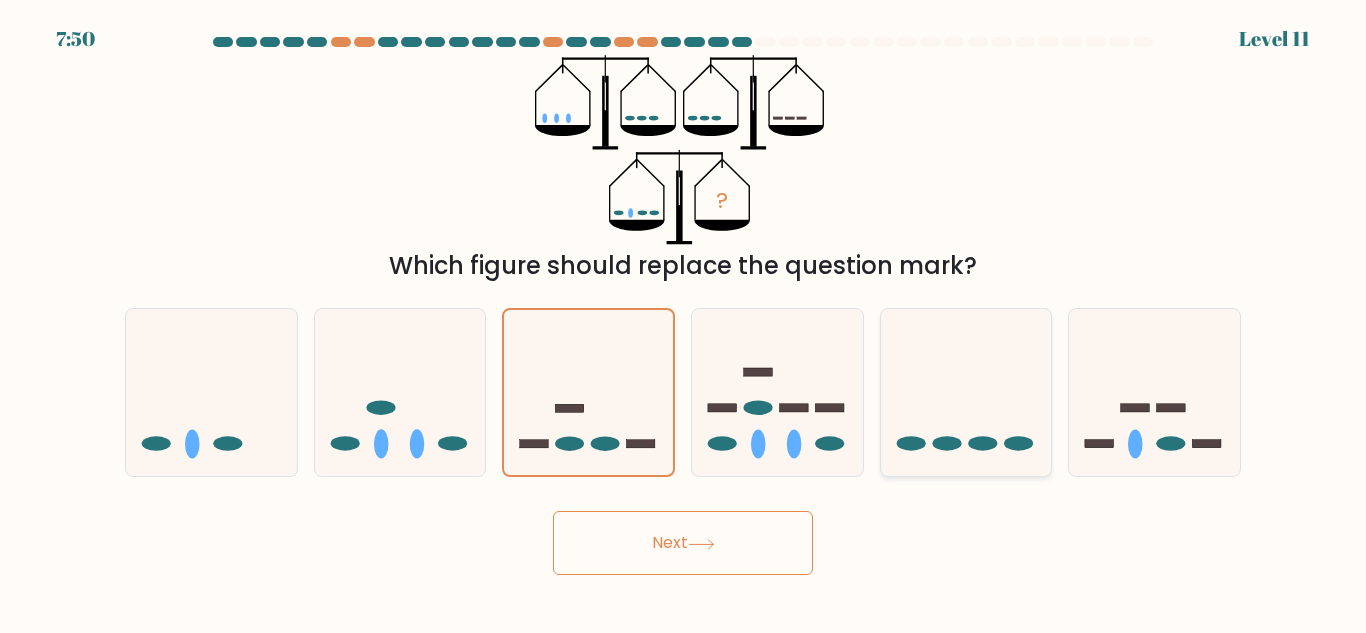 click 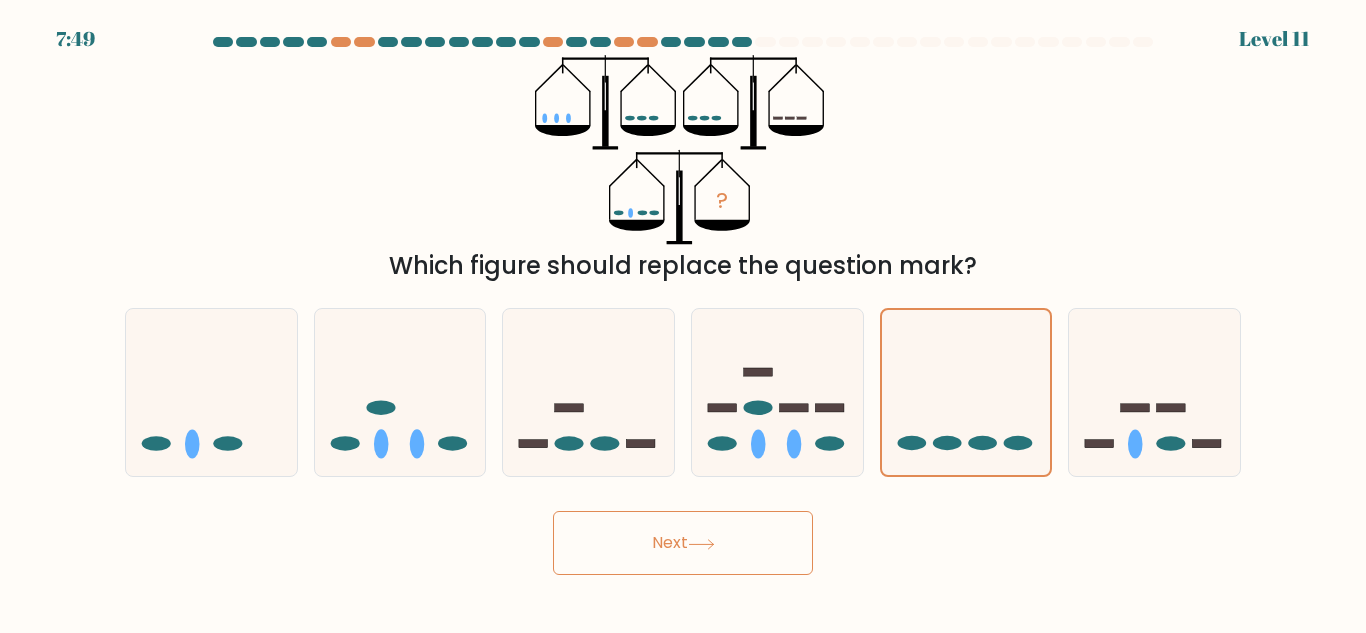 click on "Next" at bounding box center (683, 538) 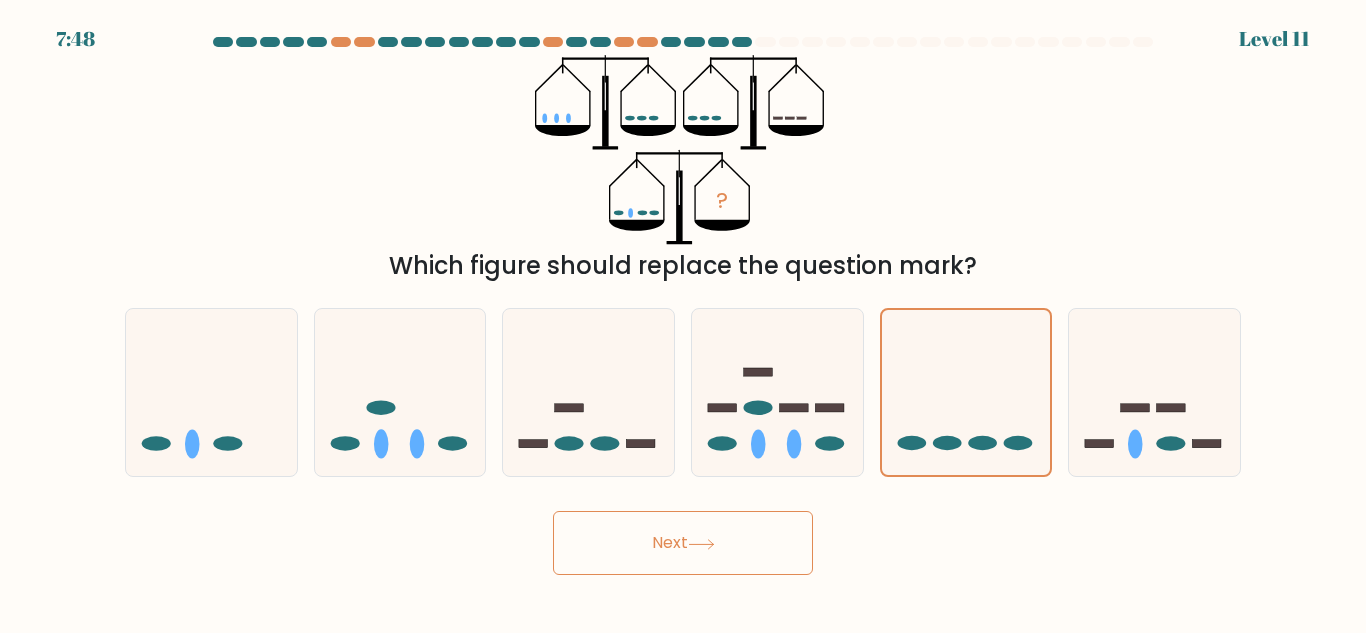 click on "Next" at bounding box center (683, 543) 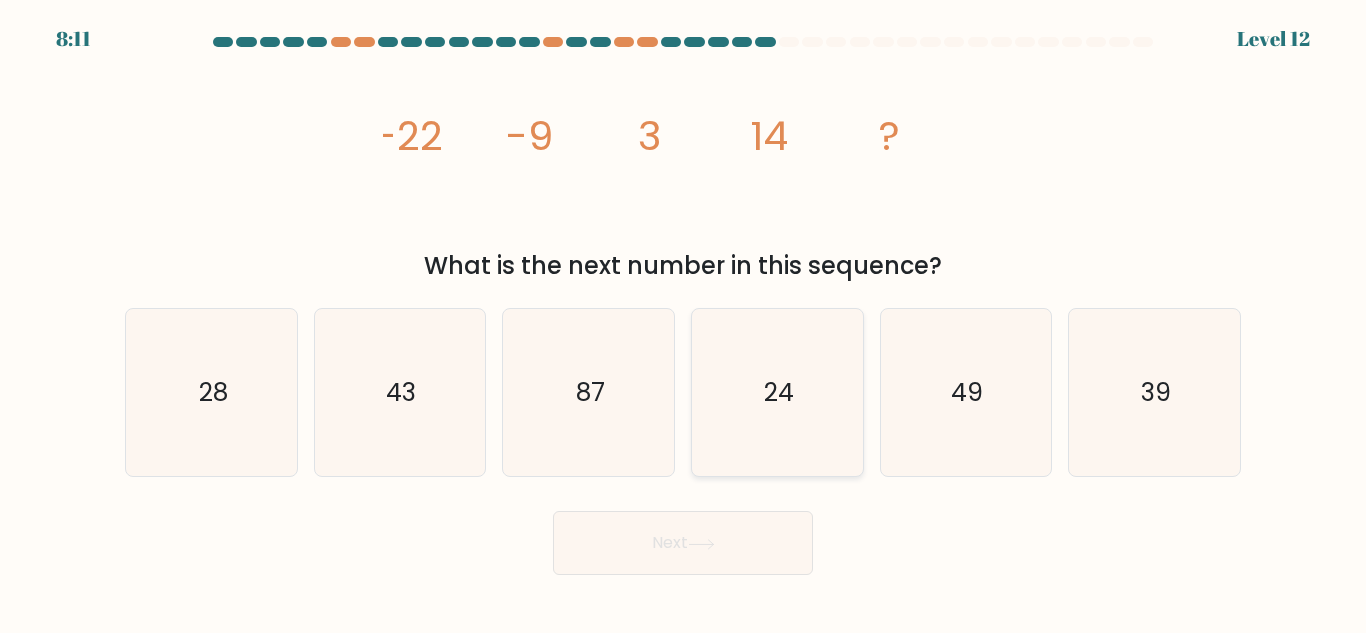 click on "24" 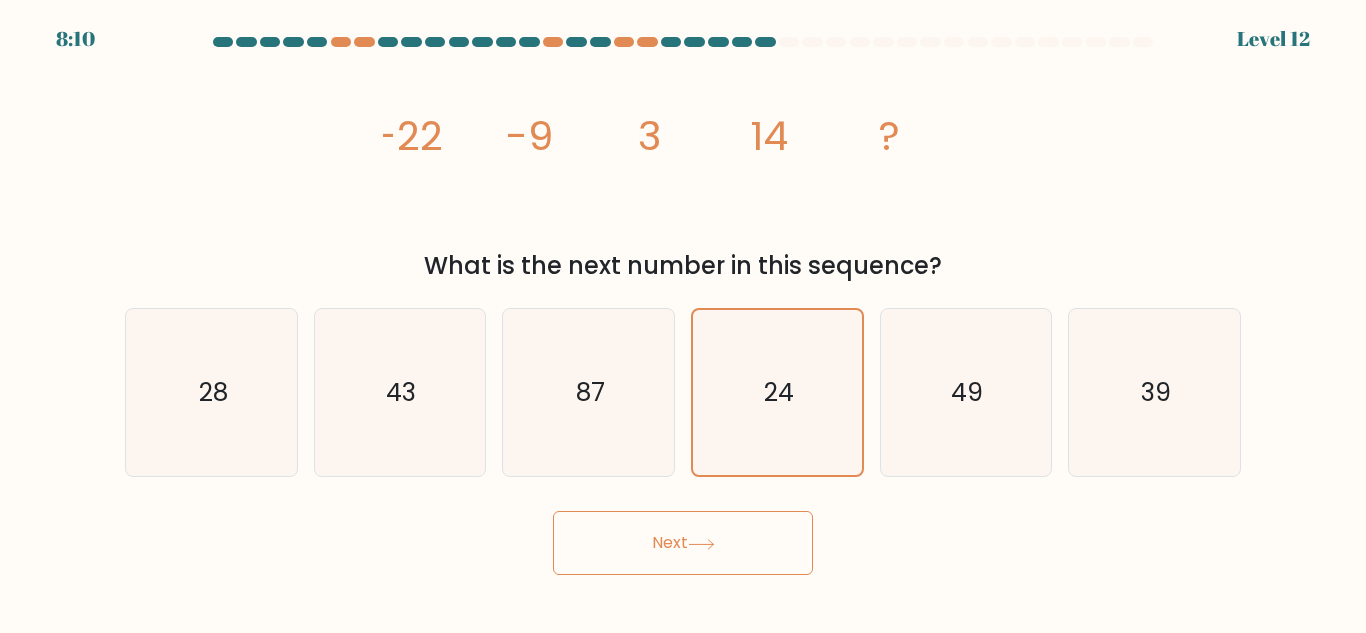 click on "Next" at bounding box center [683, 543] 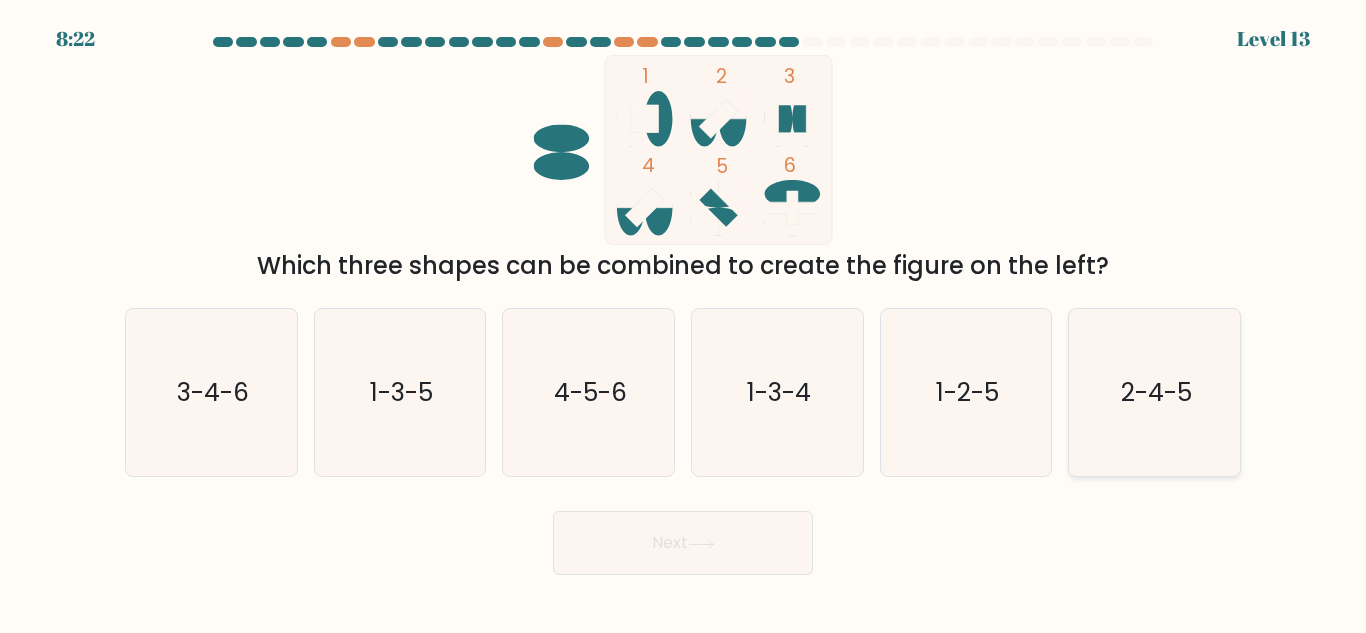 click on "2-4-5" 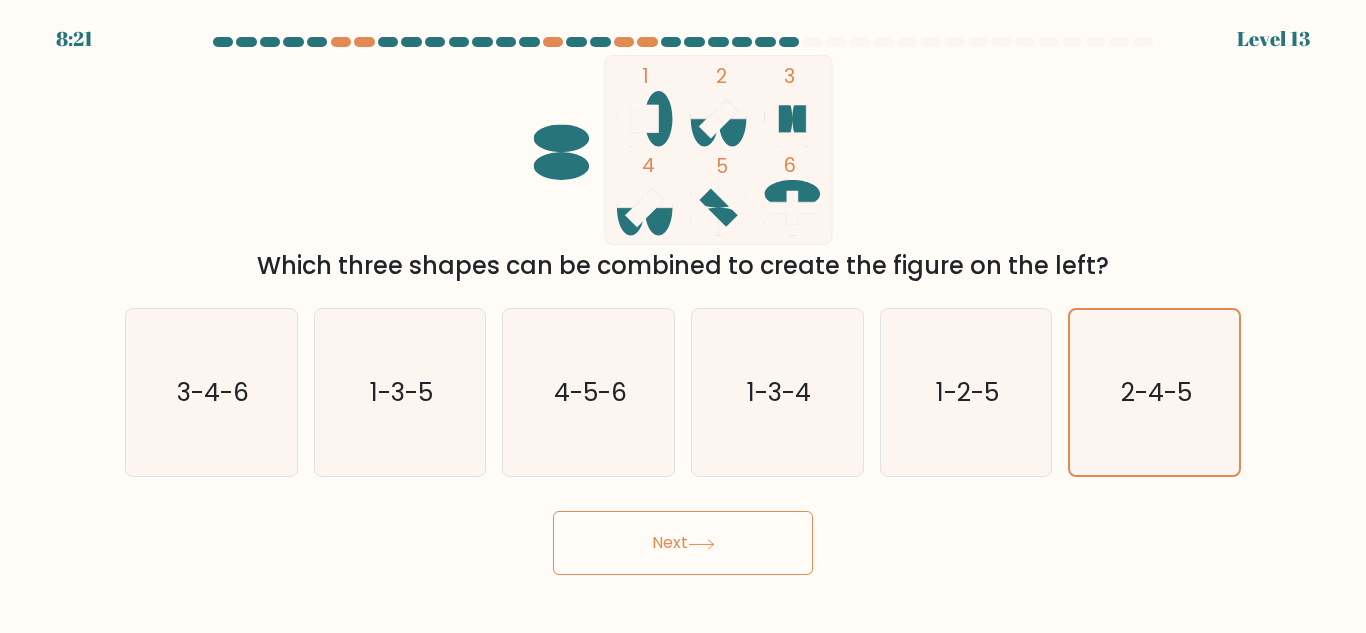 click on "Next" at bounding box center [683, 543] 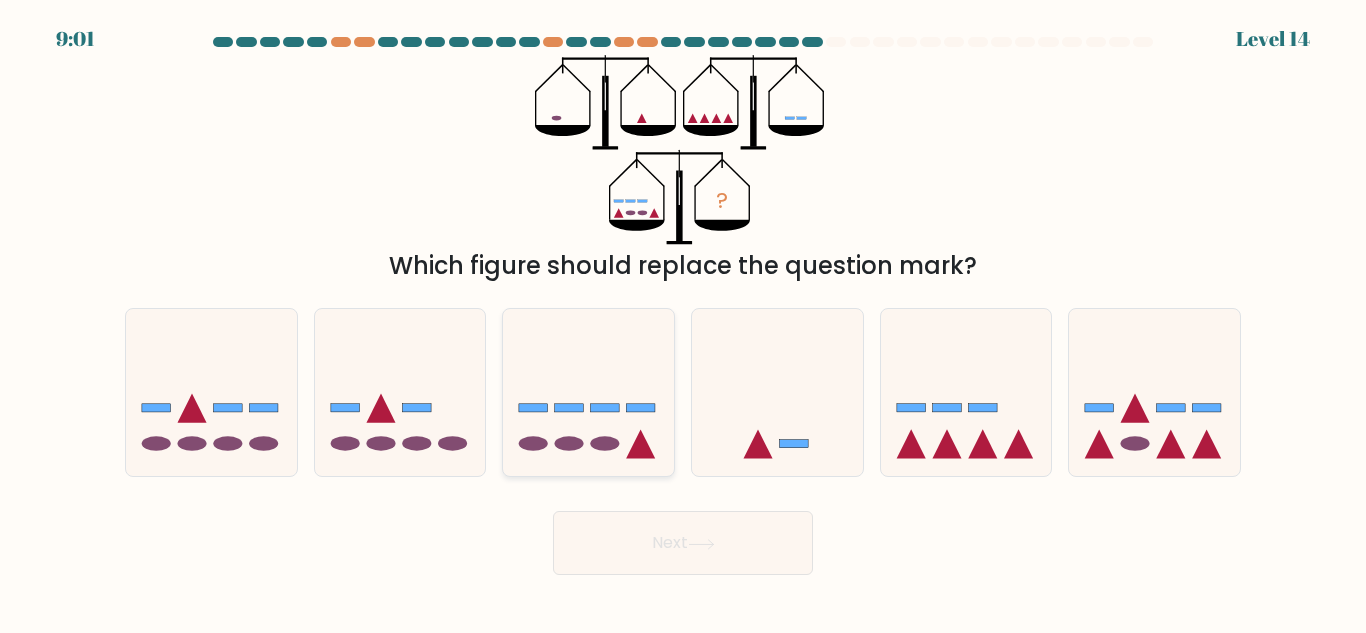 click 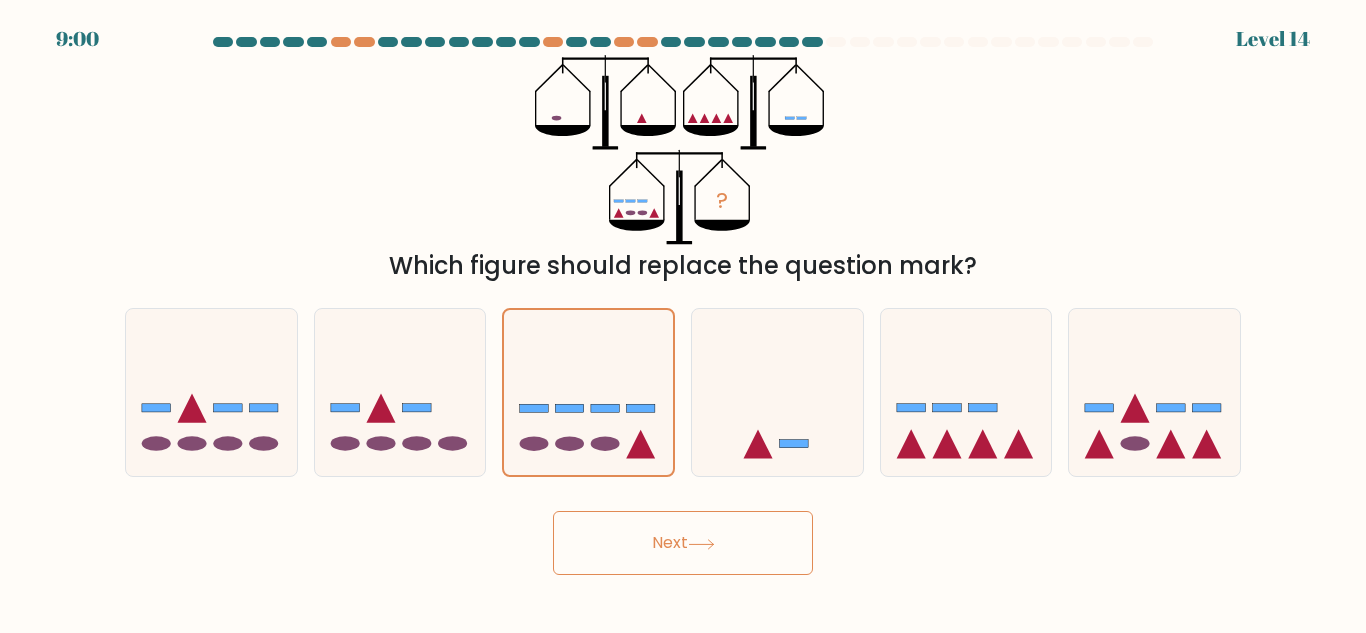 click on "Next" at bounding box center [683, 543] 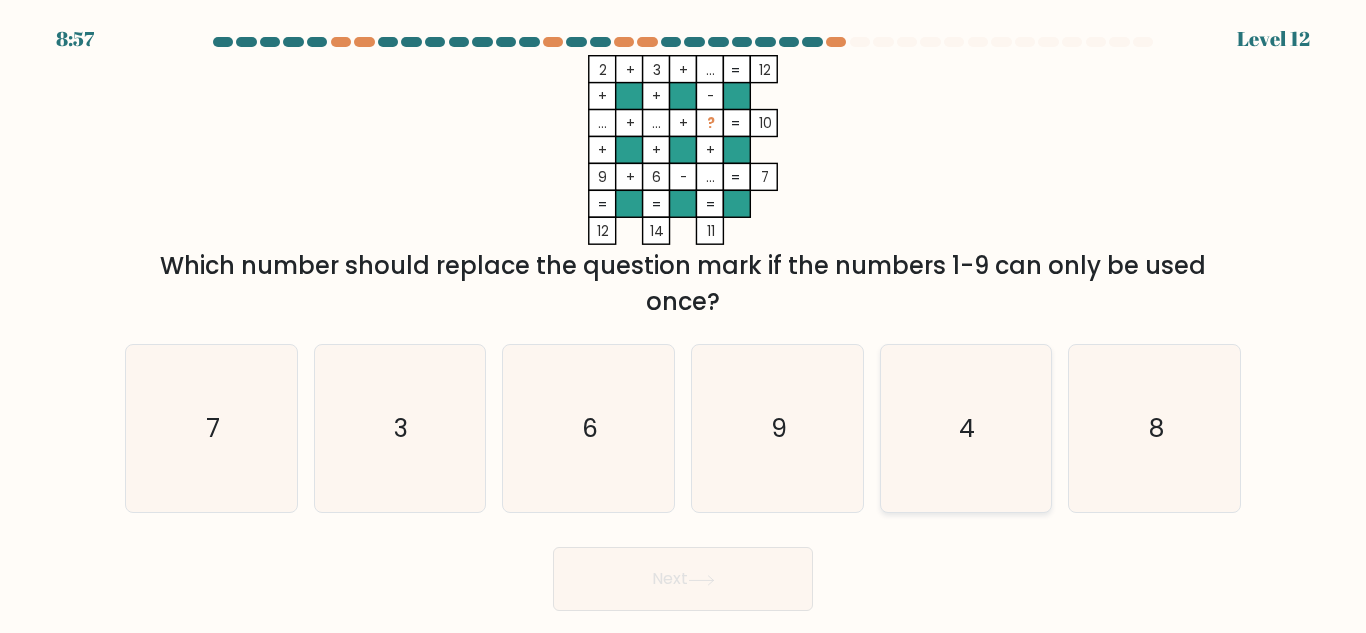 click on "4" 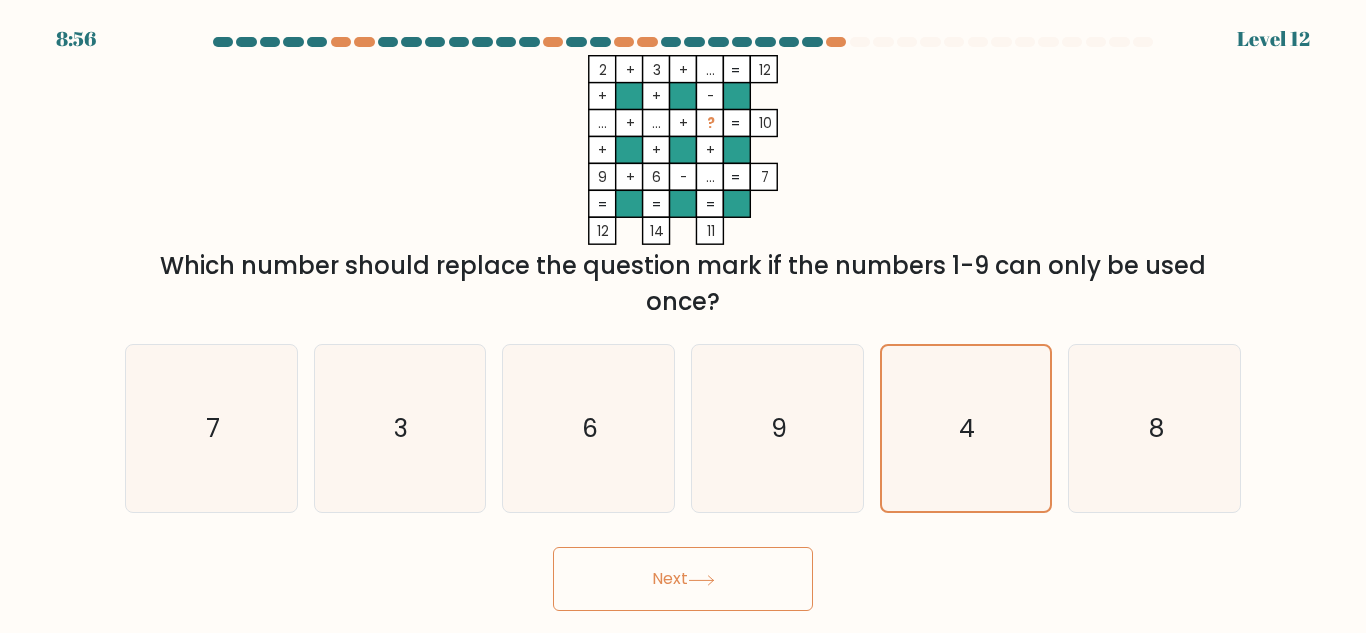 click on "Next" at bounding box center (683, 579) 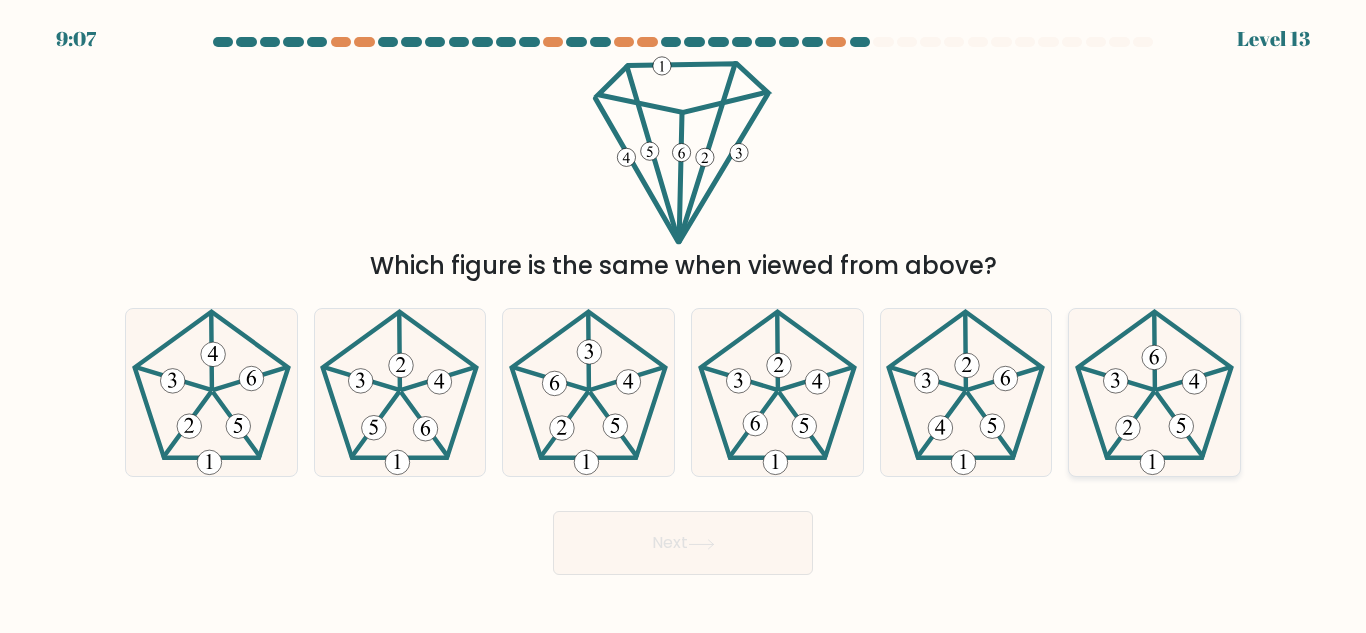 click 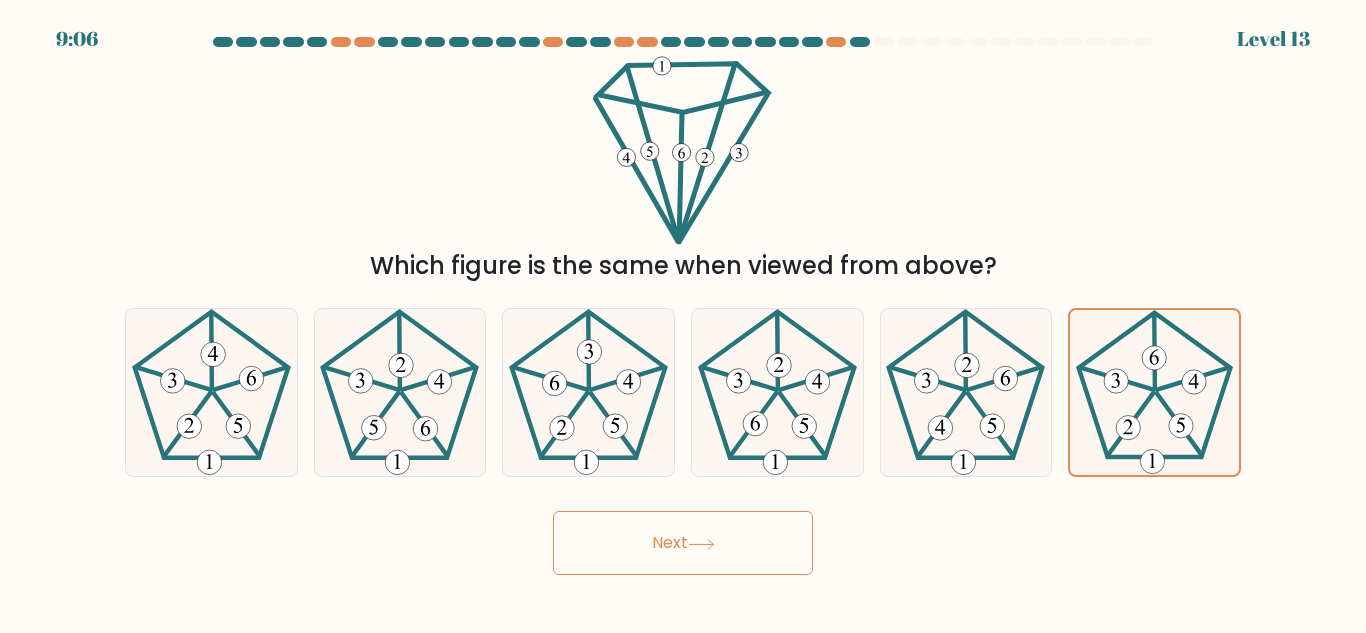 click on "Next" at bounding box center (683, 543) 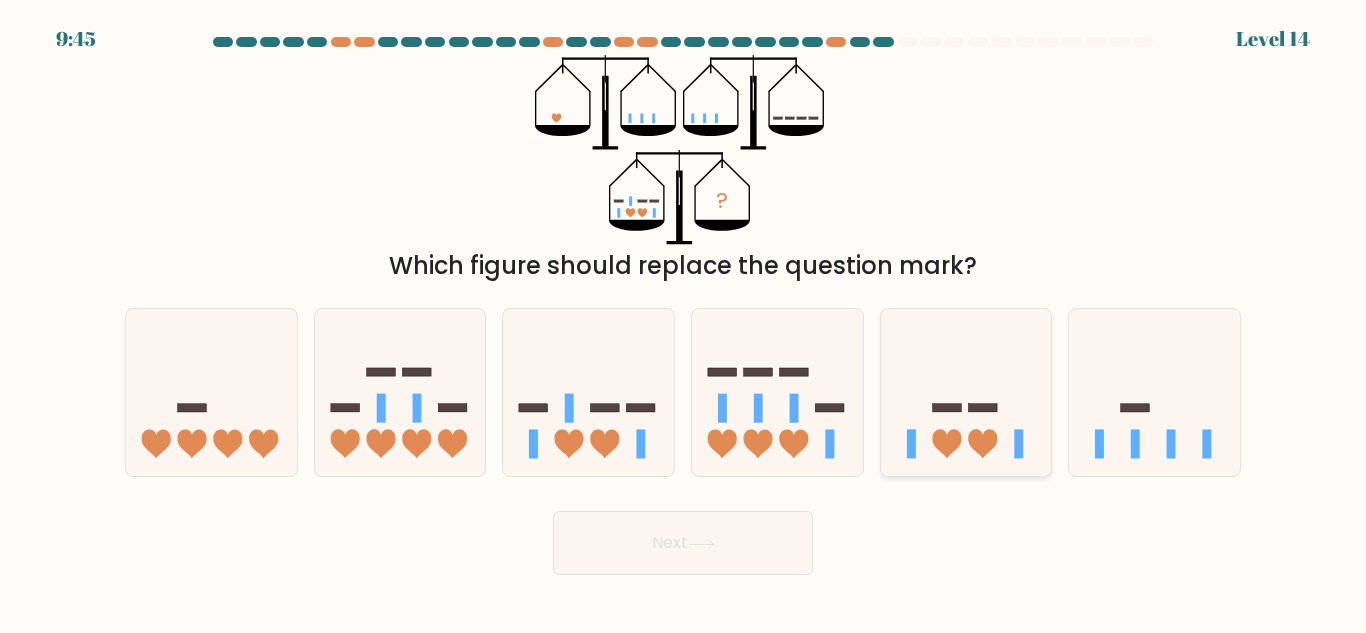 click 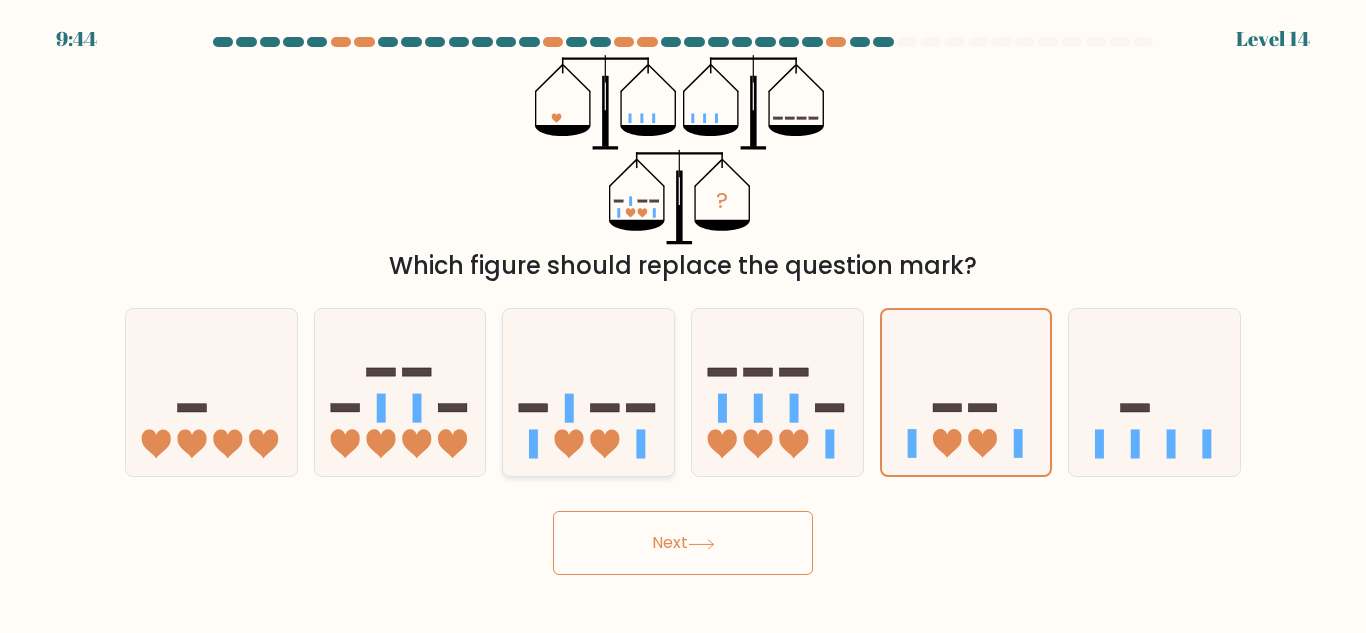 click 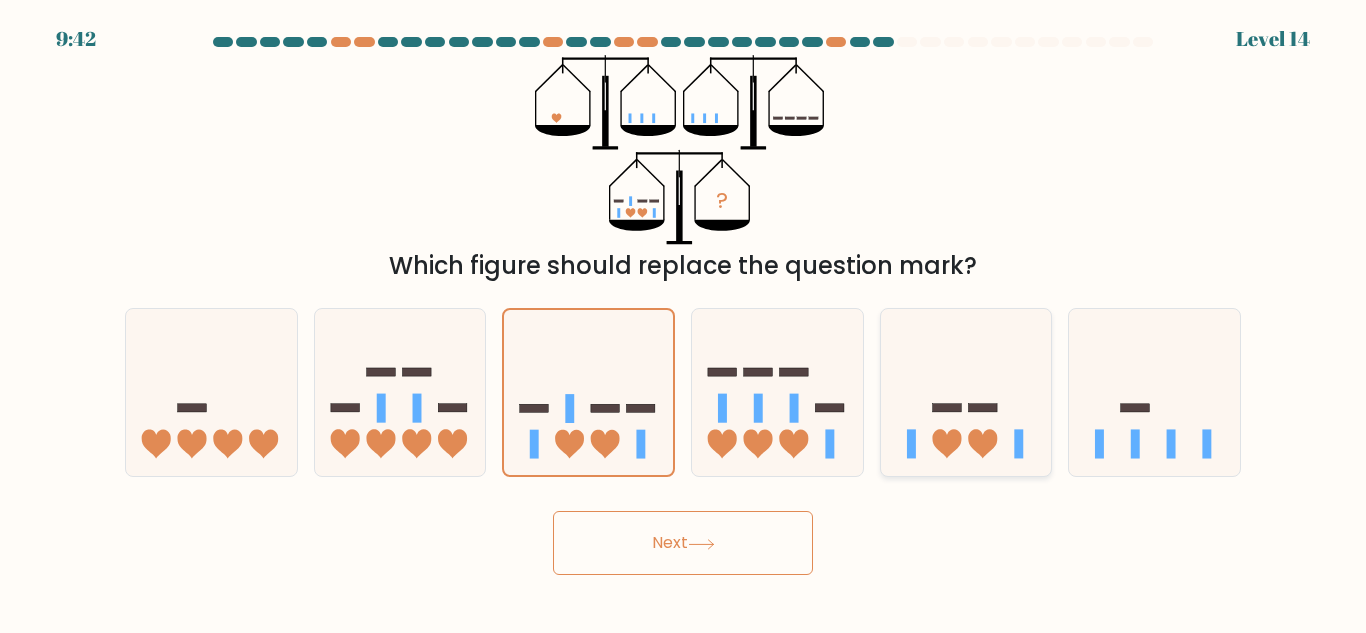 click 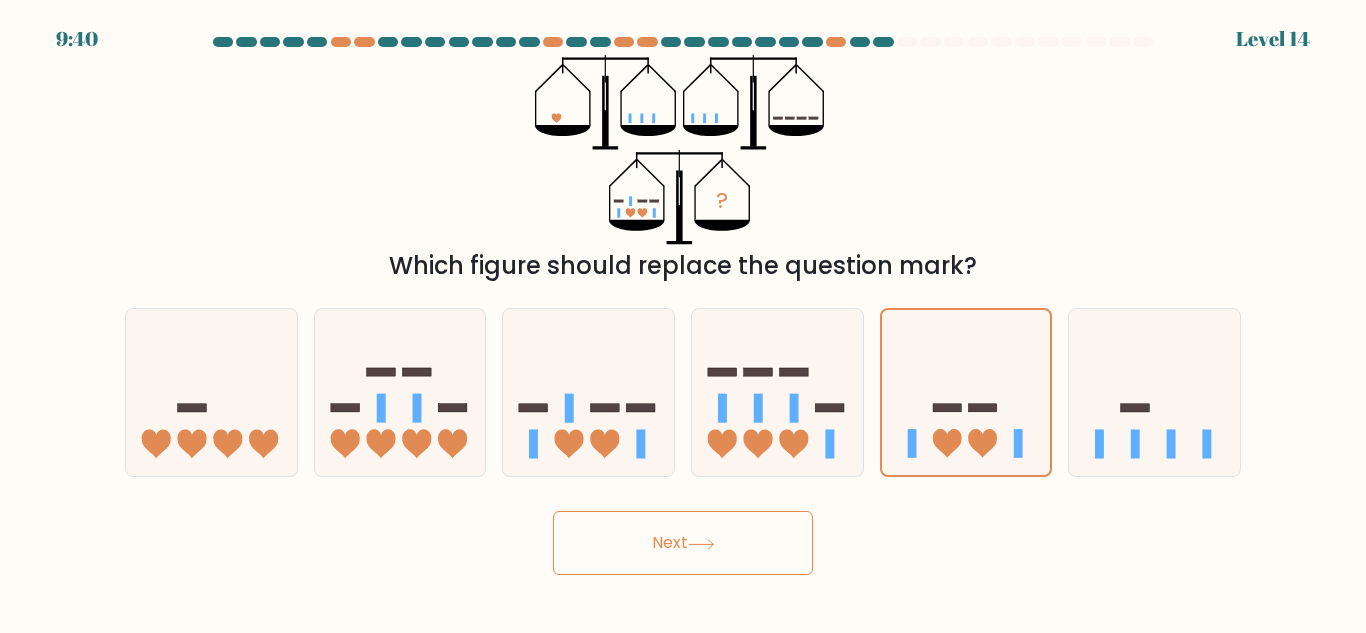 click on "Next" at bounding box center (683, 543) 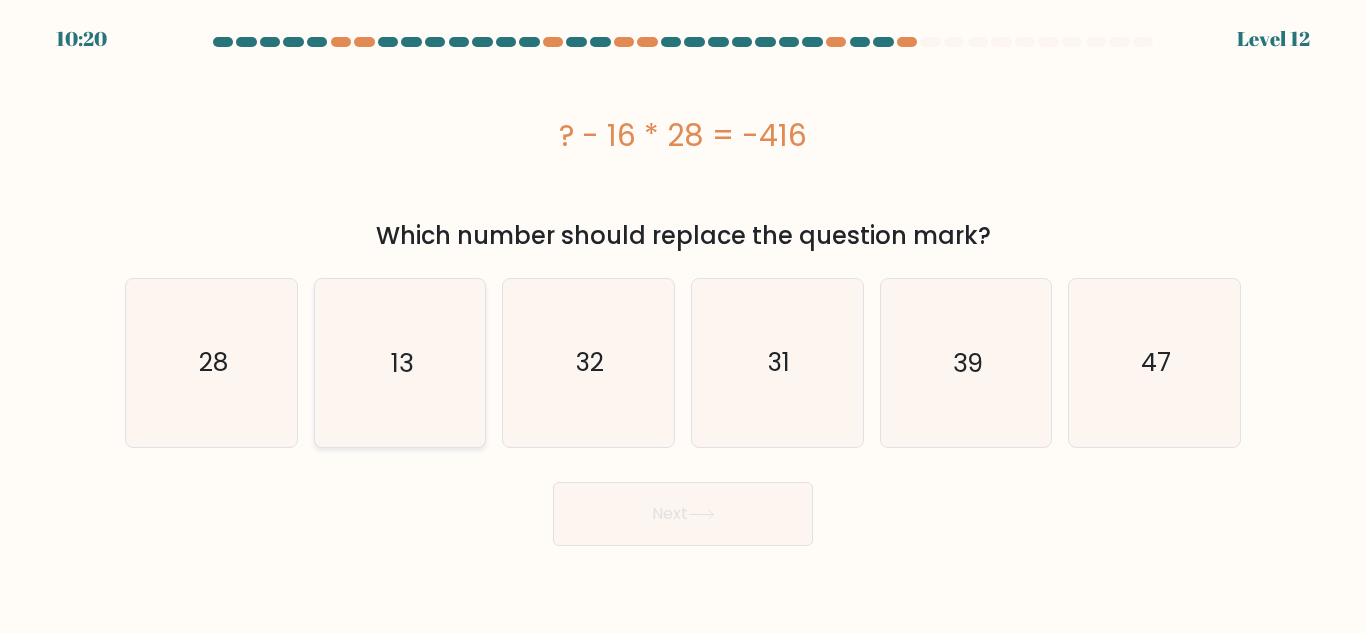 click on "13" 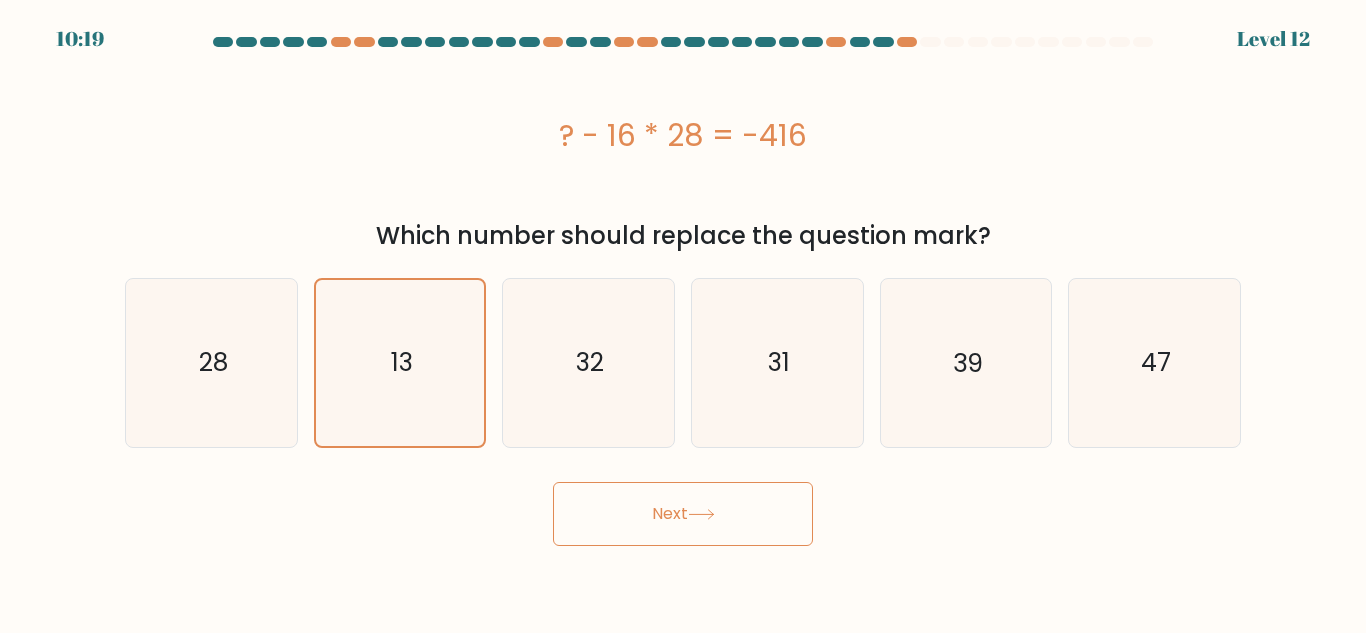 click on "Next" at bounding box center (683, 514) 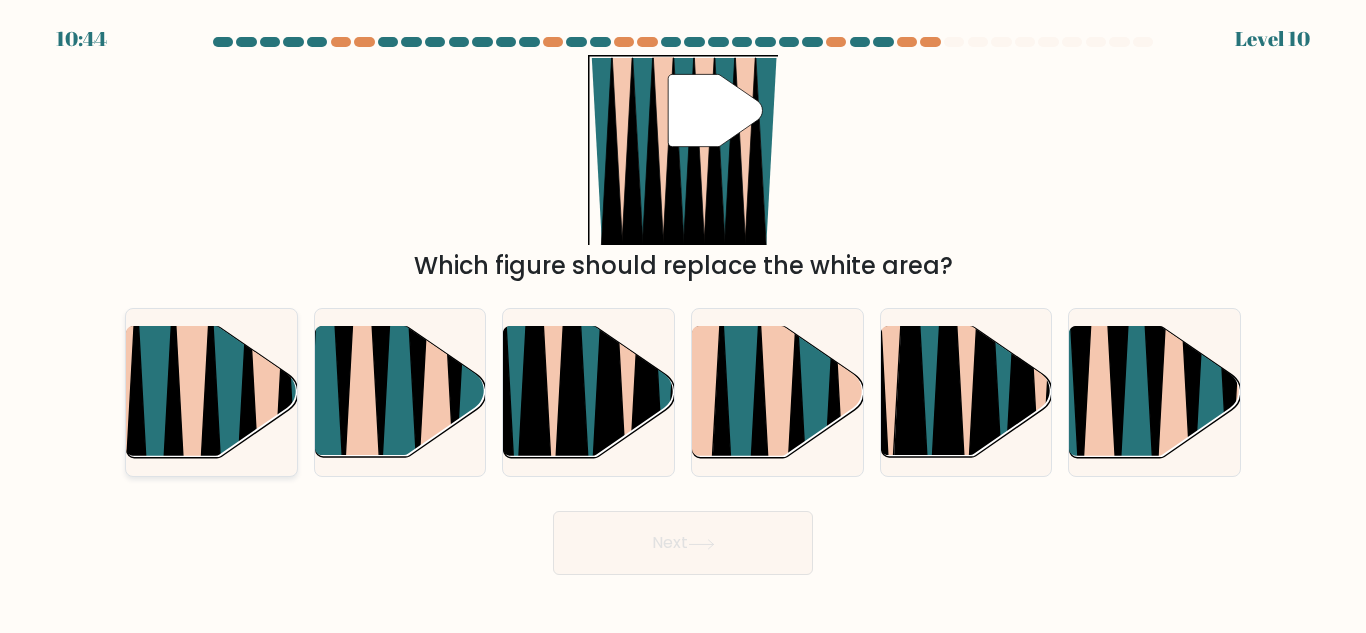 click 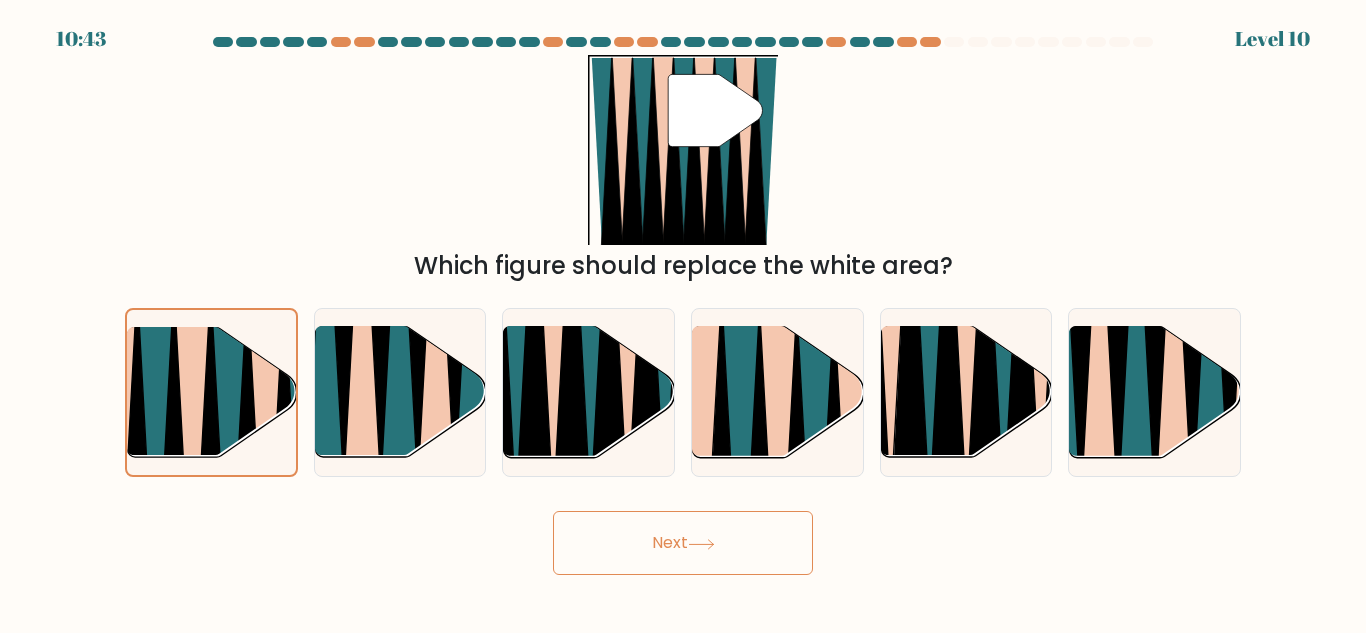 click on "Next" at bounding box center (683, 543) 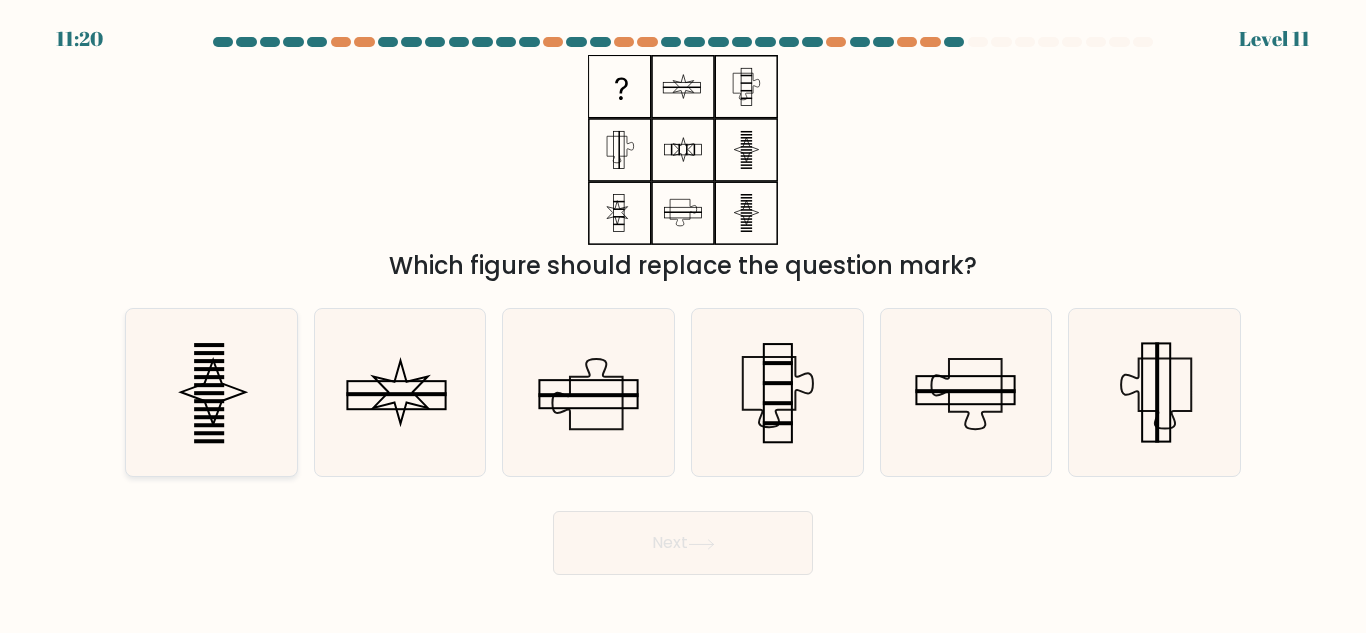 click 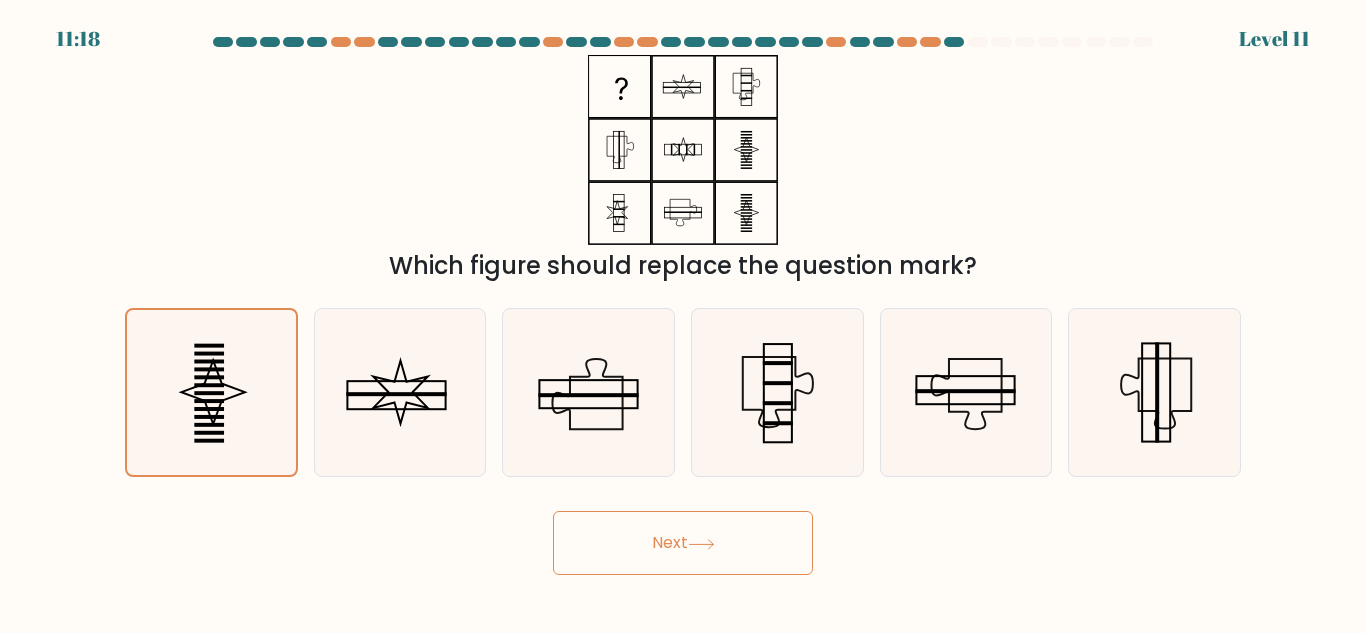 click on "Next" at bounding box center (683, 543) 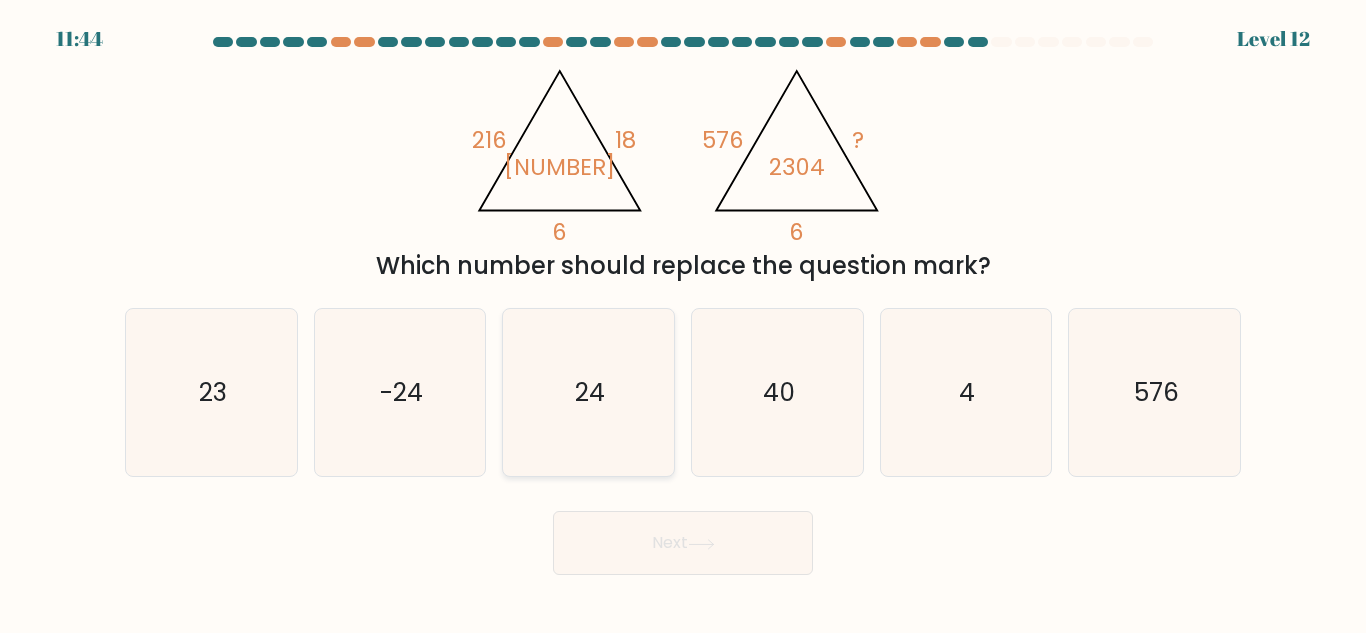 click on "24" 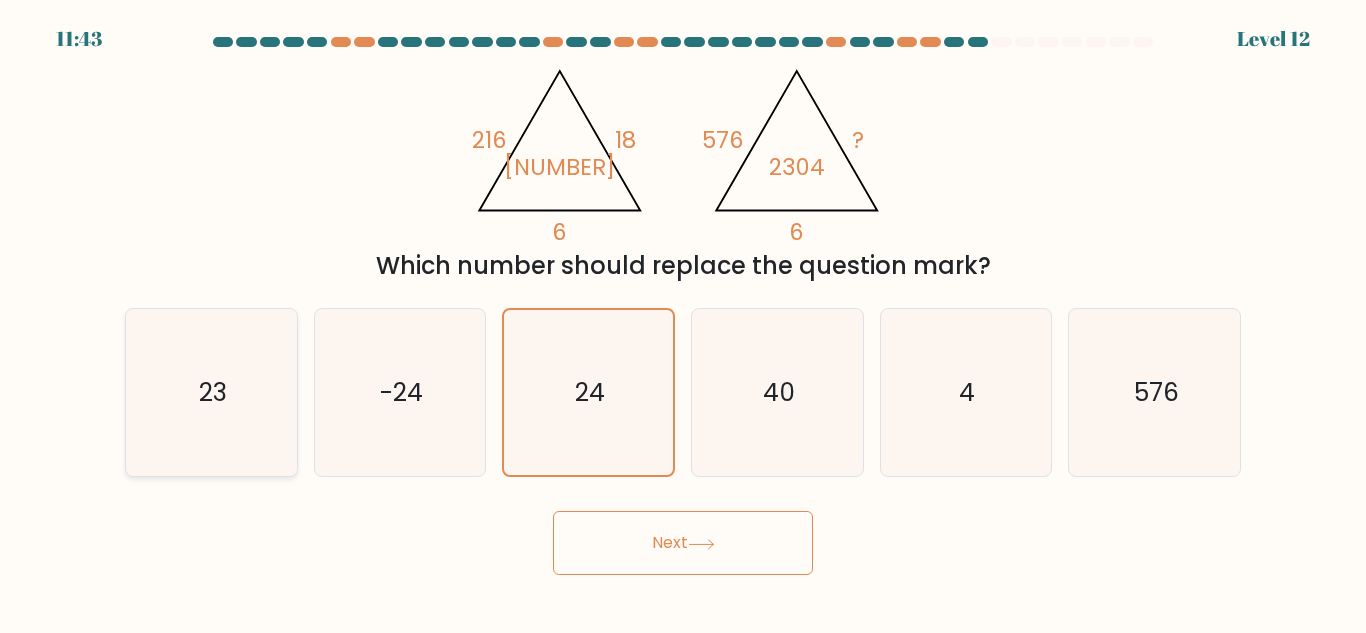 click on "23" 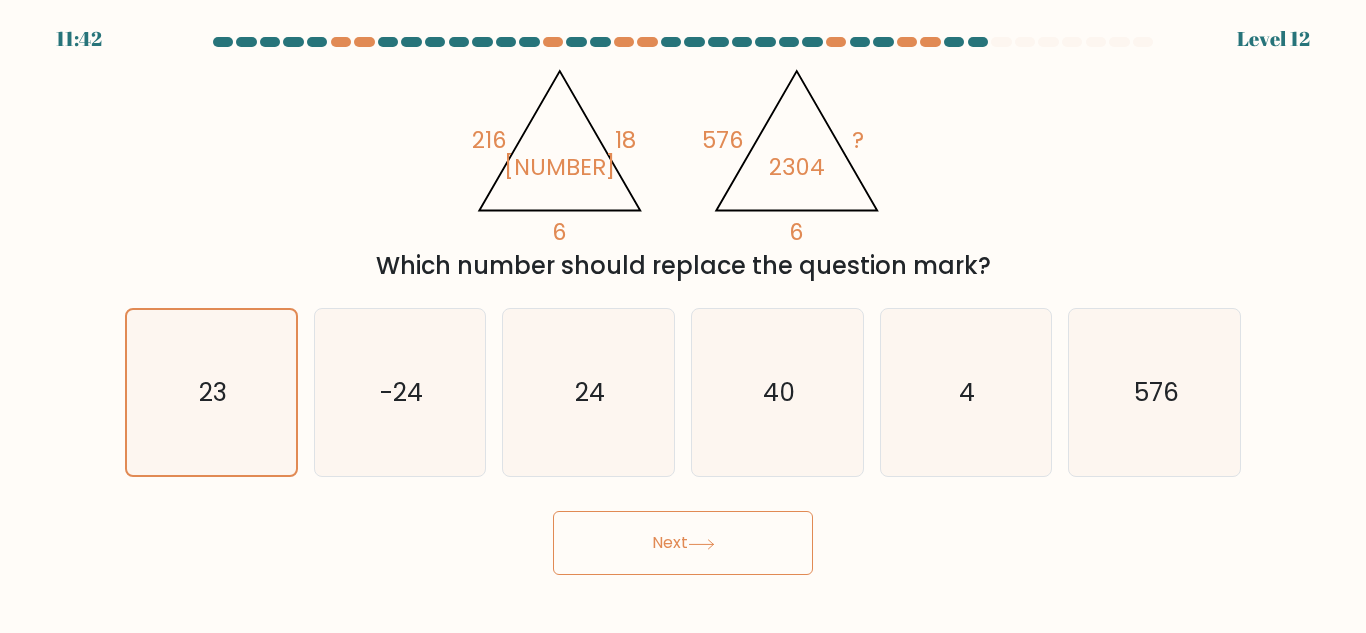 click on "Next" at bounding box center [683, 543] 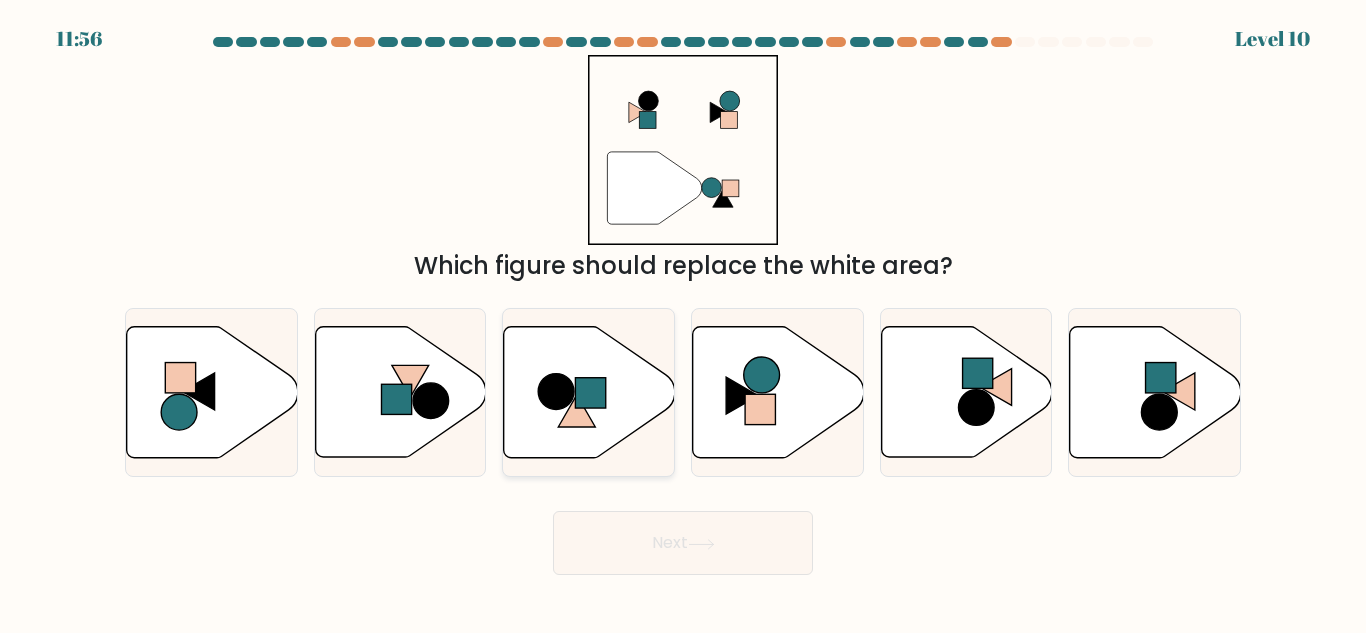 click 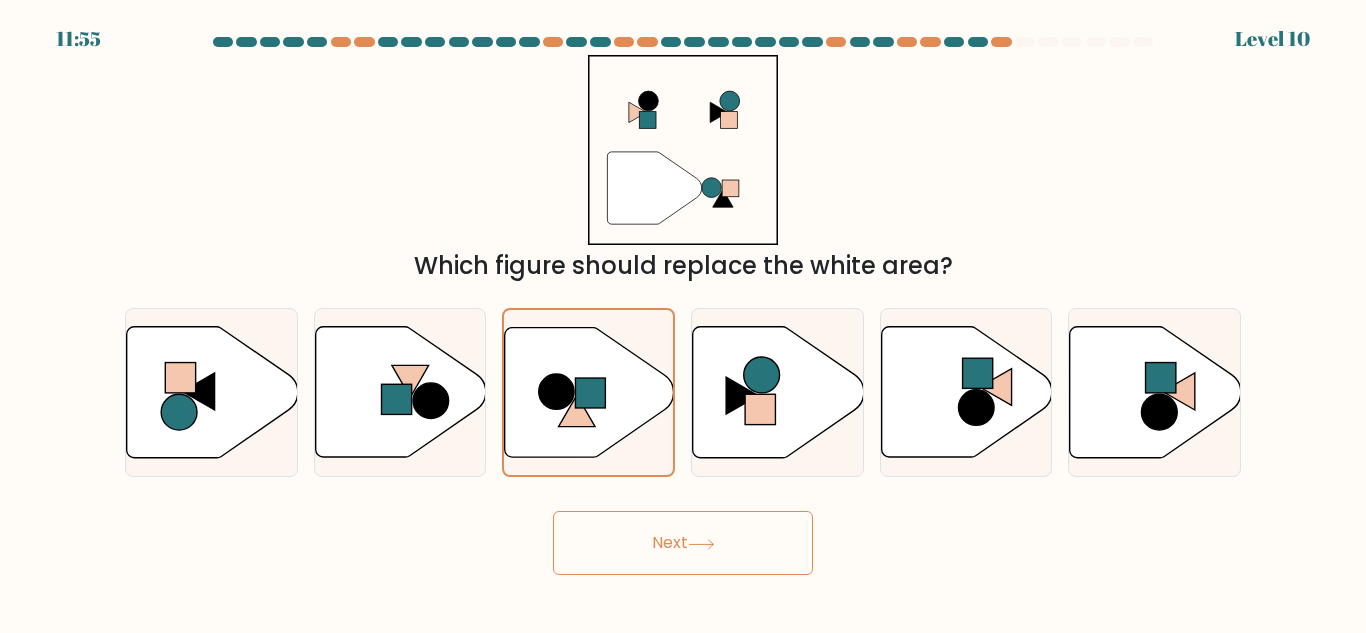 click on "Next" at bounding box center [683, 543] 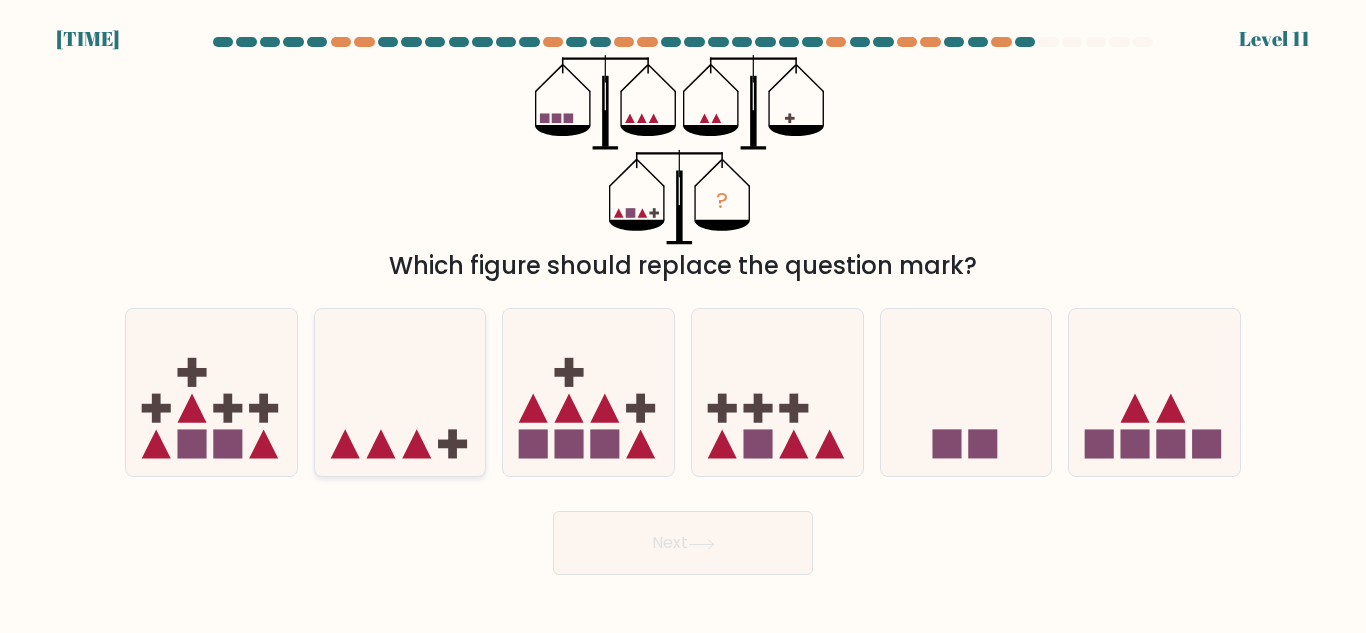 click 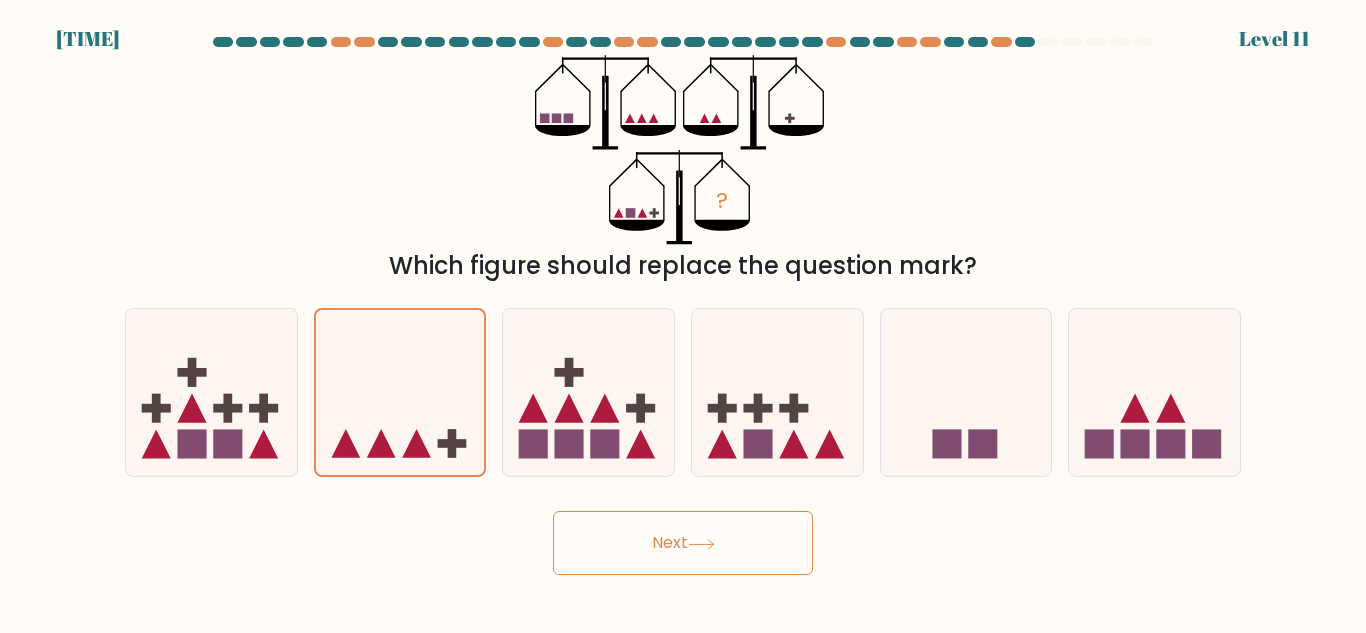 click on "Next" at bounding box center (683, 543) 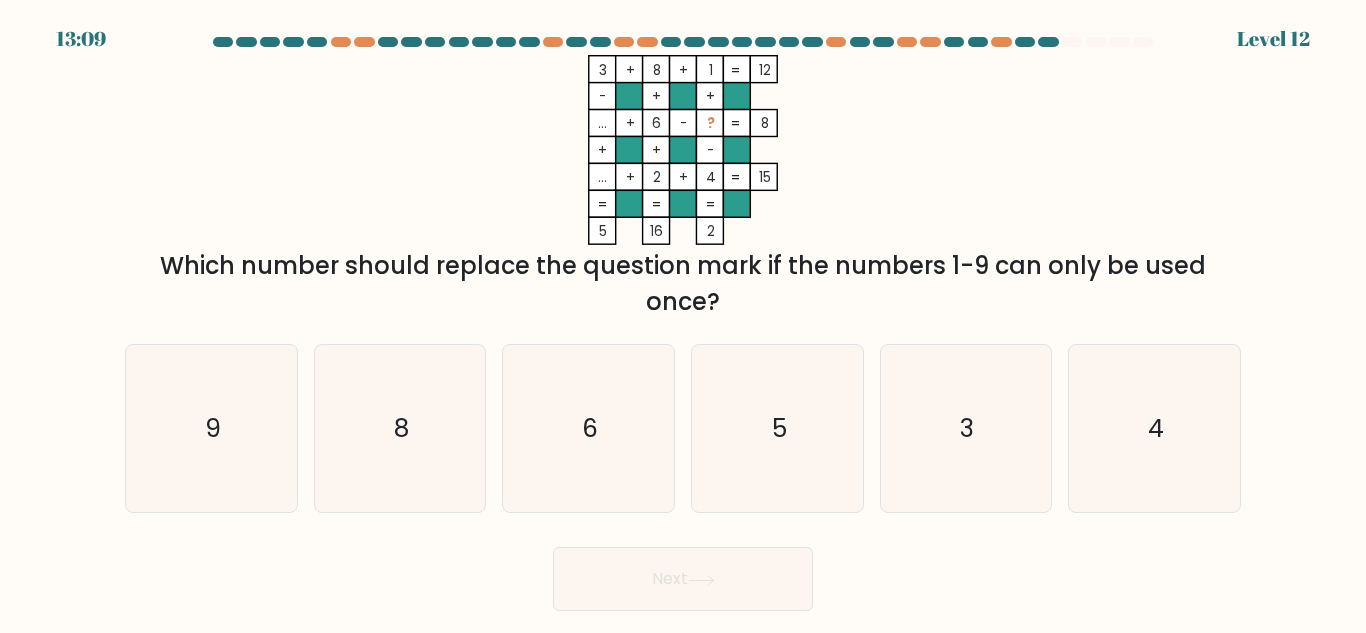 click on "c.
6" at bounding box center [588, 428] 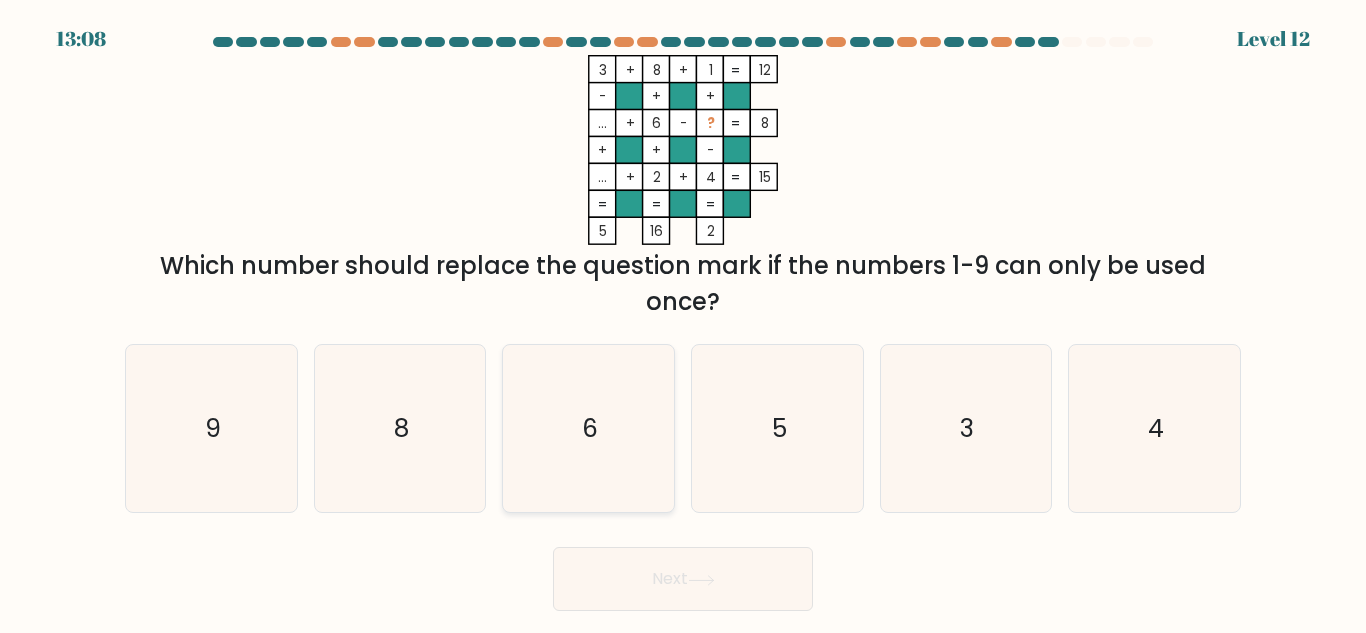 click on "6" 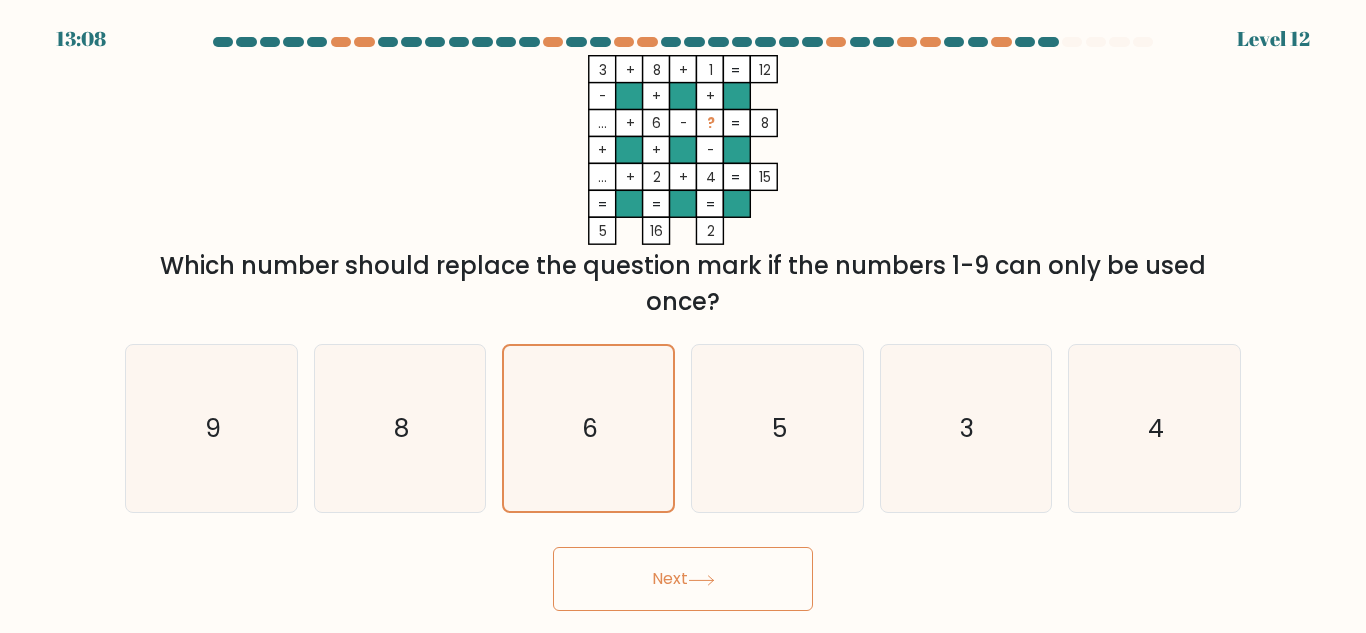 click on "Next" at bounding box center (683, 579) 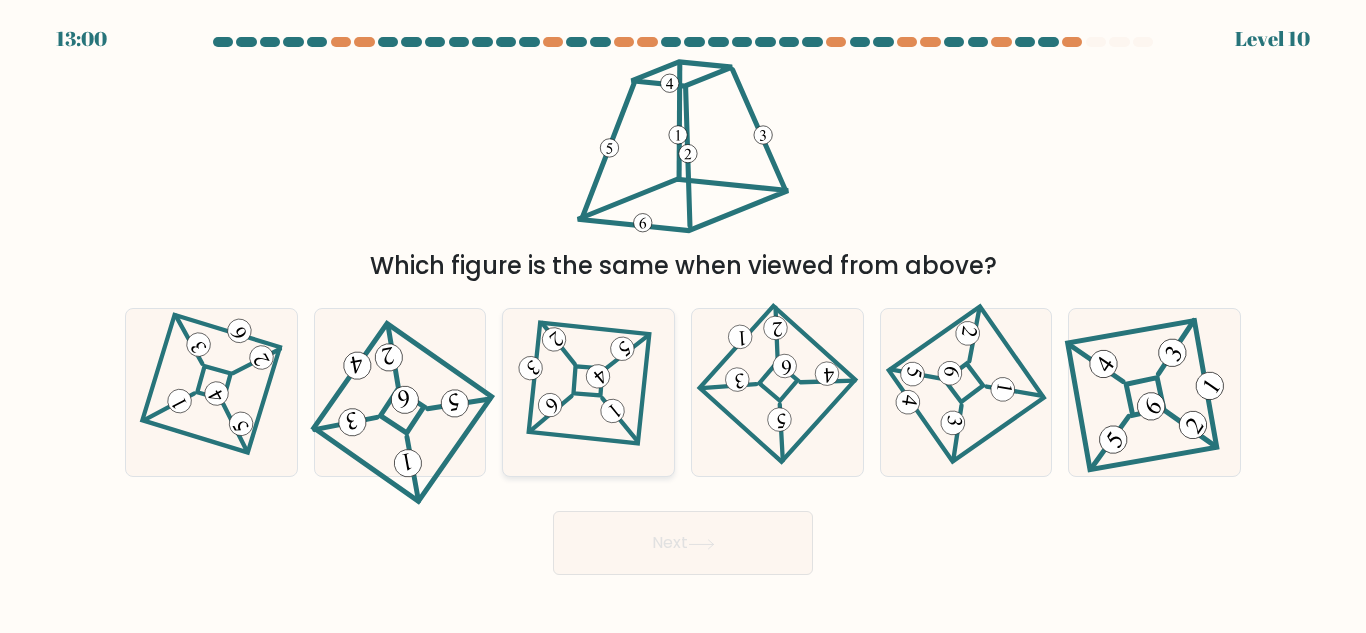 click 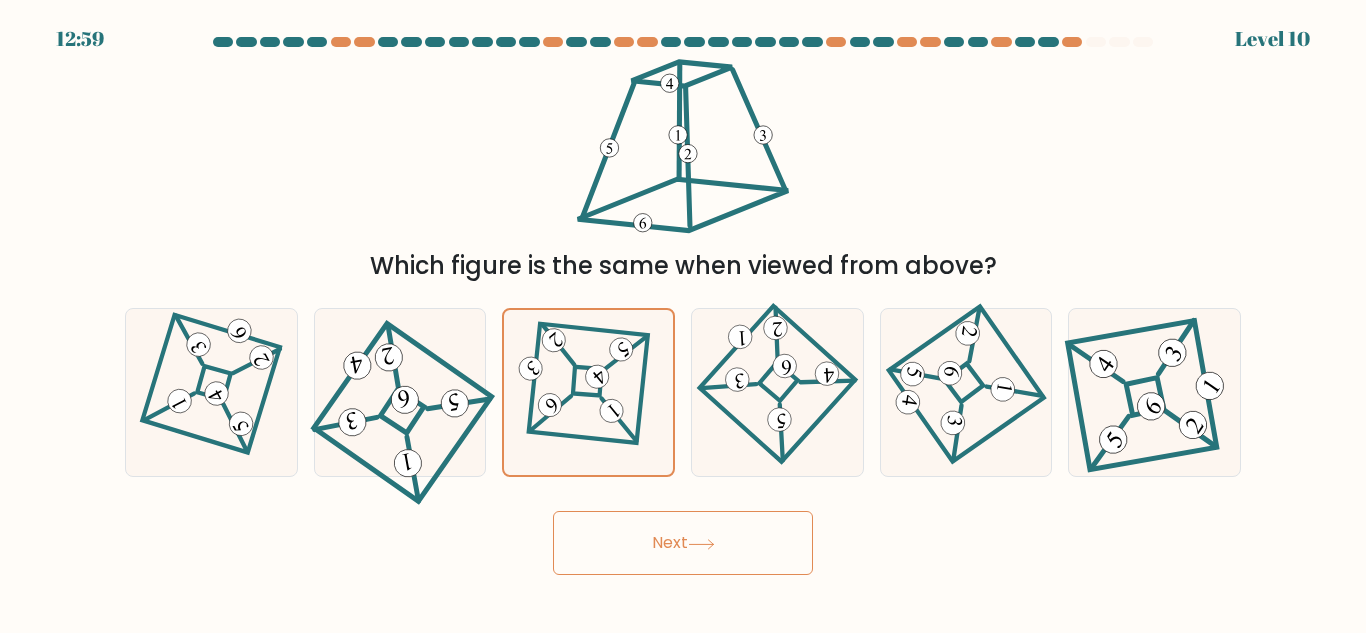 click on "Next" at bounding box center (683, 543) 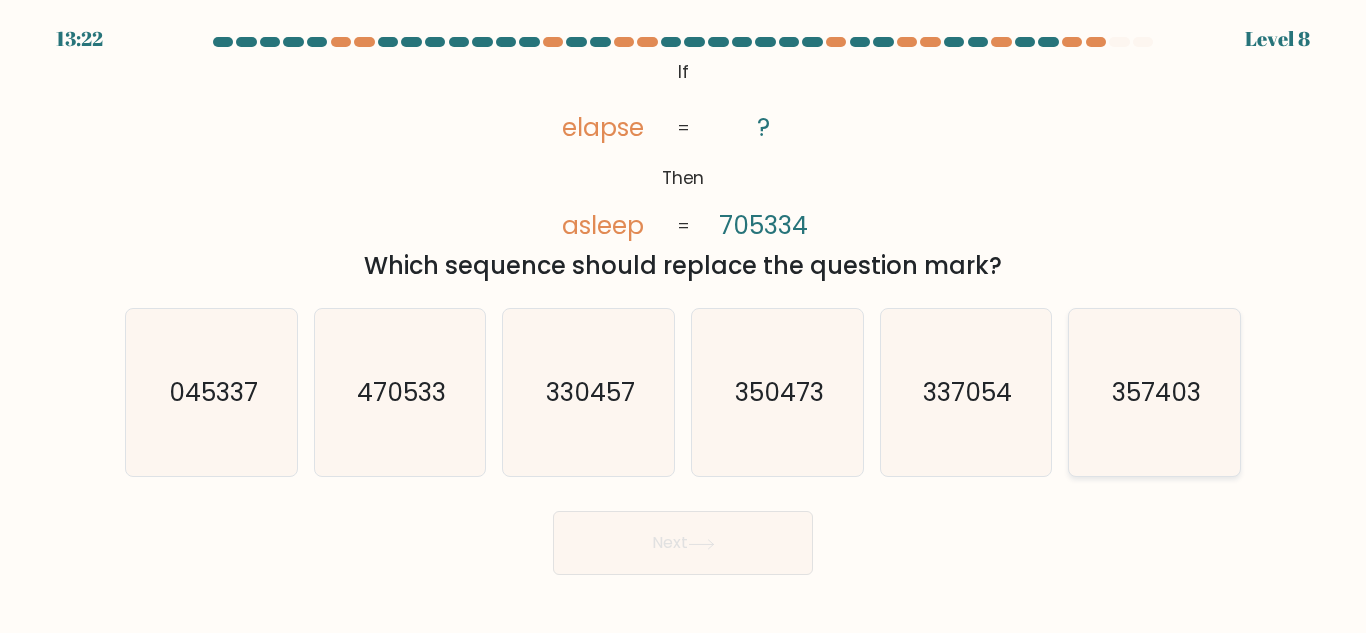 click on "357403" 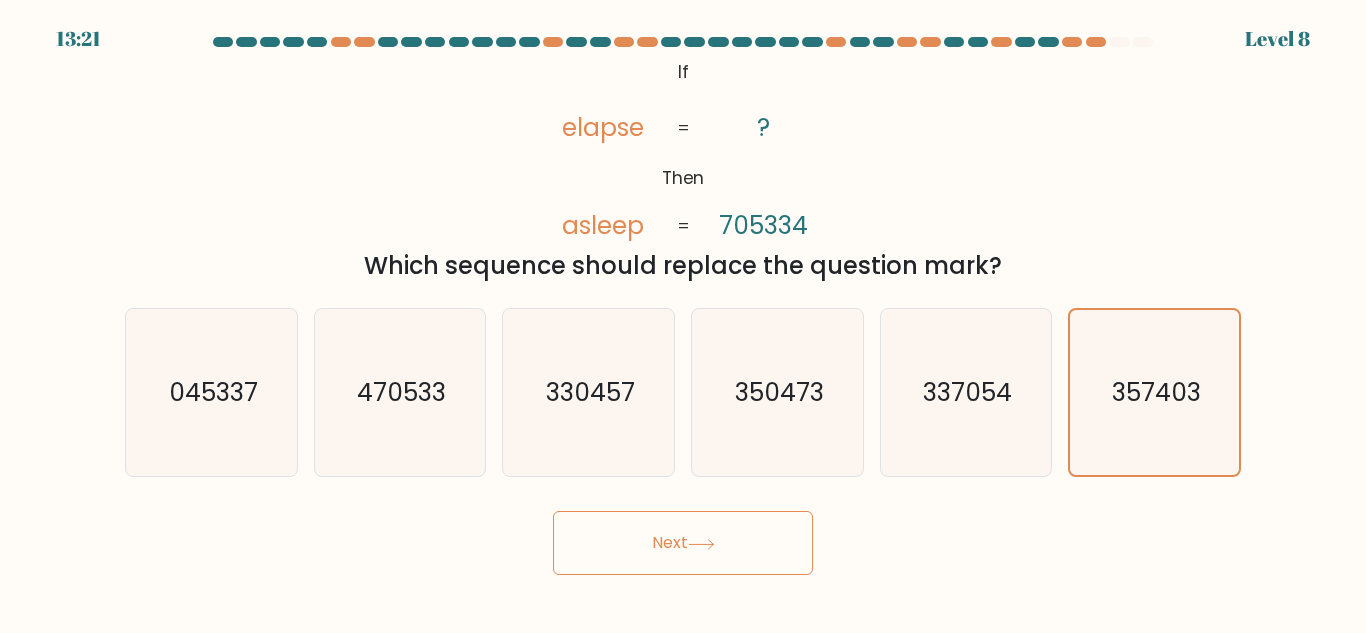 click on "Next" at bounding box center (683, 543) 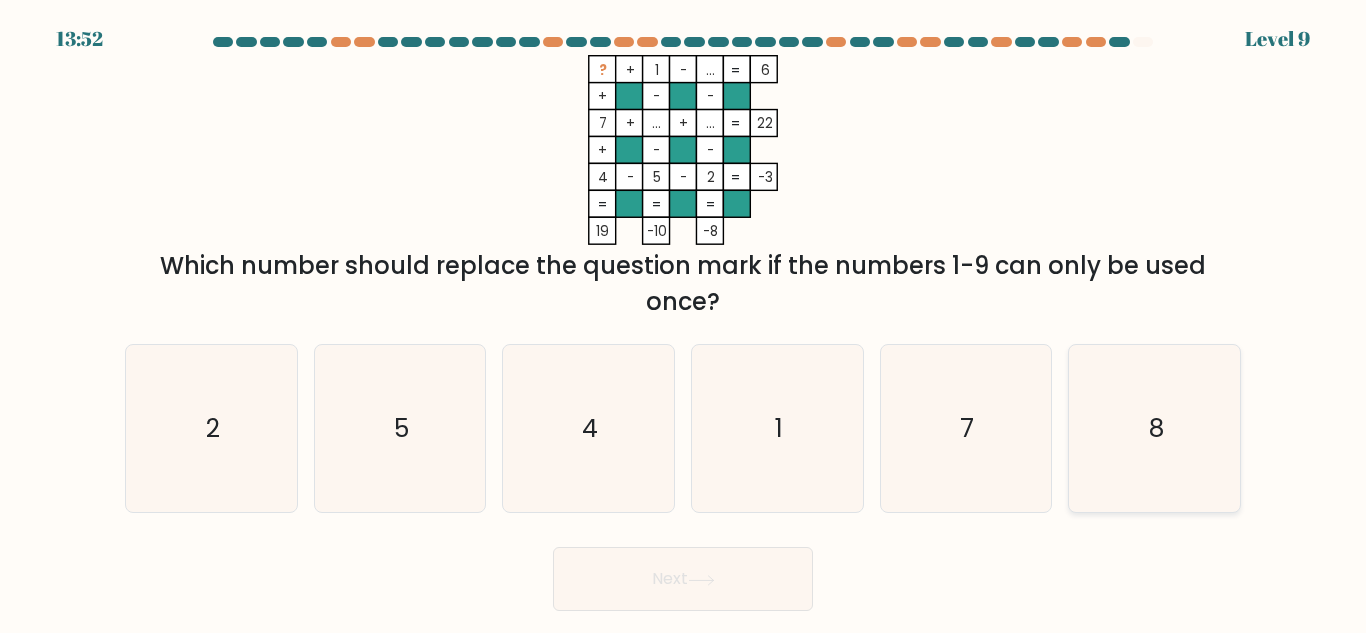 click on "8" 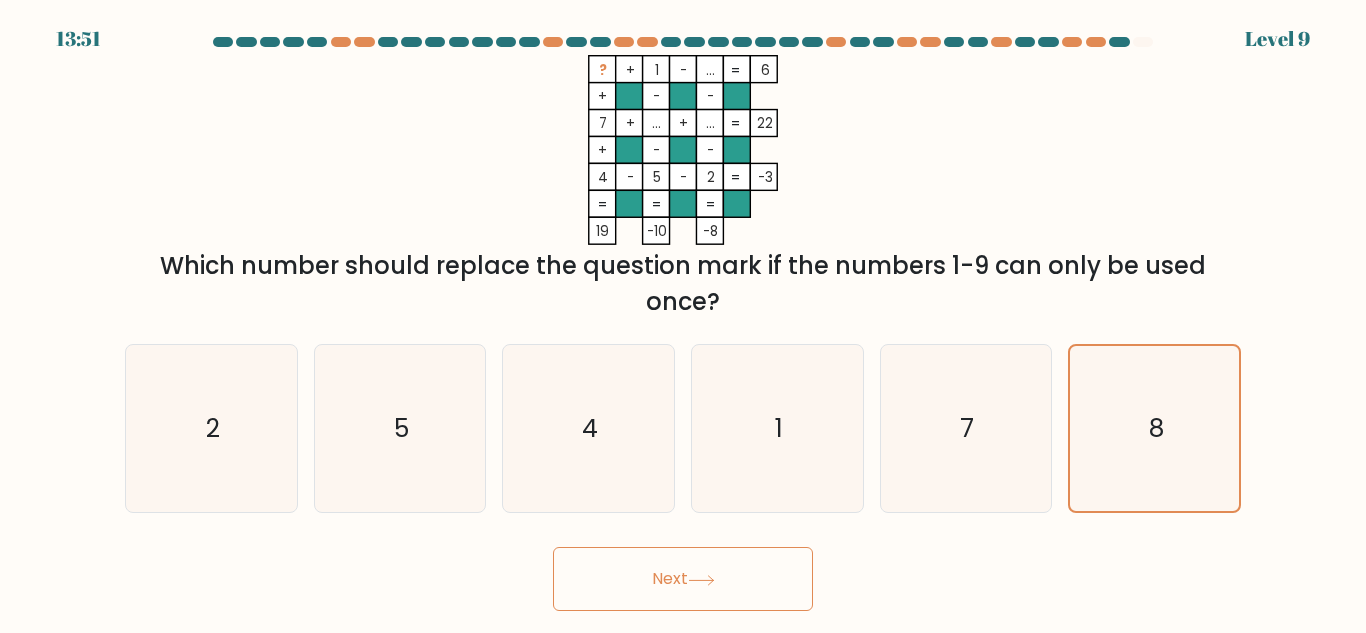 click on "Next" at bounding box center [683, 579] 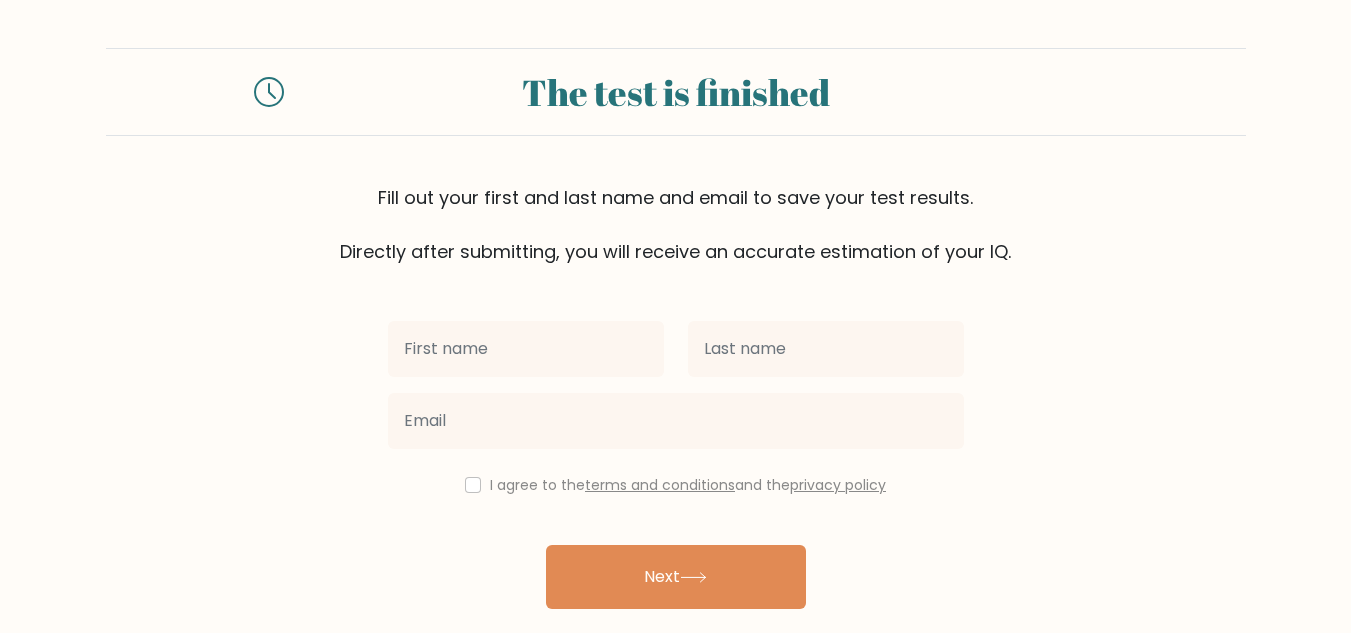 scroll, scrollTop: 0, scrollLeft: 0, axis: both 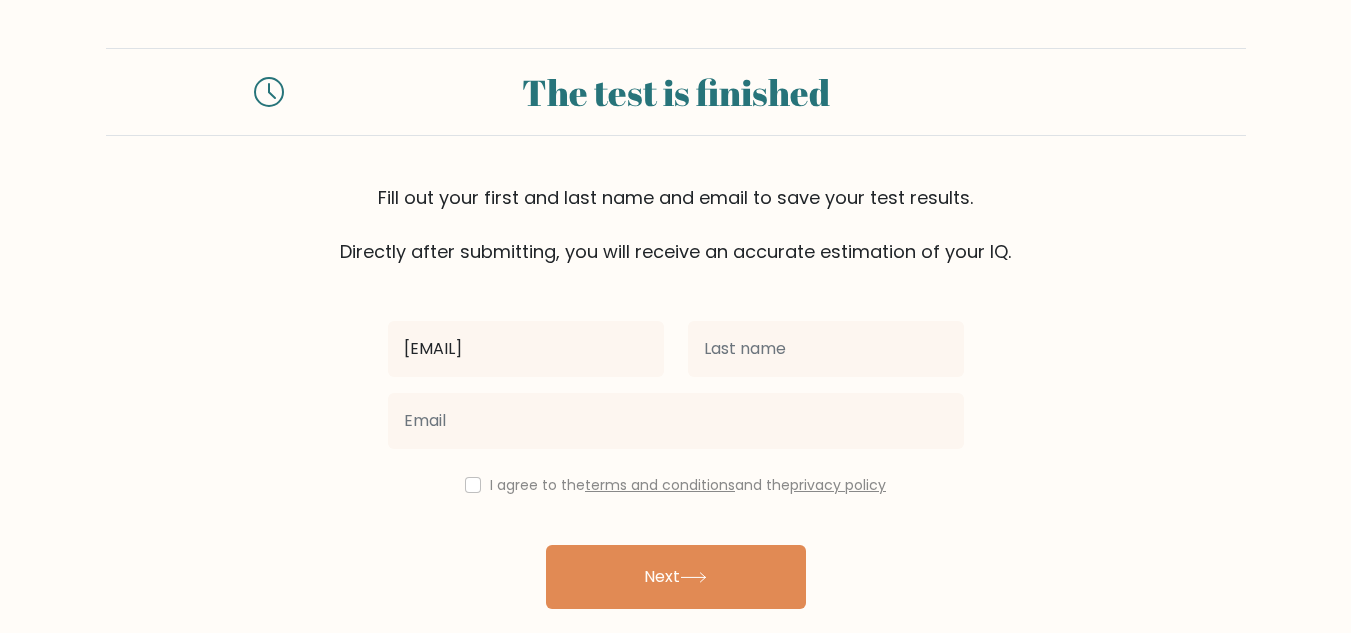 type on "[EMAIL]" 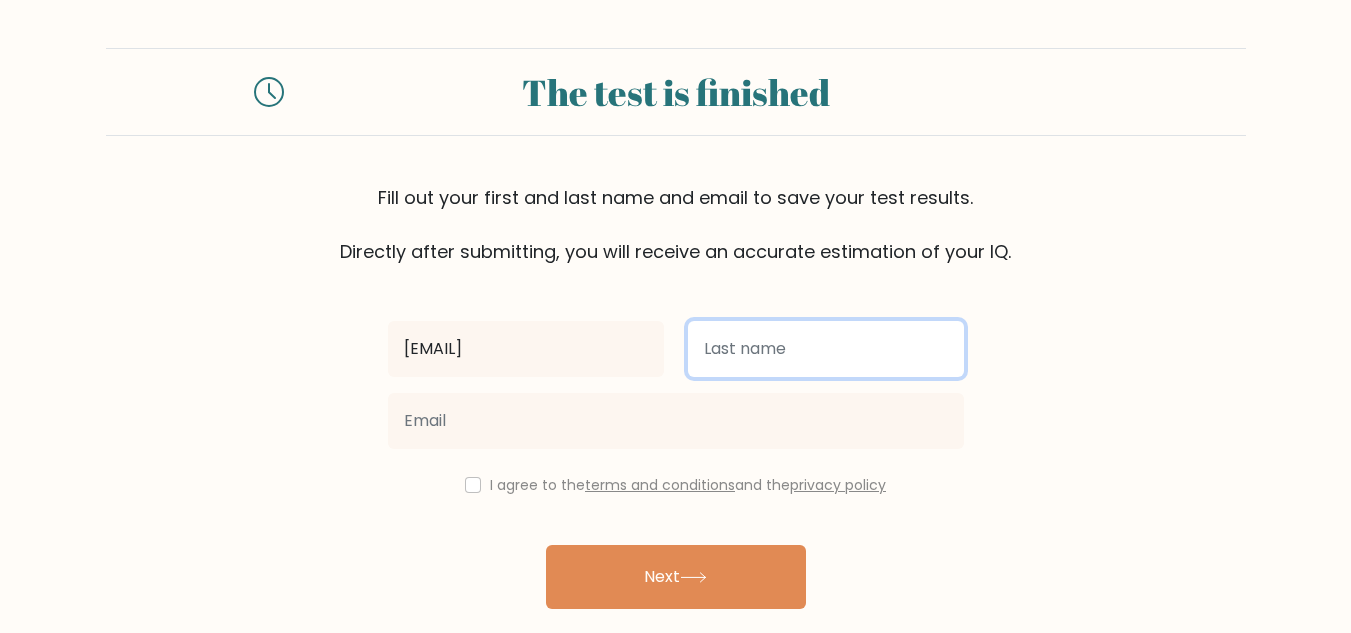 click at bounding box center (826, 349) 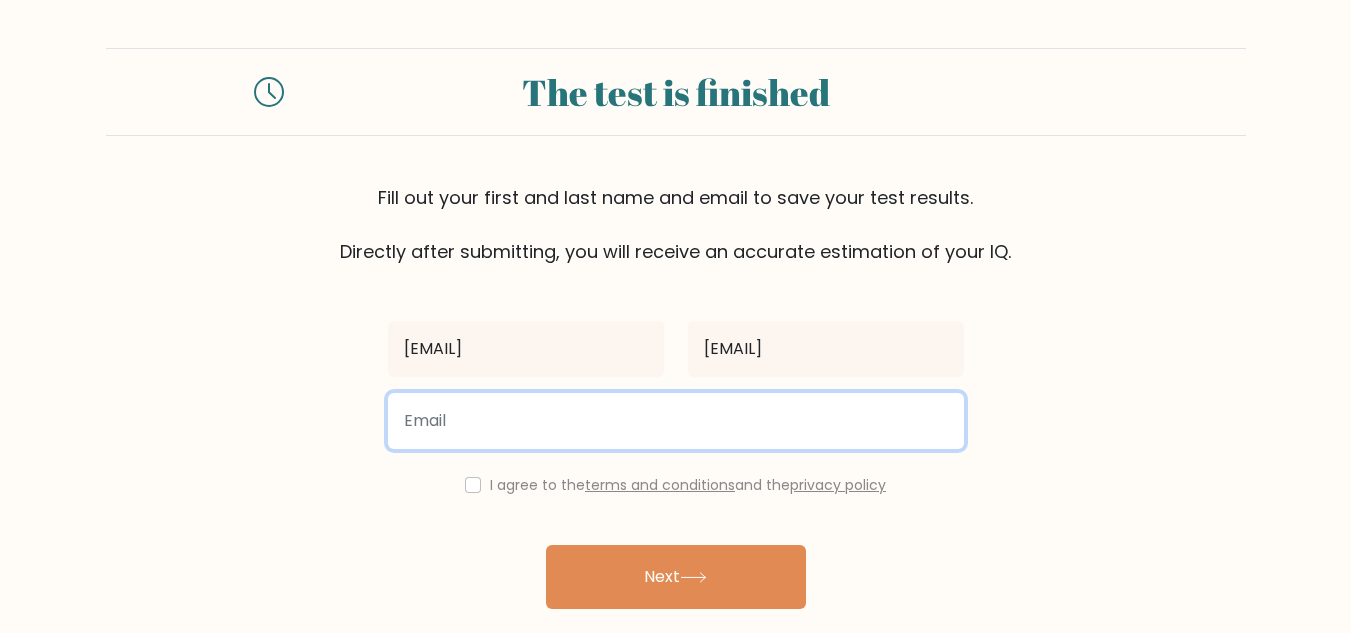 click at bounding box center (676, 421) 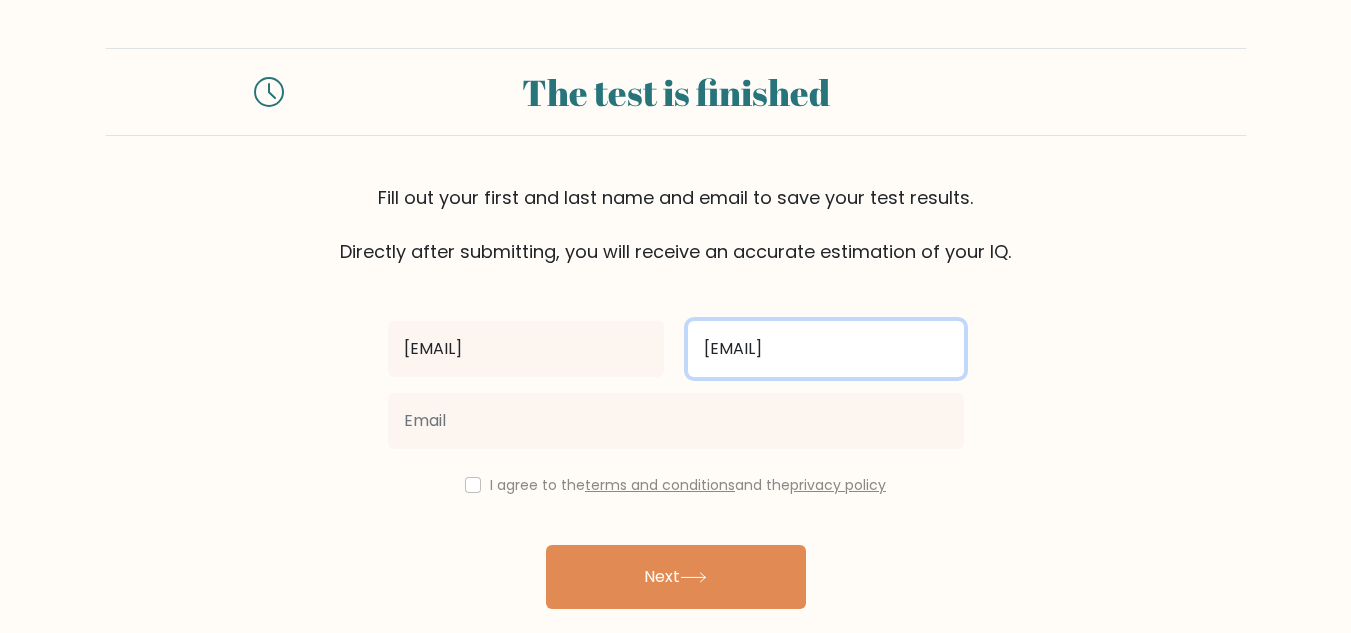 click on "mao" at bounding box center [826, 349] 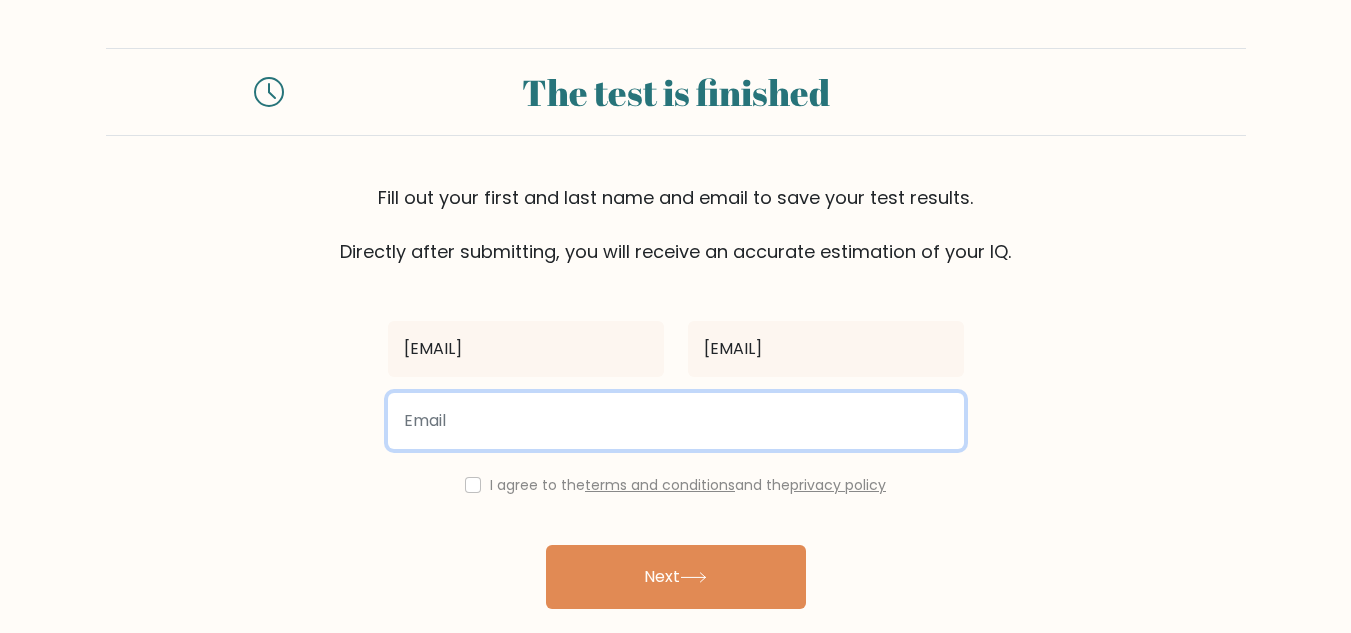 click at bounding box center [676, 421] 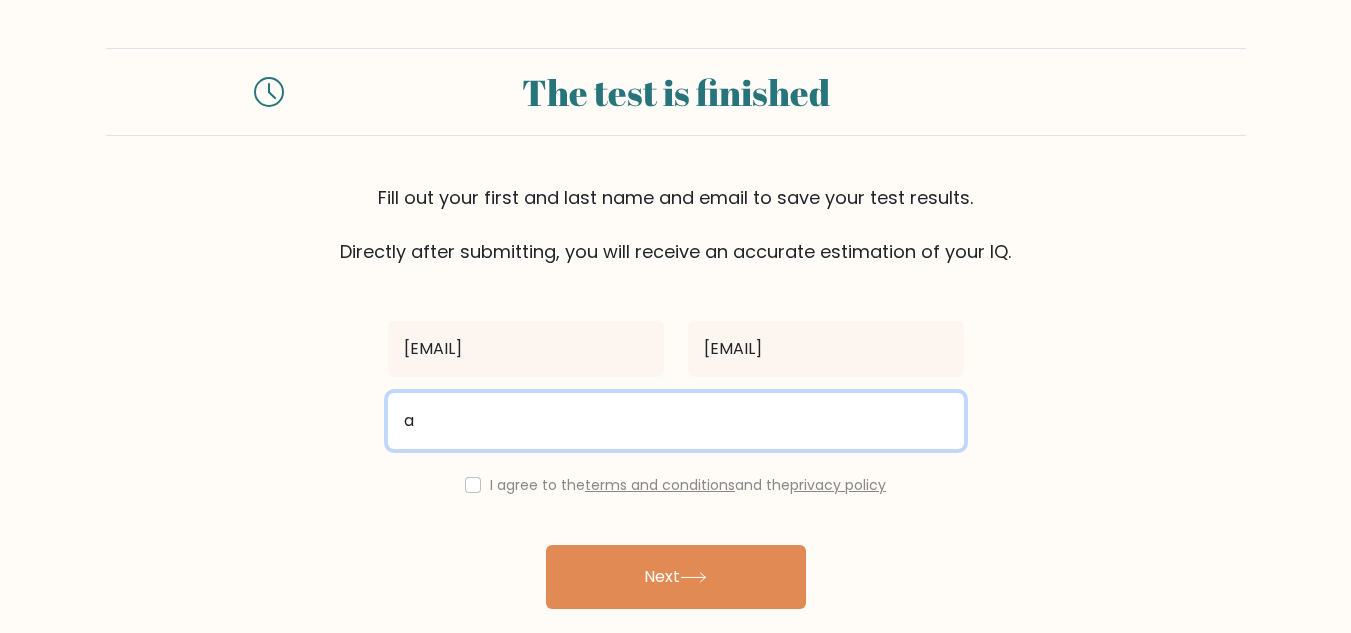type on "Alyamaisarahamran@gmail.com" 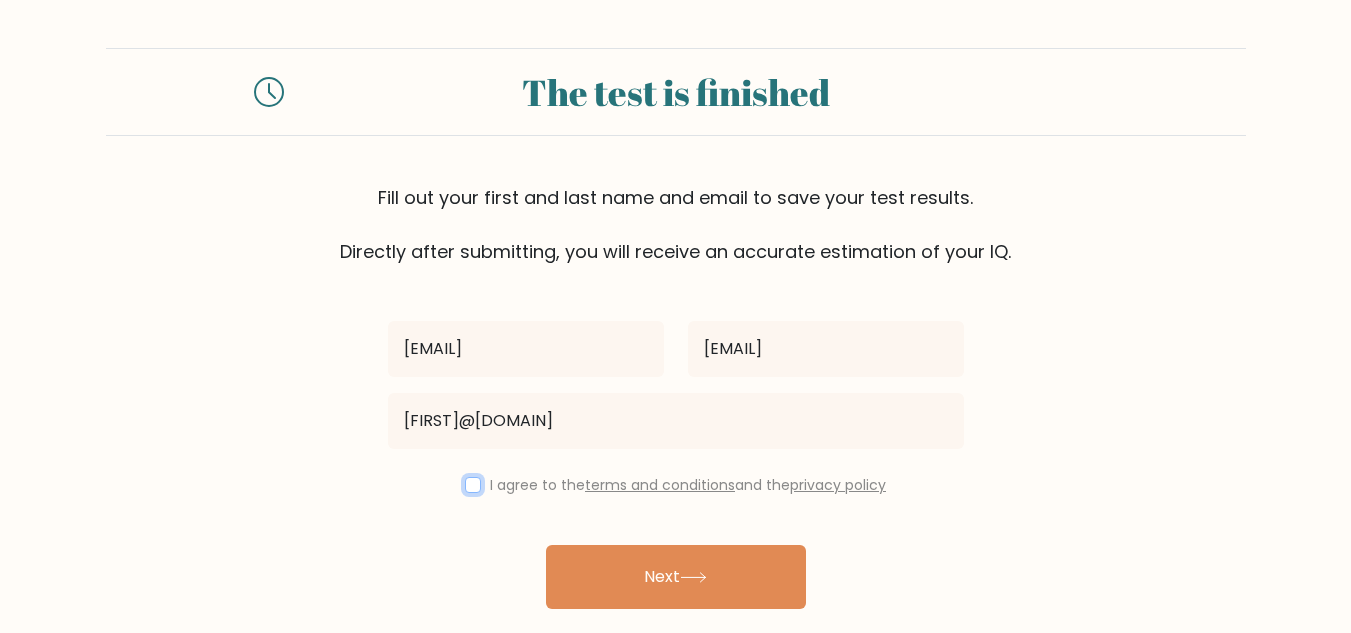 click at bounding box center [473, 485] 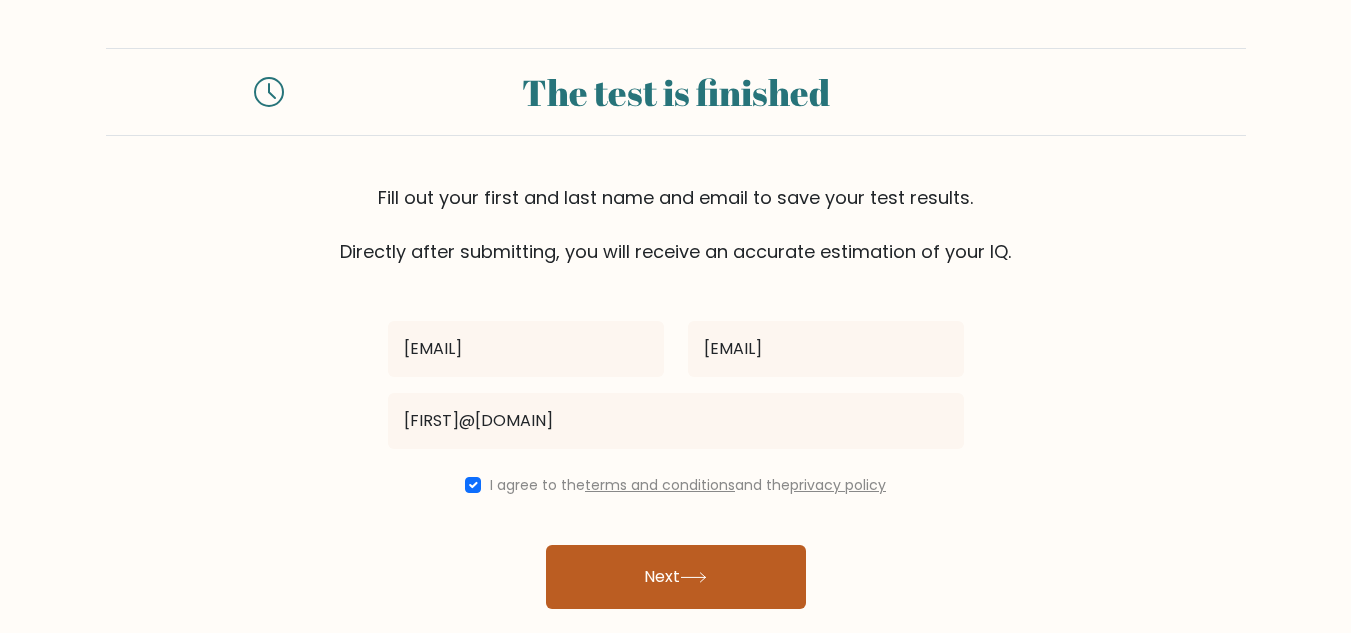 click on "Next" at bounding box center [676, 577] 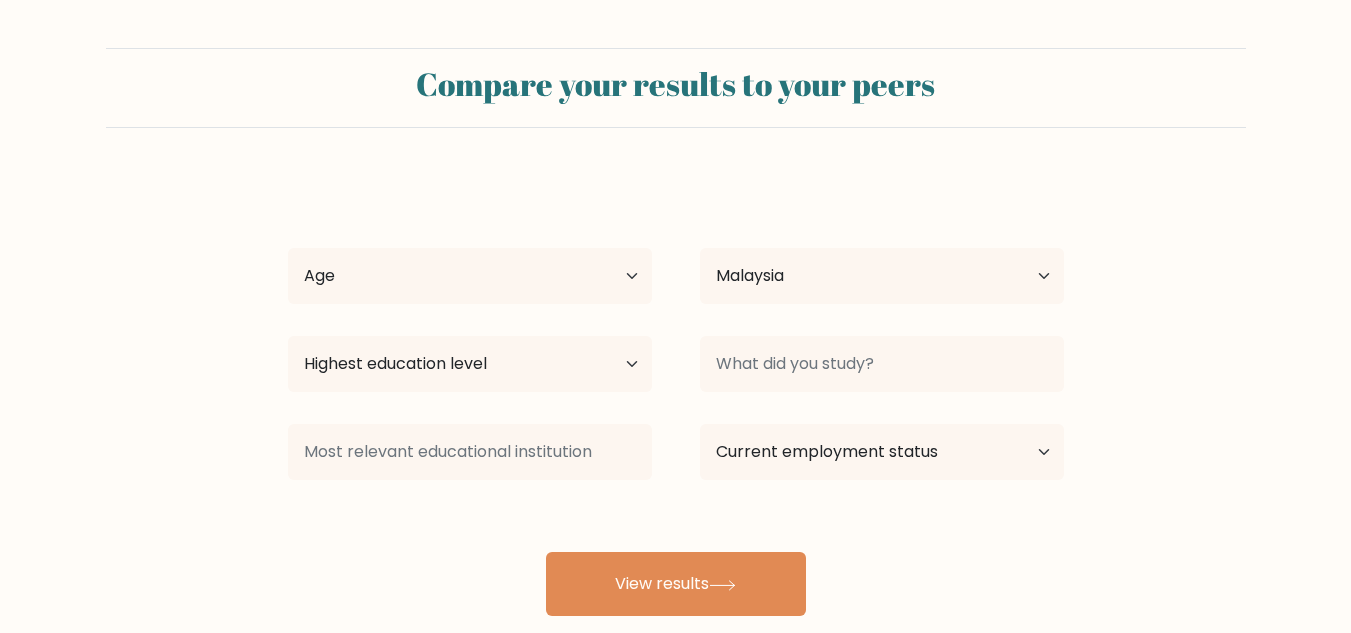 select on "MY" 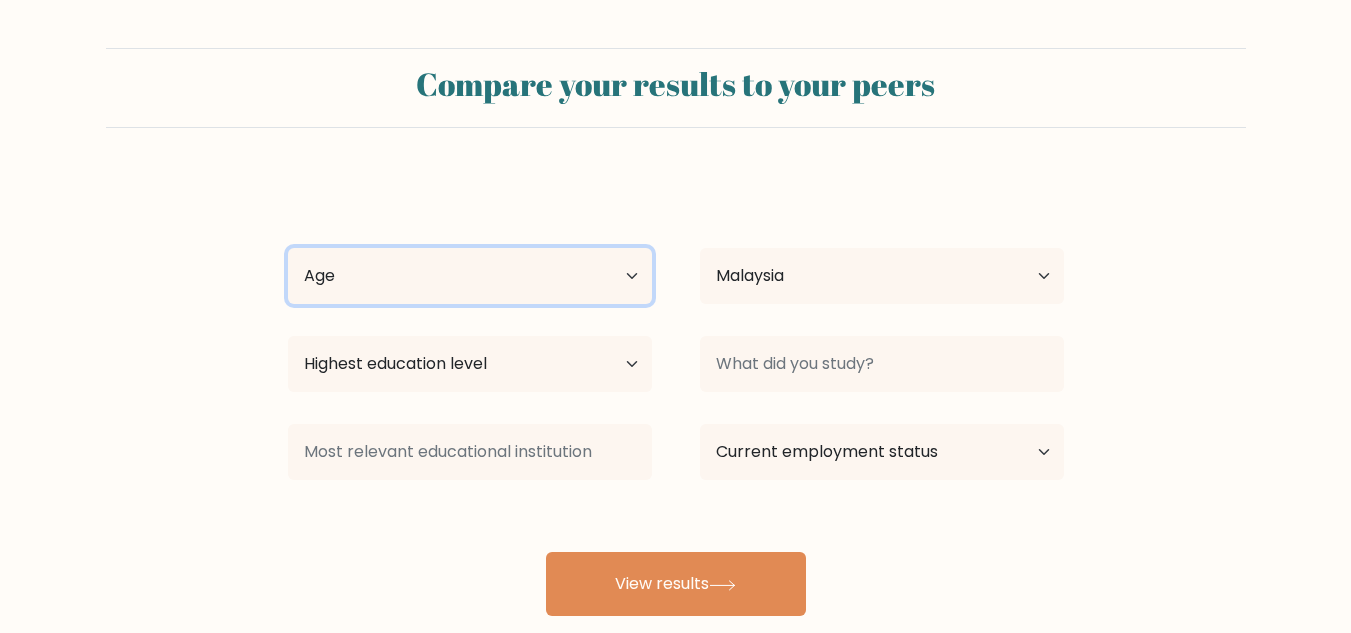 click on "Age
Under 18 years old
18-24 years old
25-34 years old
35-44 years old
45-54 years old
55-64 years old
65 years old and above" at bounding box center [470, 276] 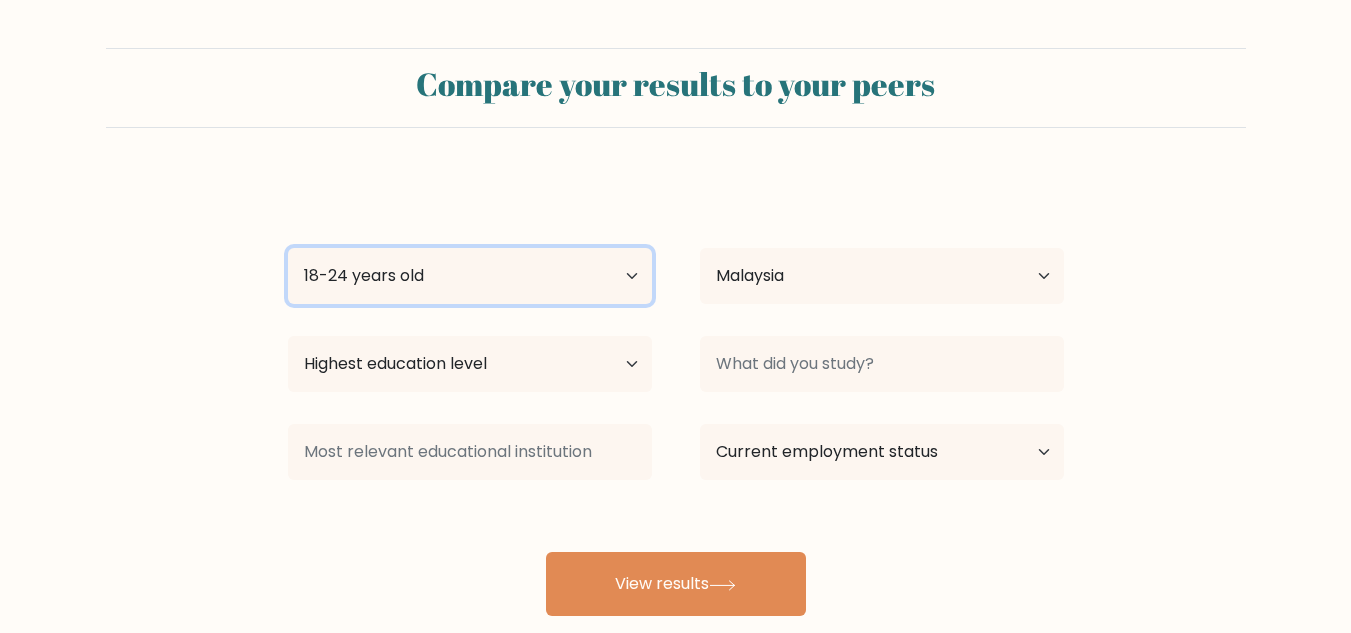click on "Age
Under 18 years old
18-24 years old
25-34 years old
35-44 years old
45-54 years old
55-64 years old
65 years old and above" at bounding box center [470, 276] 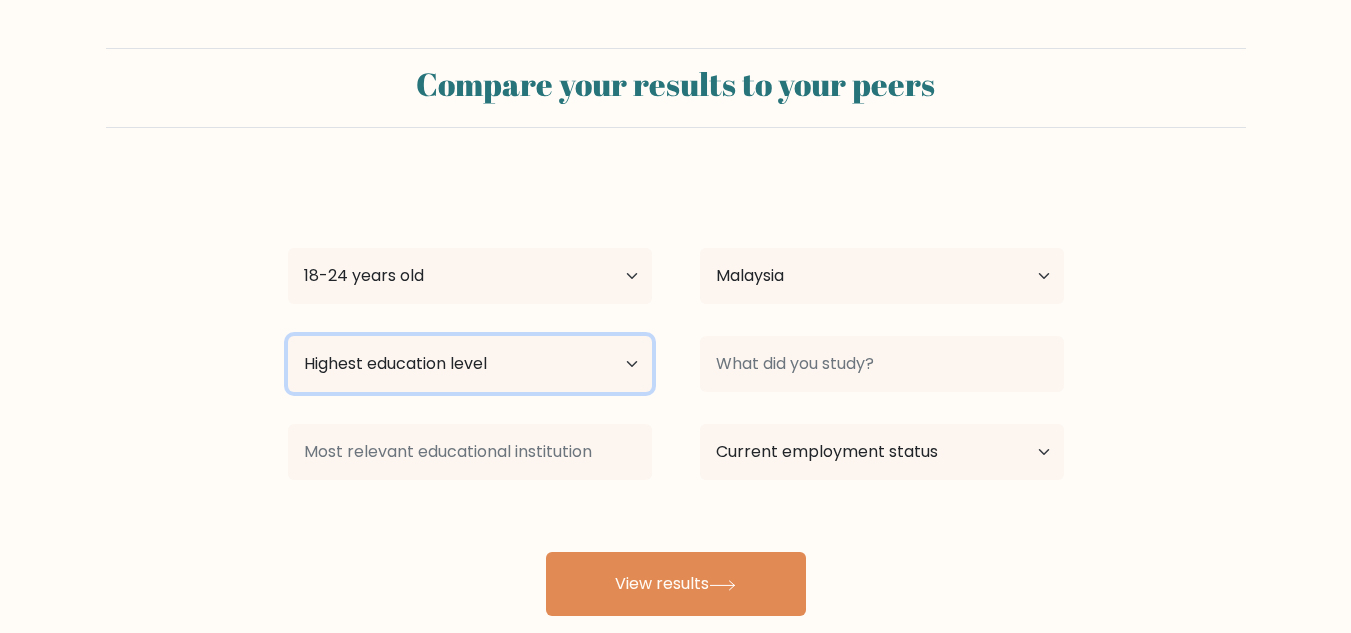 click on "Highest education level
No schooling
Primary
Lower Secondary
Upper Secondary
Occupation Specific
Bachelor's degree
Master's degree
Doctoral degree" at bounding box center [470, 364] 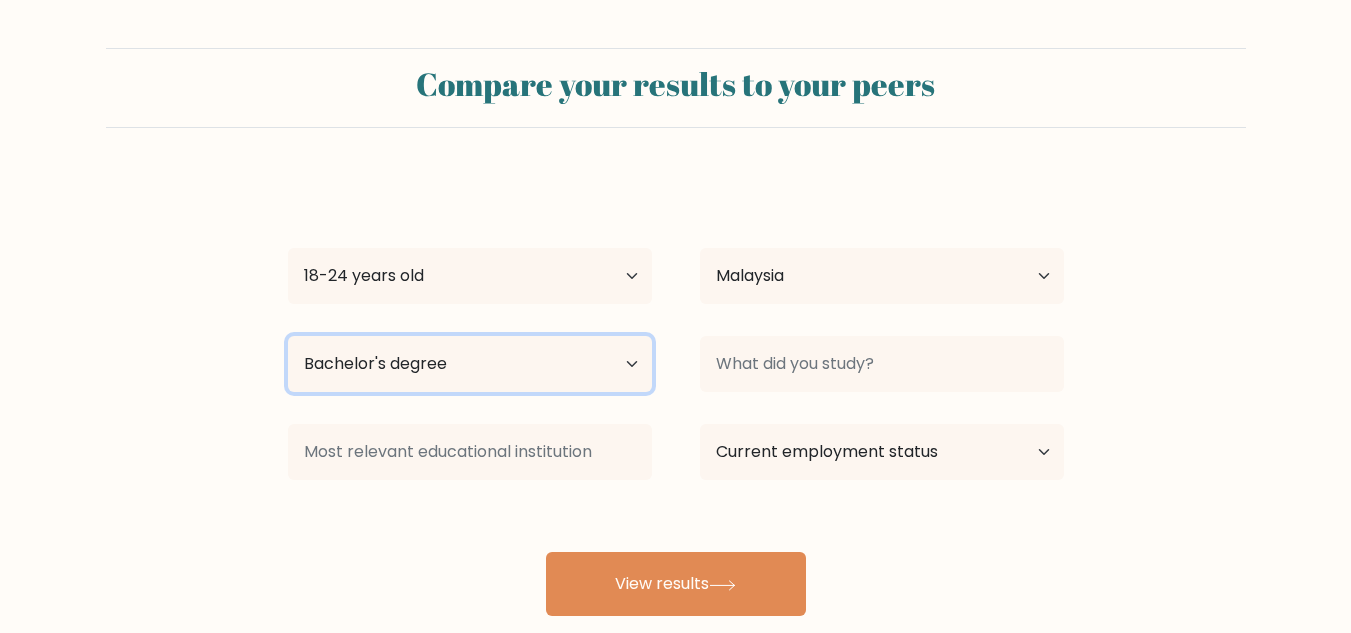 click on "Highest education level
No schooling
Primary
Lower Secondary
Upper Secondary
Occupation Specific
Bachelor's degree
Master's degree
Doctoral degree" at bounding box center (470, 364) 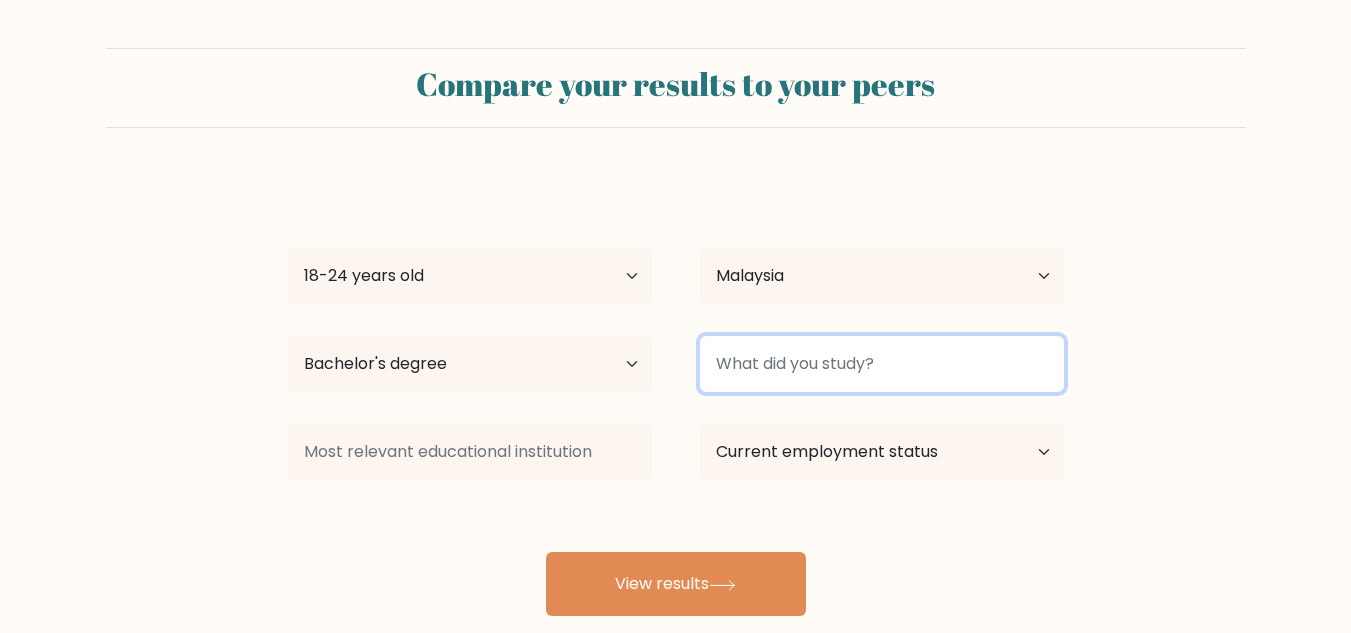 click at bounding box center (882, 364) 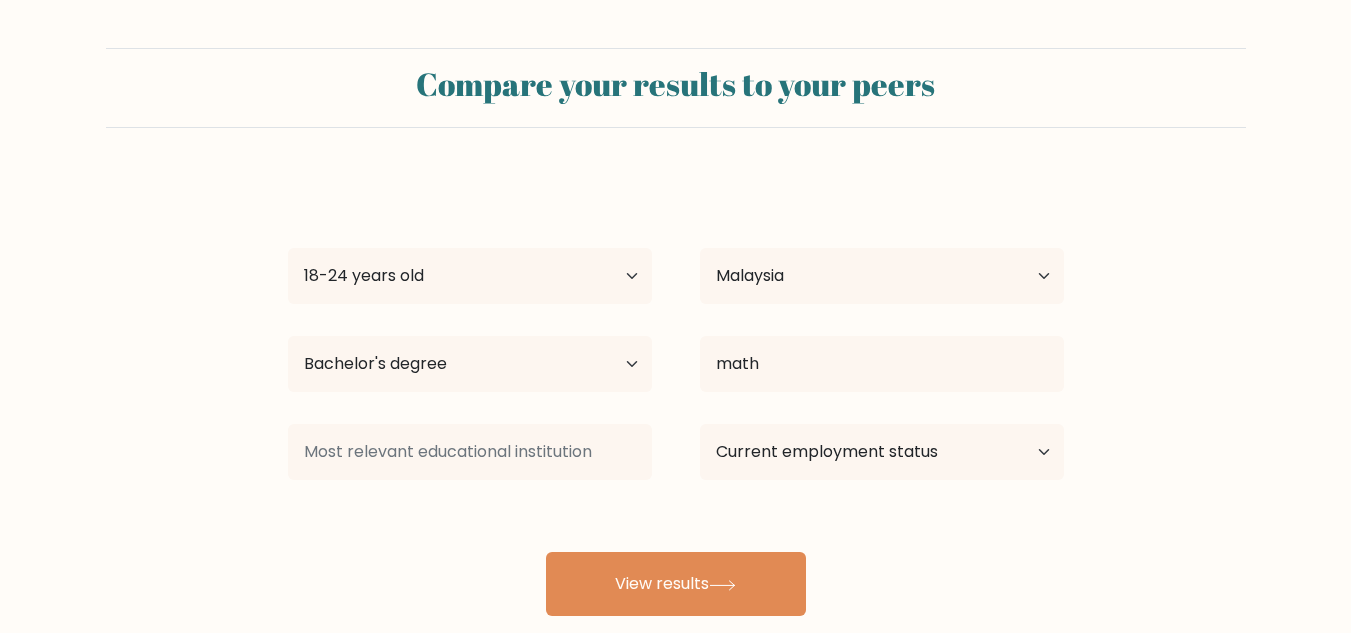 click on "alya
mai
Age
Under 18 years old
18-24 years old
25-34 years old
35-44 years old
45-54 years old
55-64 years old
65 years old and above
Country
Afghanistan
Albania
Algeria
American Samoa
Andorra
Angola
Anguilla
Antarctica
Antigua and Barbuda
Argentina
Armenia
Aruba
Australia
Austria
Azerbaijan
Bahamas
Bahrain
Bangladesh
Barbados
Belarus
Belgium
Belize
Benin
Bermuda
Bhutan
Bolivia
Bonaire, Sint Eustatius and Saba
Bosnia and Herzegovina
Botswana
Bouvet Island
Brazil
Brunei" at bounding box center (676, 396) 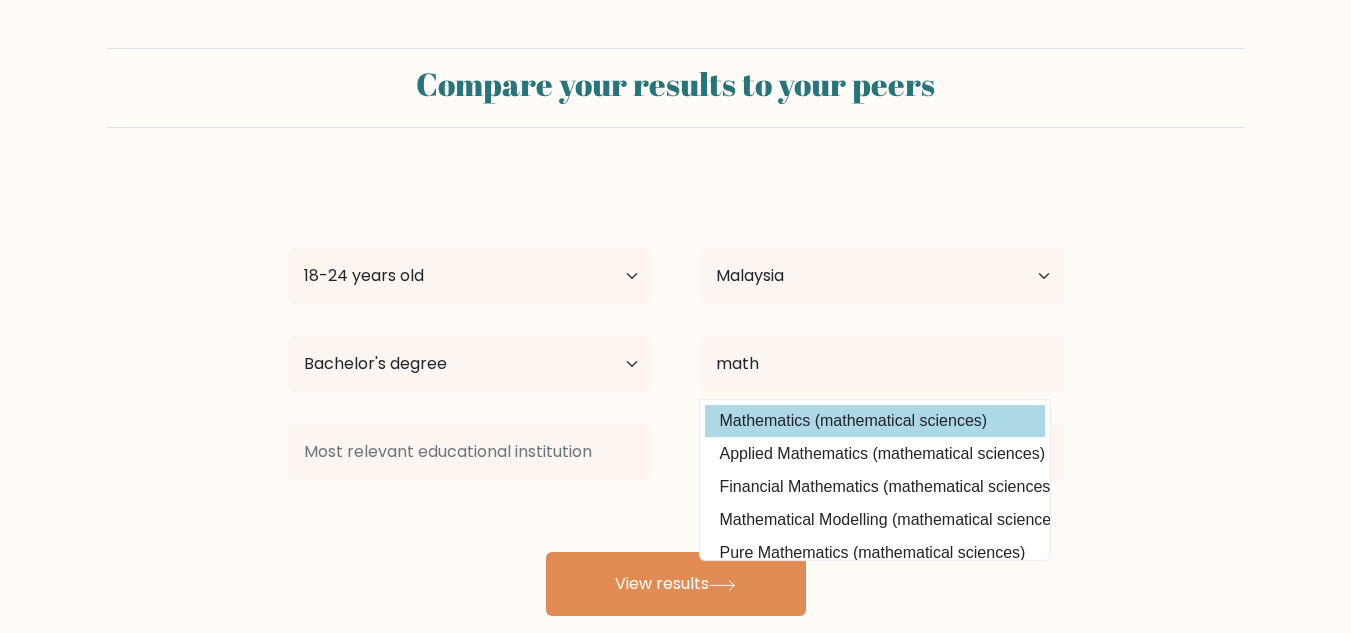 click on "Mathematics (mathematical sciences)" at bounding box center [875, 421] 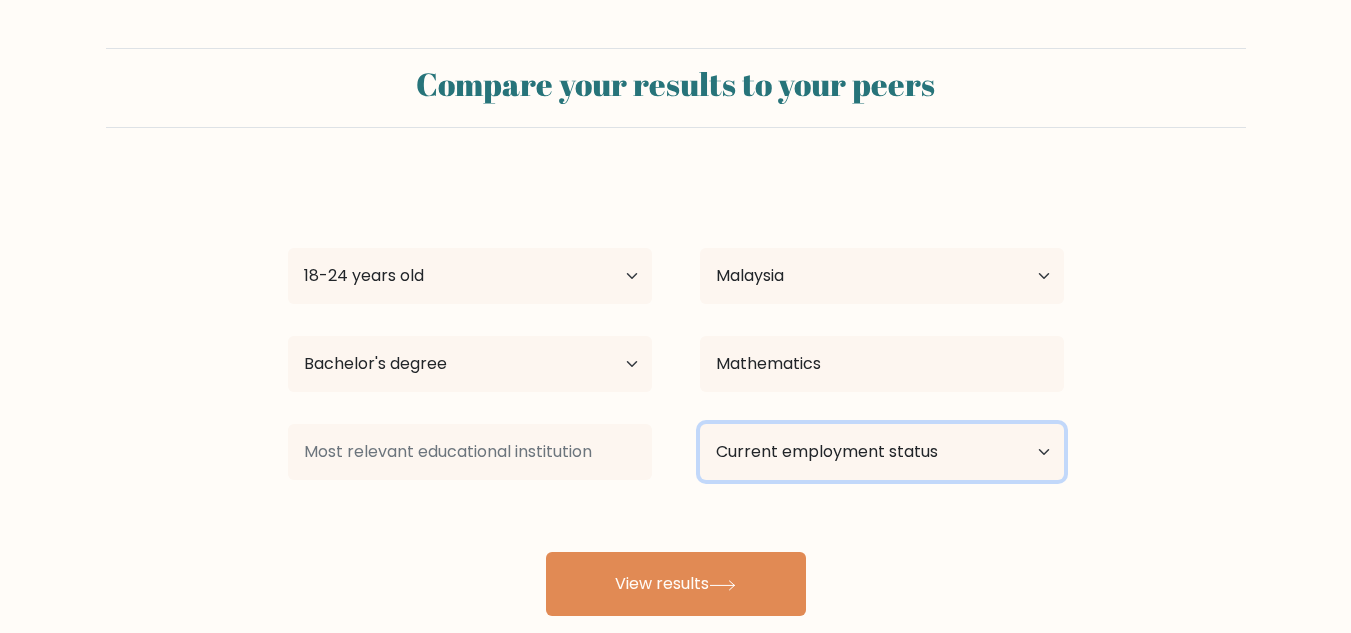 click on "Current employment status
Employed
Student
Retired
Other / prefer not to answer" at bounding box center [882, 452] 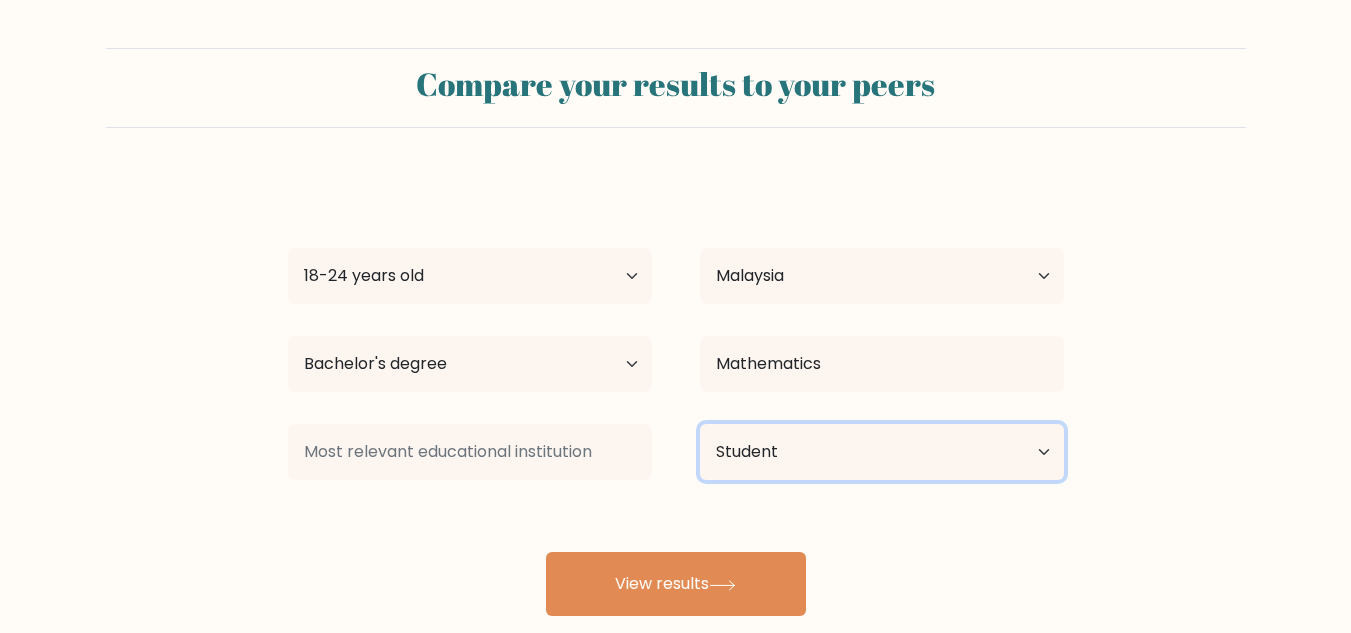 click on "Current employment status
Employed
Student
Retired
Other / prefer not to answer" at bounding box center [882, 452] 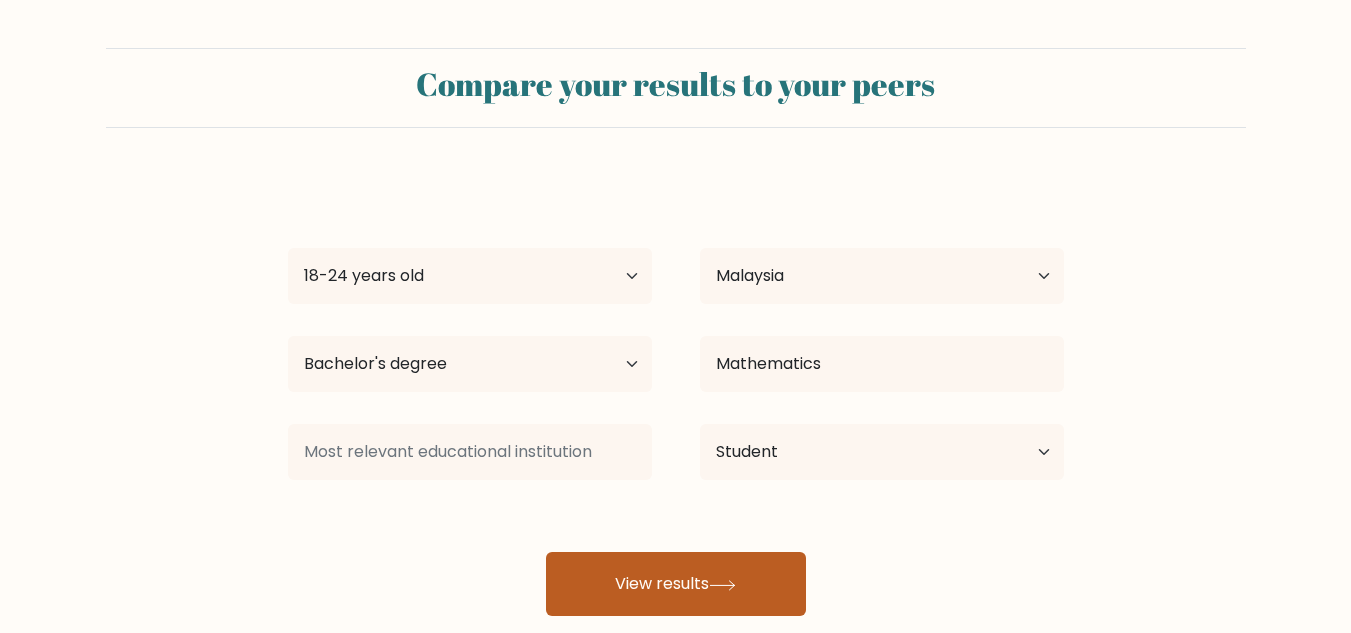 click on "View results" at bounding box center [676, 584] 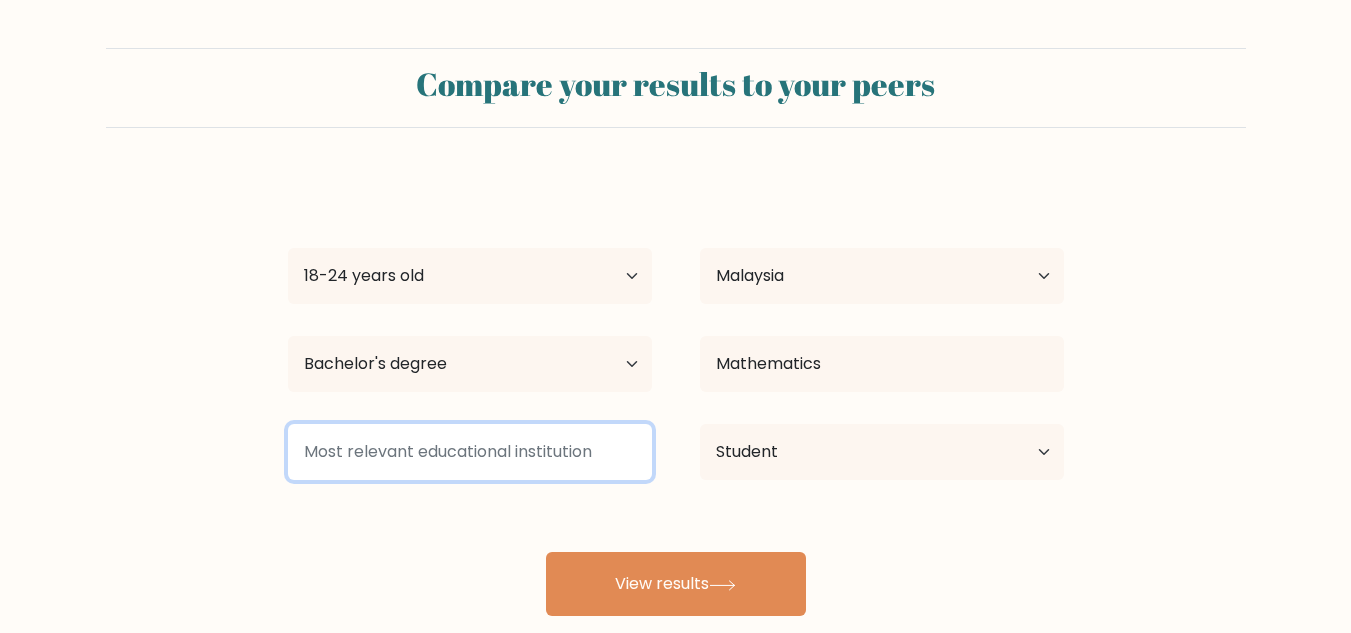 click at bounding box center [470, 452] 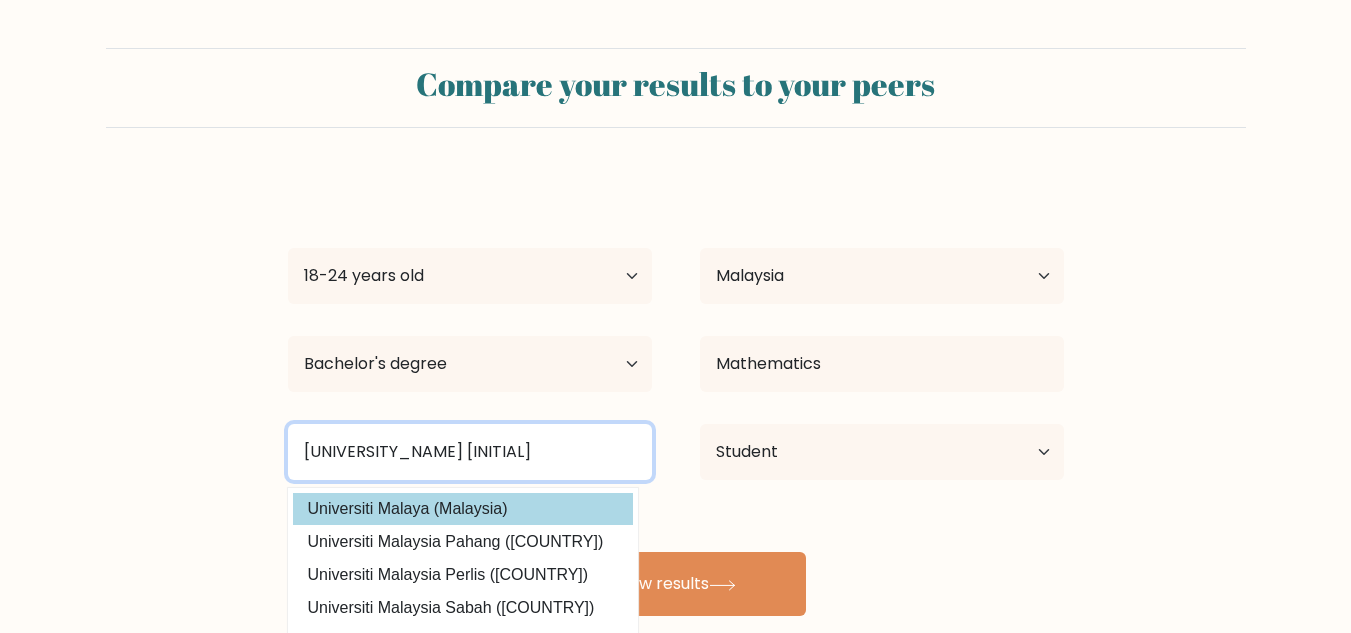 type on "universiti ma" 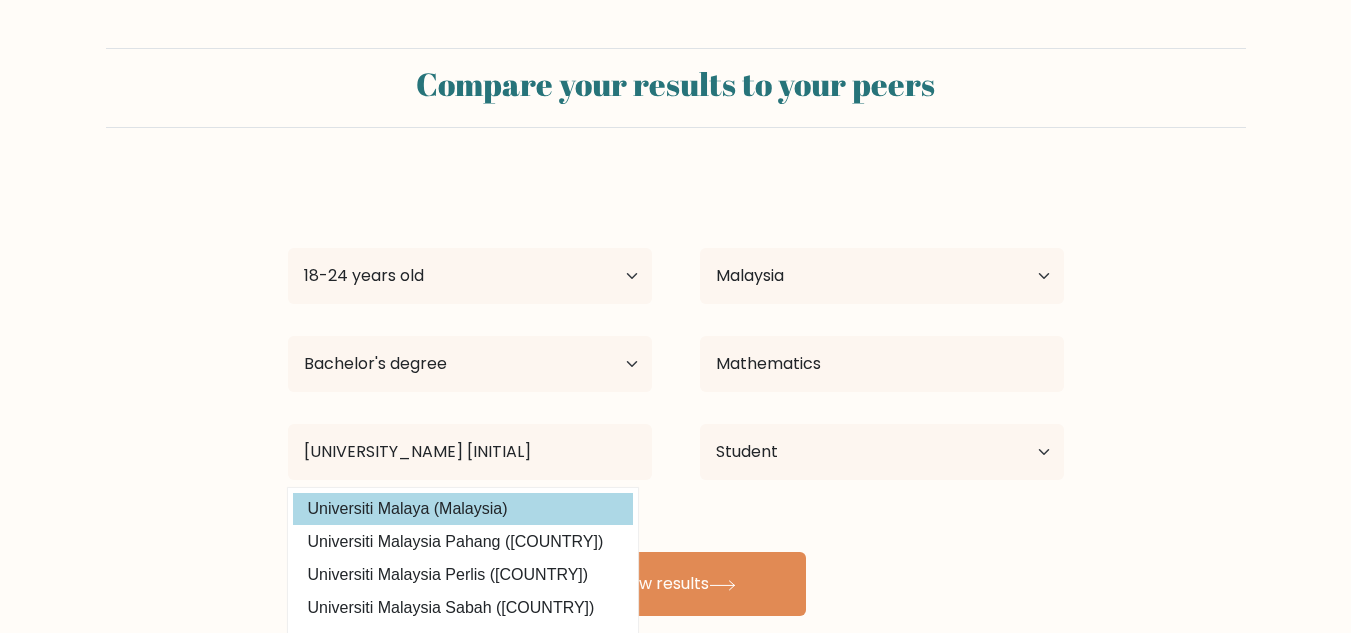 click on "alya
mai
Age
Under 18 years old
18-24 years old
25-34 years old
35-44 years old
45-54 years old
55-64 years old
65 years old and above
Country
Afghanistan
Albania
Algeria
American Samoa
Andorra
Angola
Anguilla
Antarctica
Antigua and Barbuda
Argentina
Armenia
Aruba
Australia
Austria
Azerbaijan
Bahamas
Bahrain
Bangladesh
Barbados
Belarus
Belgium
Belize
Benin
Bermuda
Bhutan
Bolivia
Bonaire, Sint Eustatius and Saba
Bosnia and Herzegovina
Botswana
Bouvet Island
Brazil
Brunei" at bounding box center (676, 396) 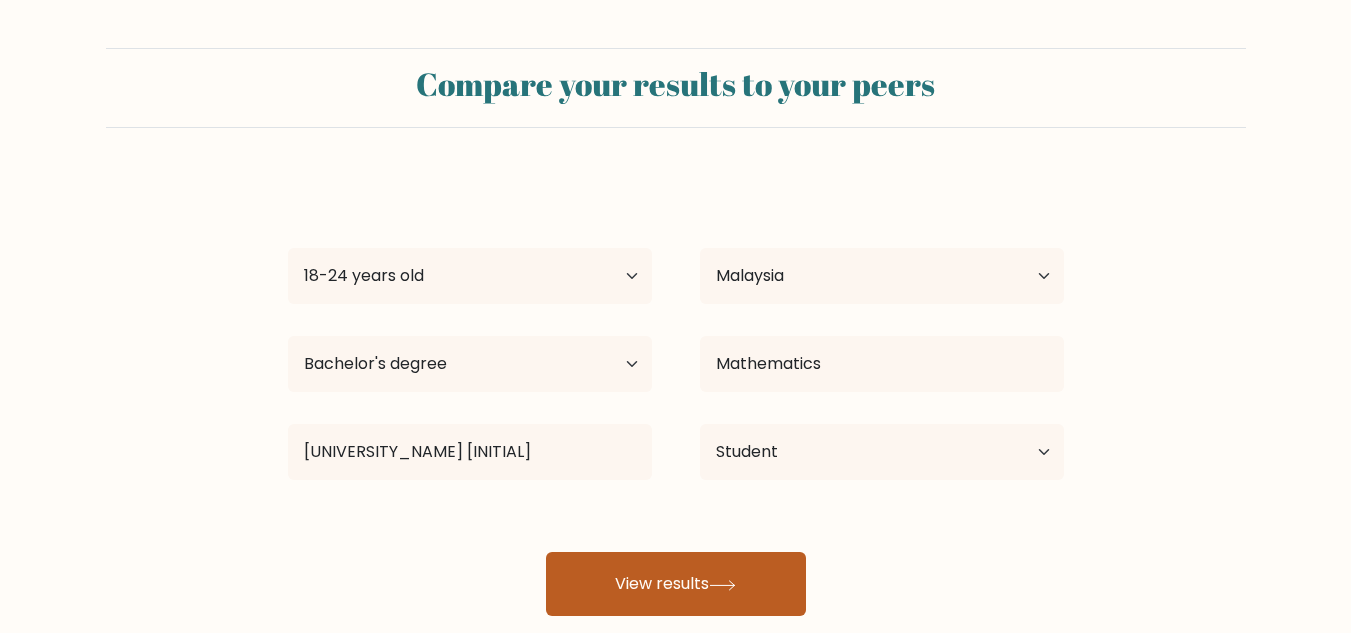 click on "View results" at bounding box center [676, 584] 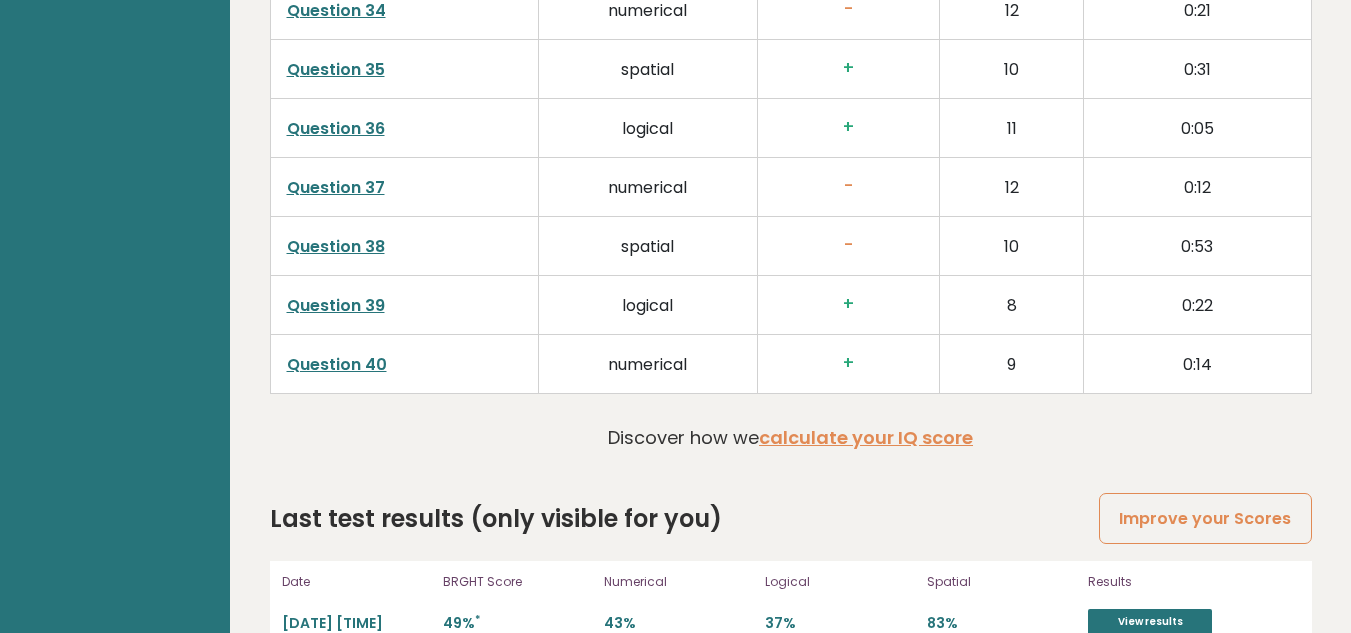 scroll, scrollTop: 5168, scrollLeft: 0, axis: vertical 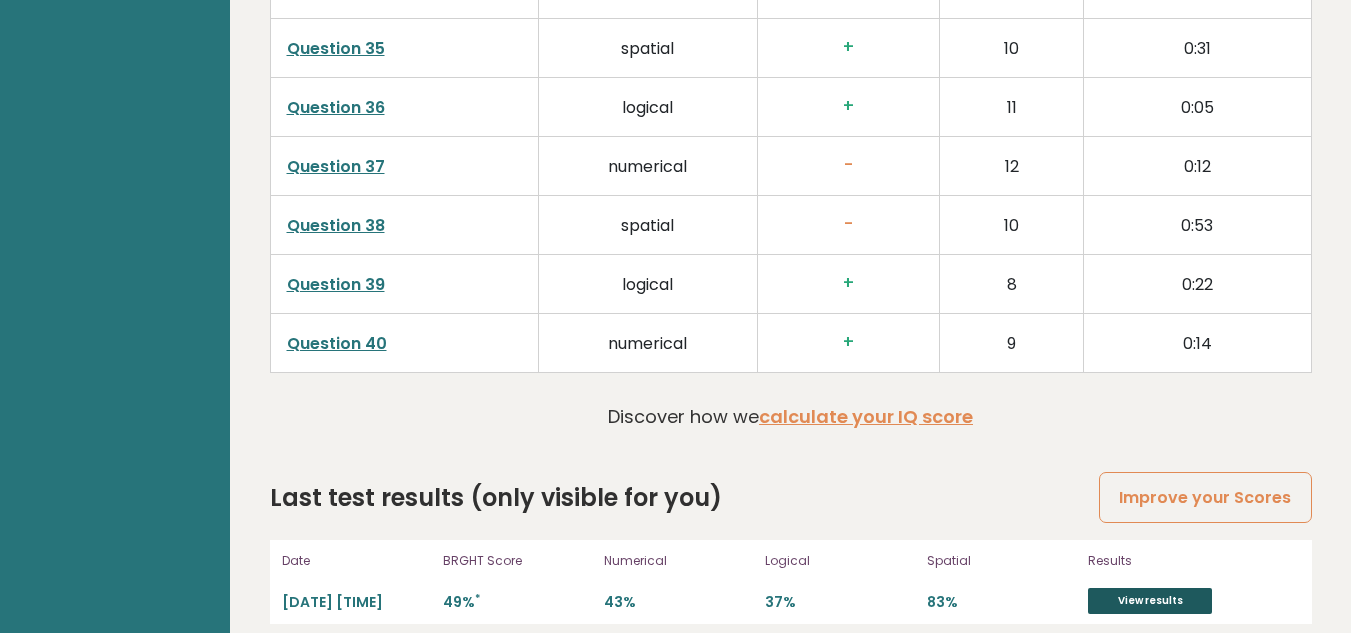 click on "View results" at bounding box center (1150, 601) 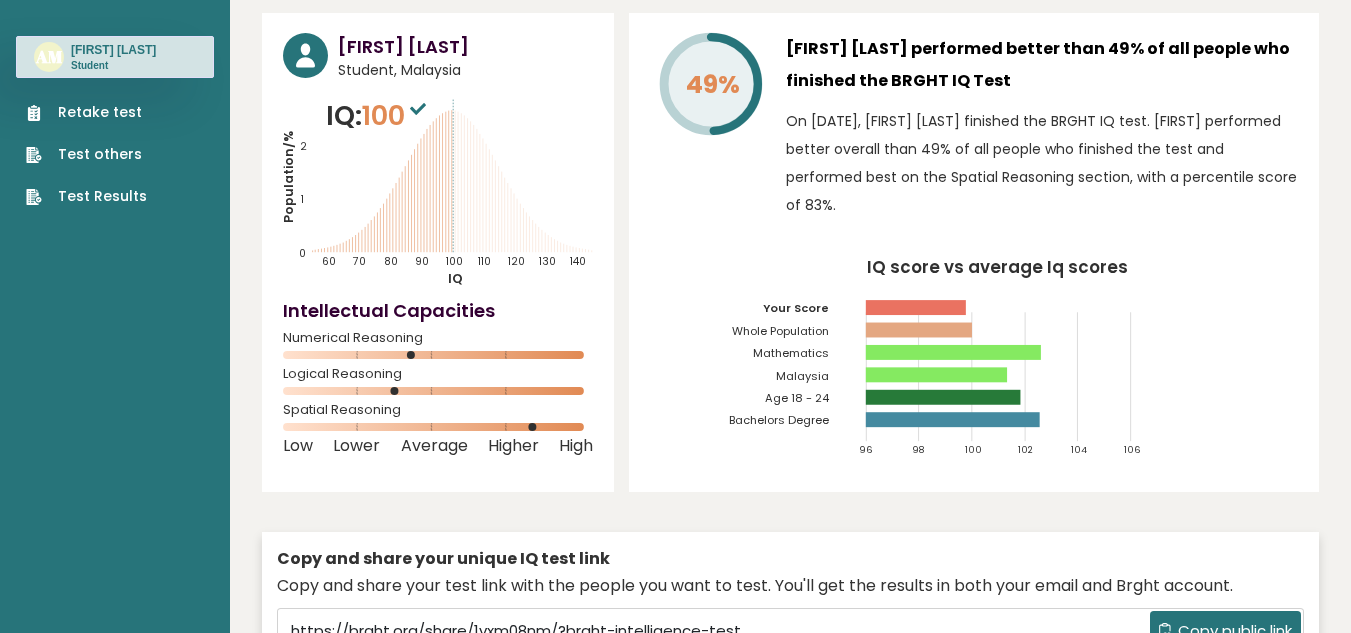 scroll, scrollTop: 0, scrollLeft: 0, axis: both 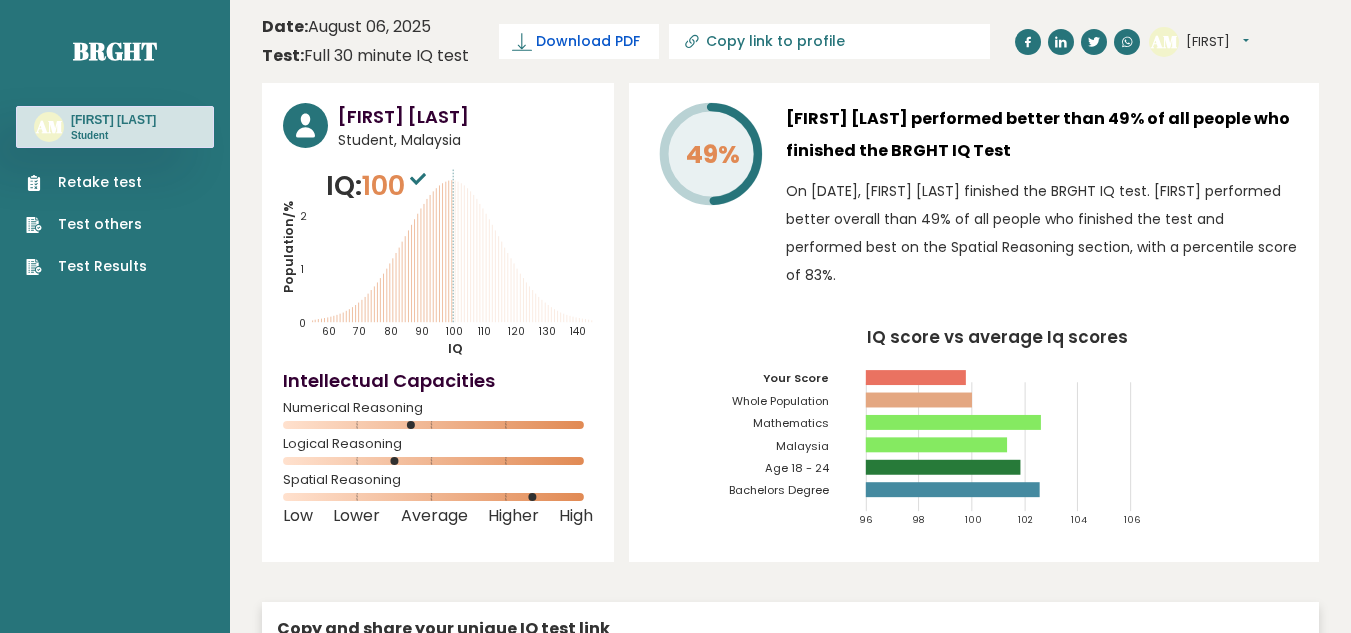 click on "Download PDF" at bounding box center [588, 41] 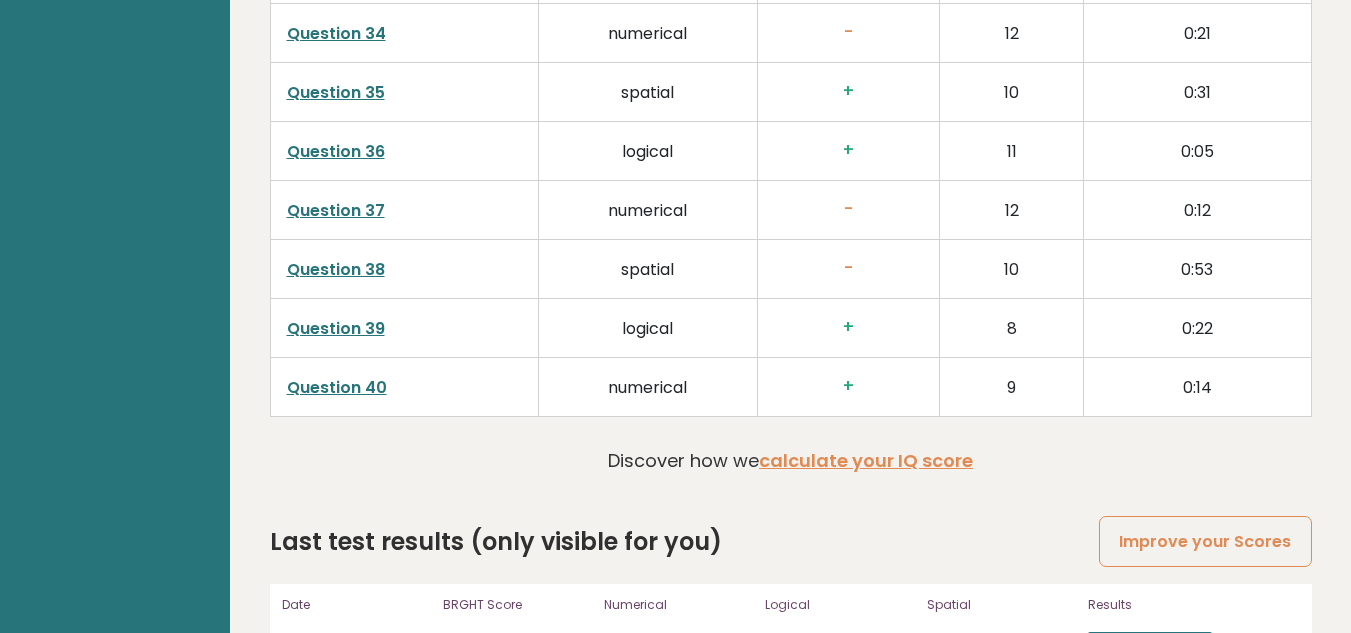 scroll, scrollTop: 4855, scrollLeft: 0, axis: vertical 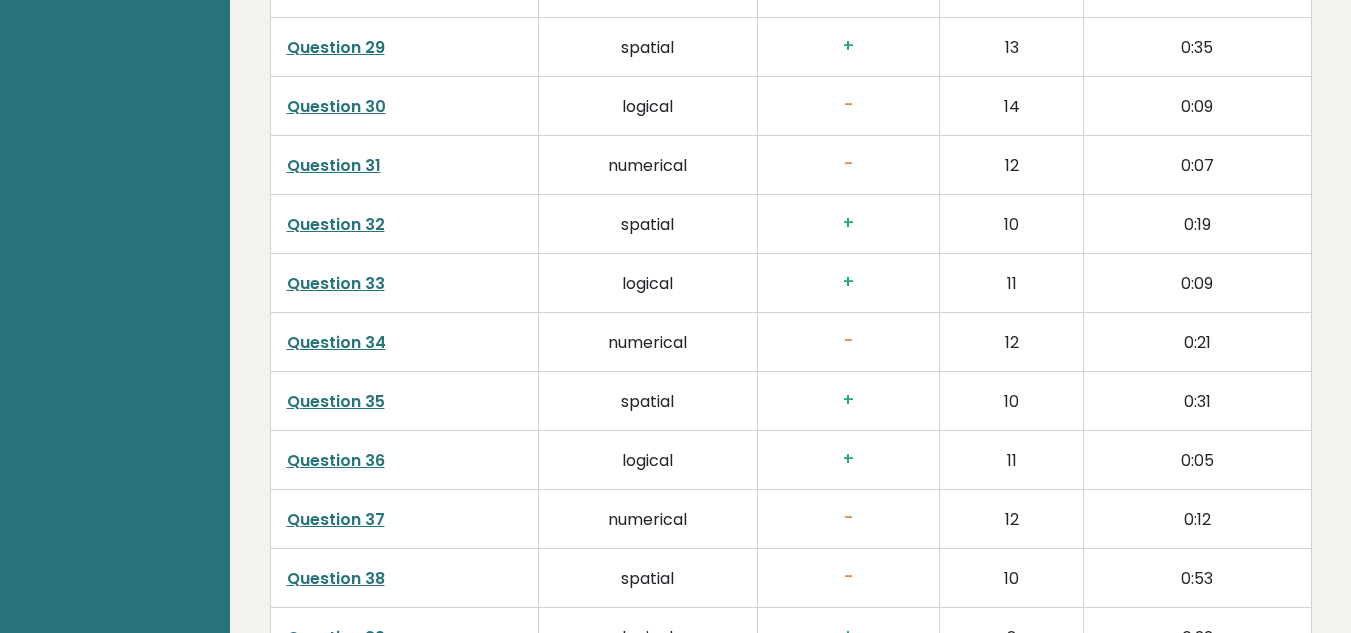 click on "Question
37" at bounding box center [336, 519] 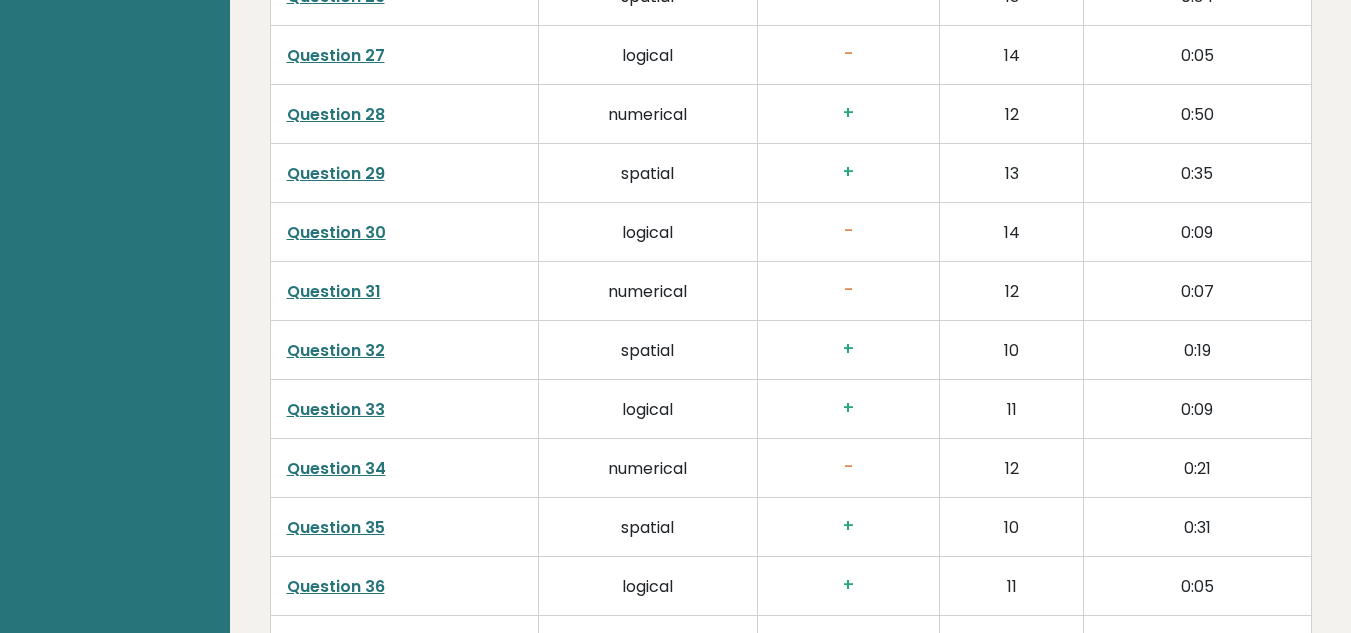 scroll, scrollTop: 4728, scrollLeft: 0, axis: vertical 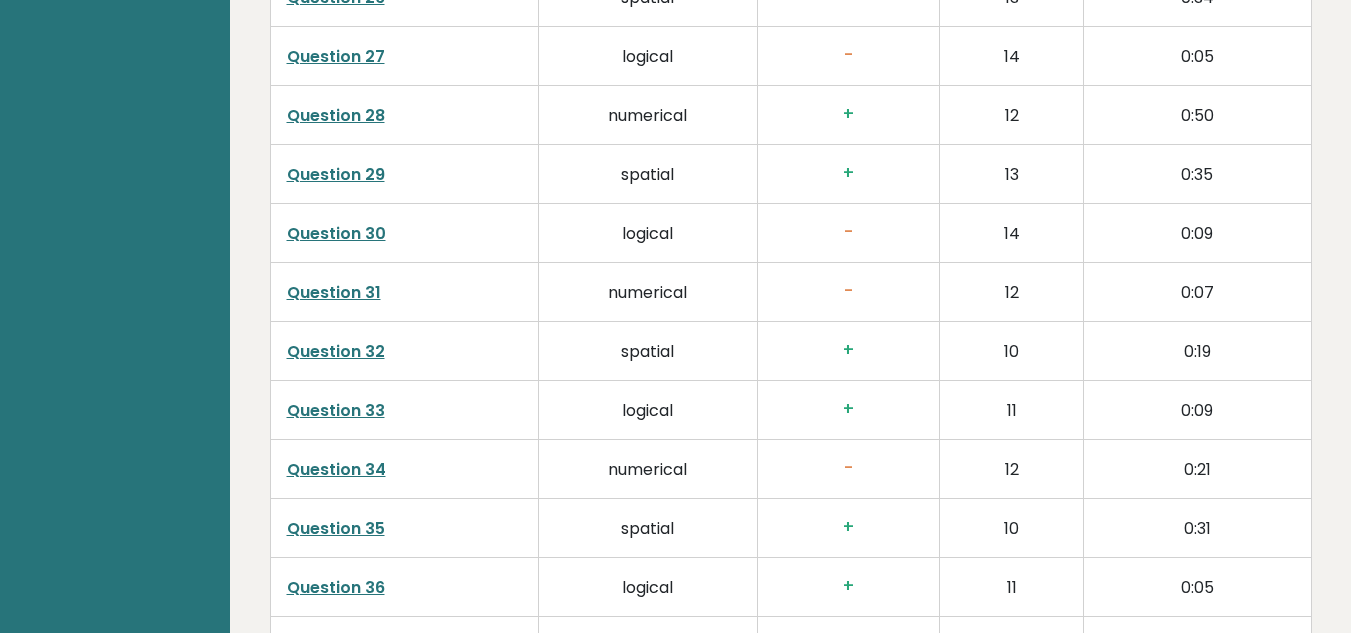 click on "Question
31" at bounding box center (334, 292) 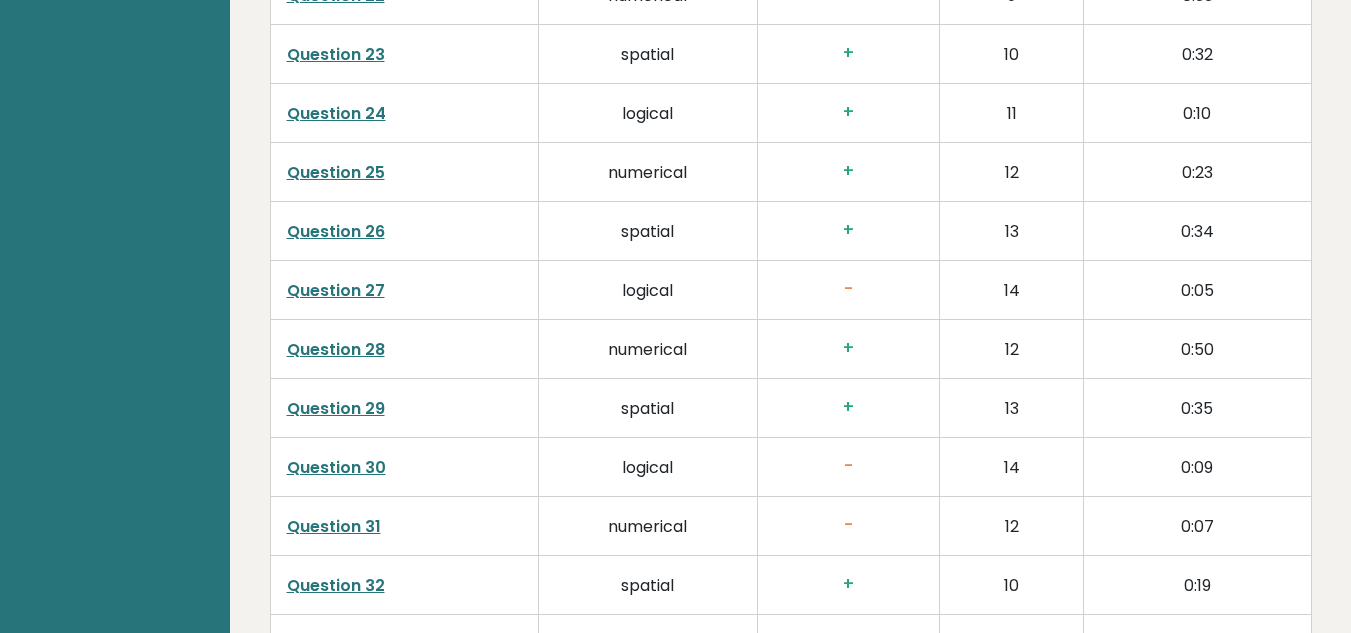 scroll, scrollTop: 4479, scrollLeft: 0, axis: vertical 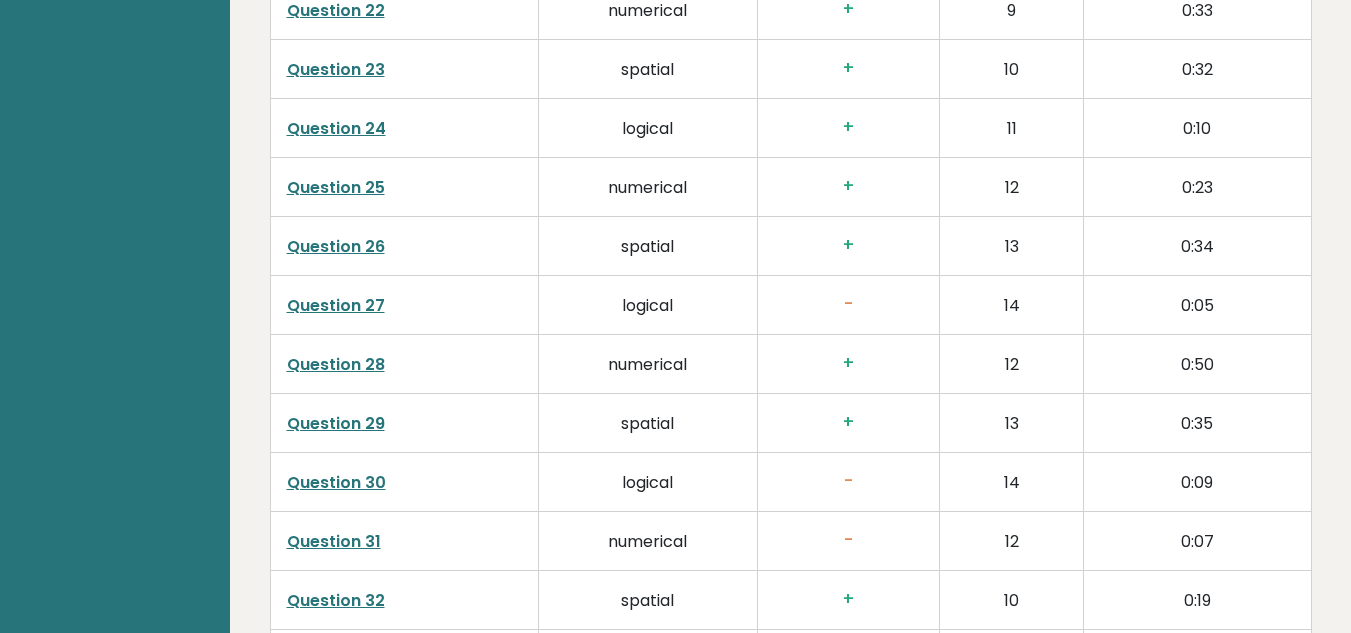 click on "Question
27" at bounding box center (336, 305) 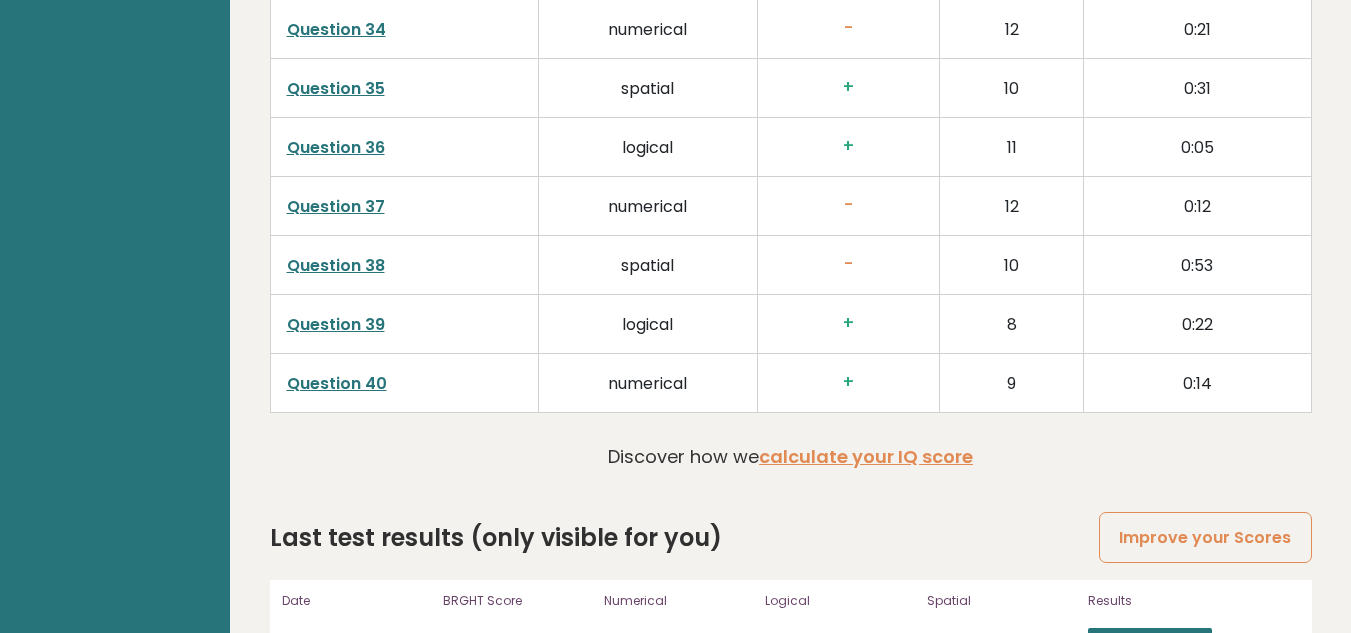 scroll, scrollTop: 5168, scrollLeft: 0, axis: vertical 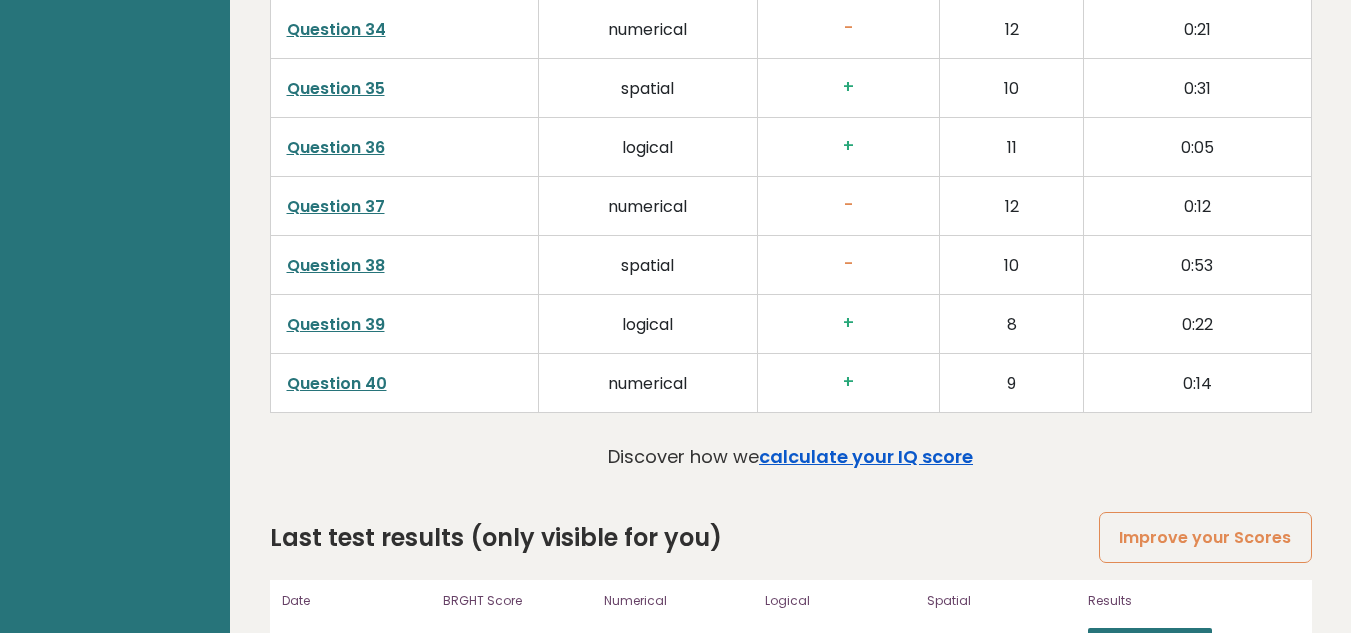 click on "calculate your IQ score" at bounding box center (866, 456) 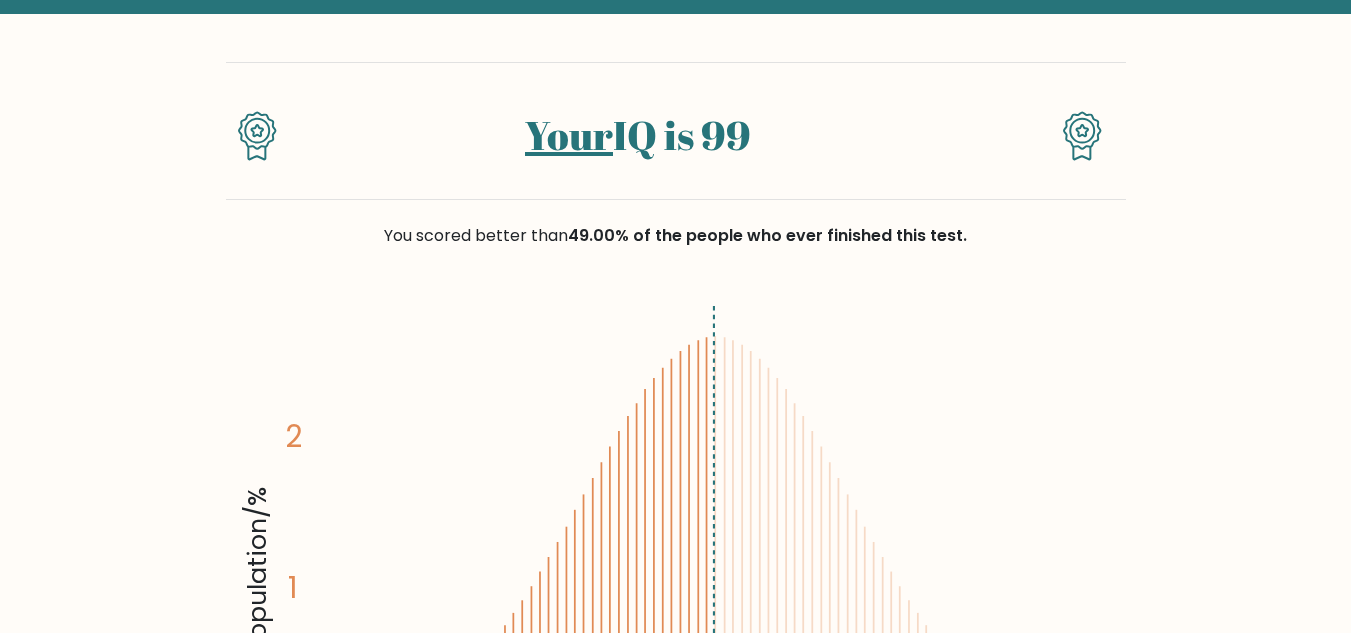 scroll, scrollTop: 0, scrollLeft: 0, axis: both 